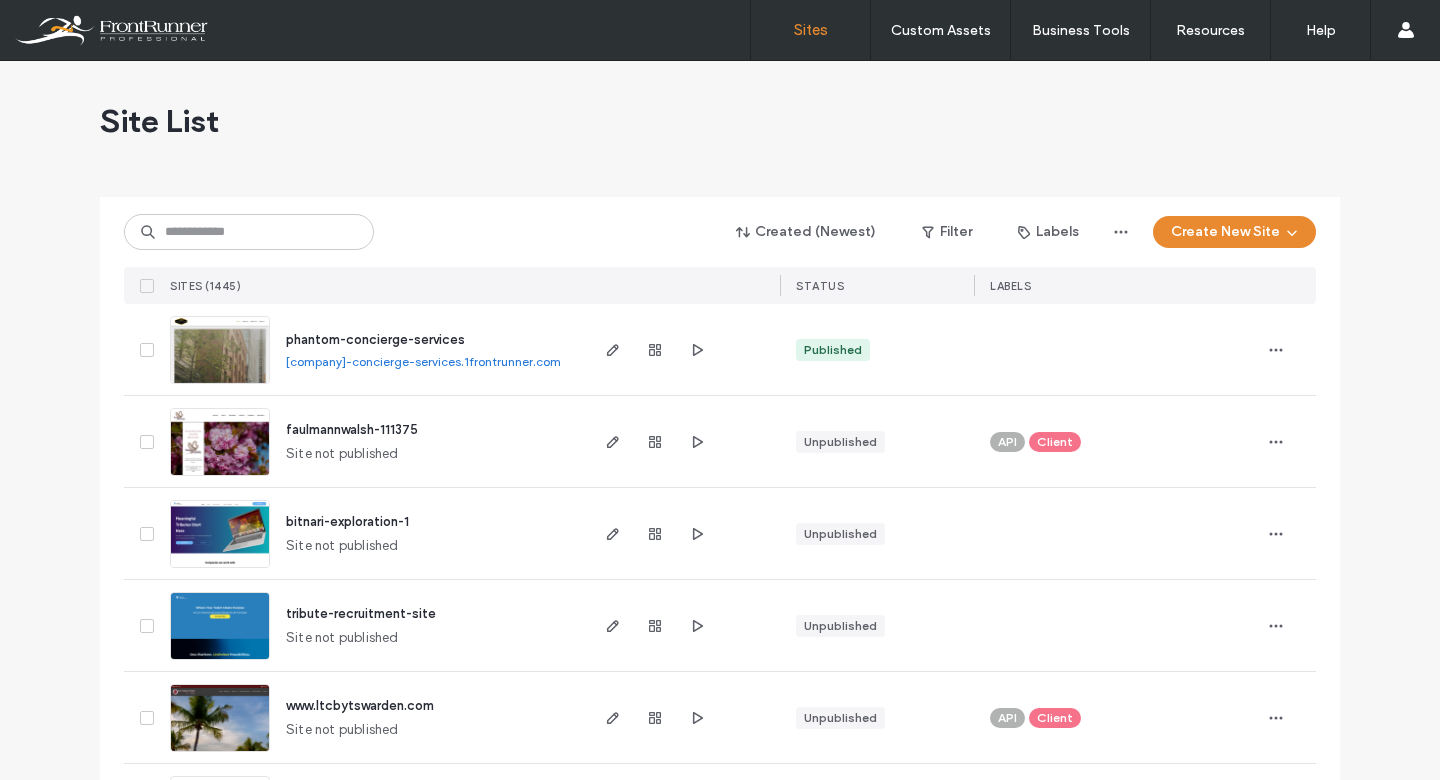 scroll, scrollTop: 0, scrollLeft: 0, axis: both 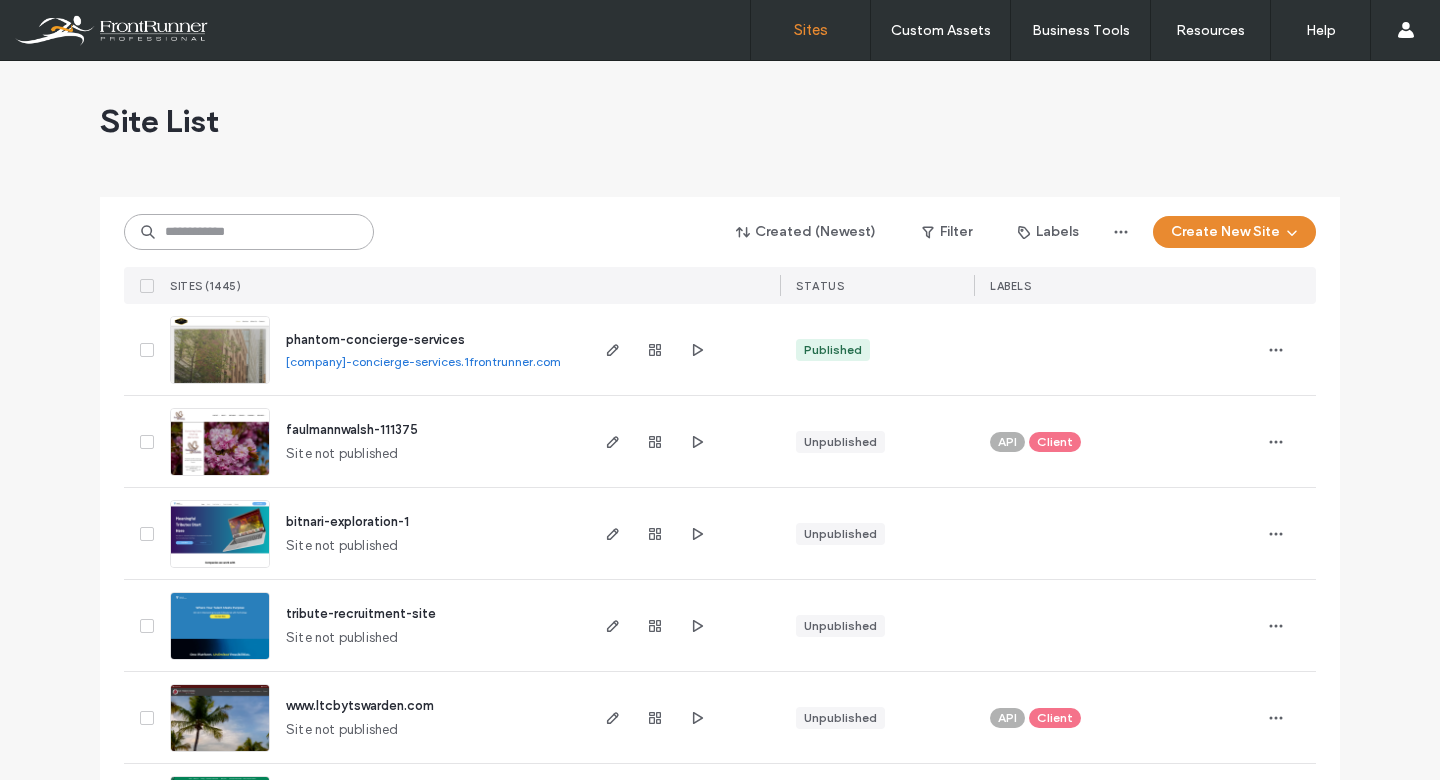 click at bounding box center [249, 232] 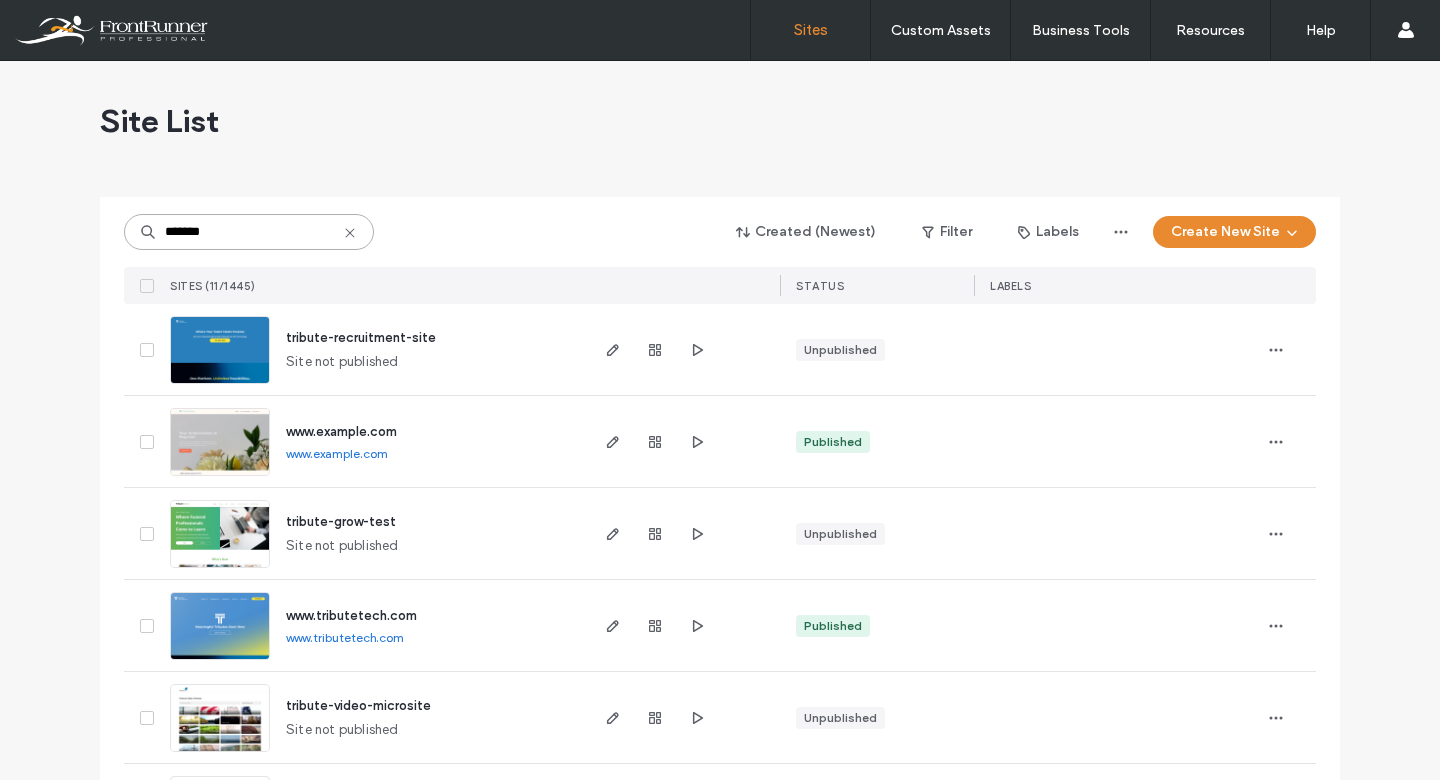type on "*******" 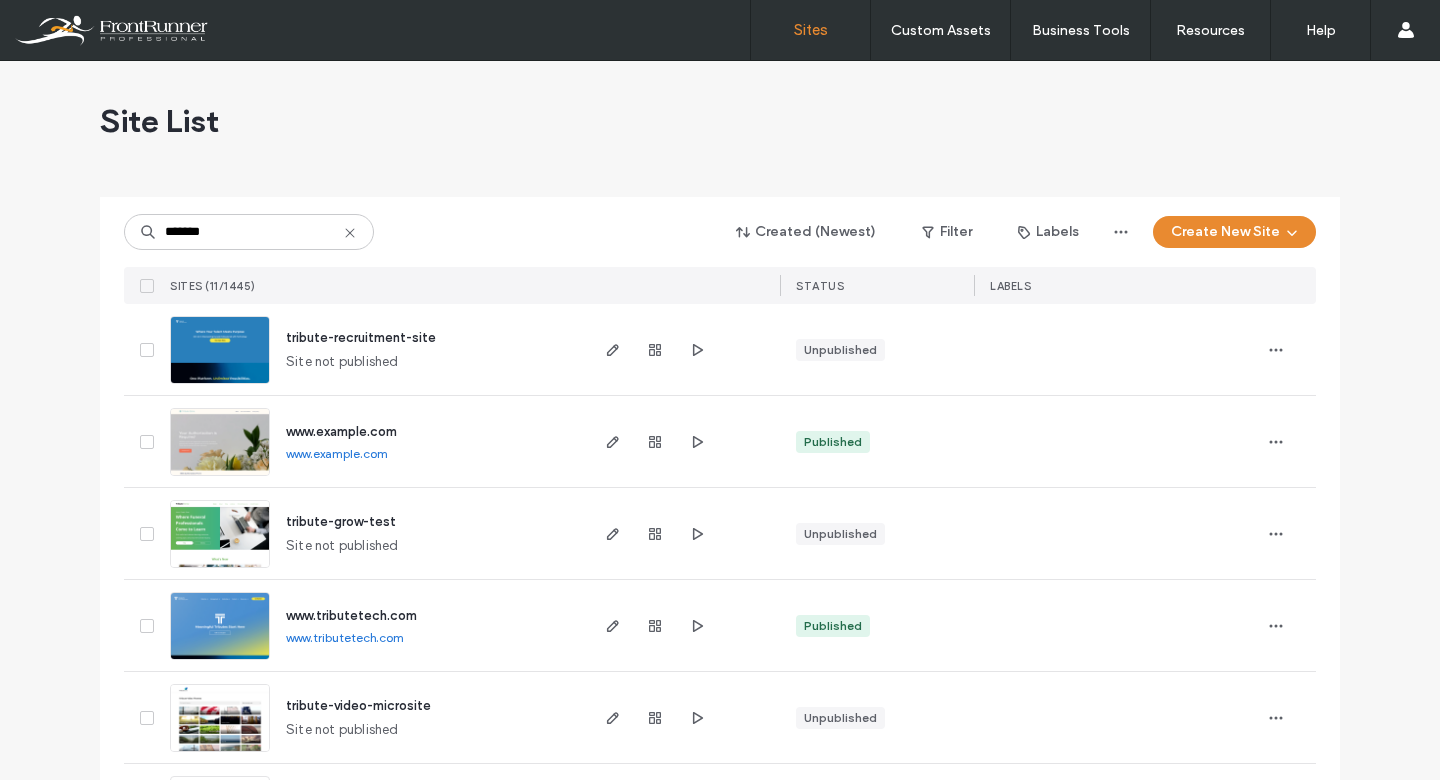 click at bounding box center [220, 661] 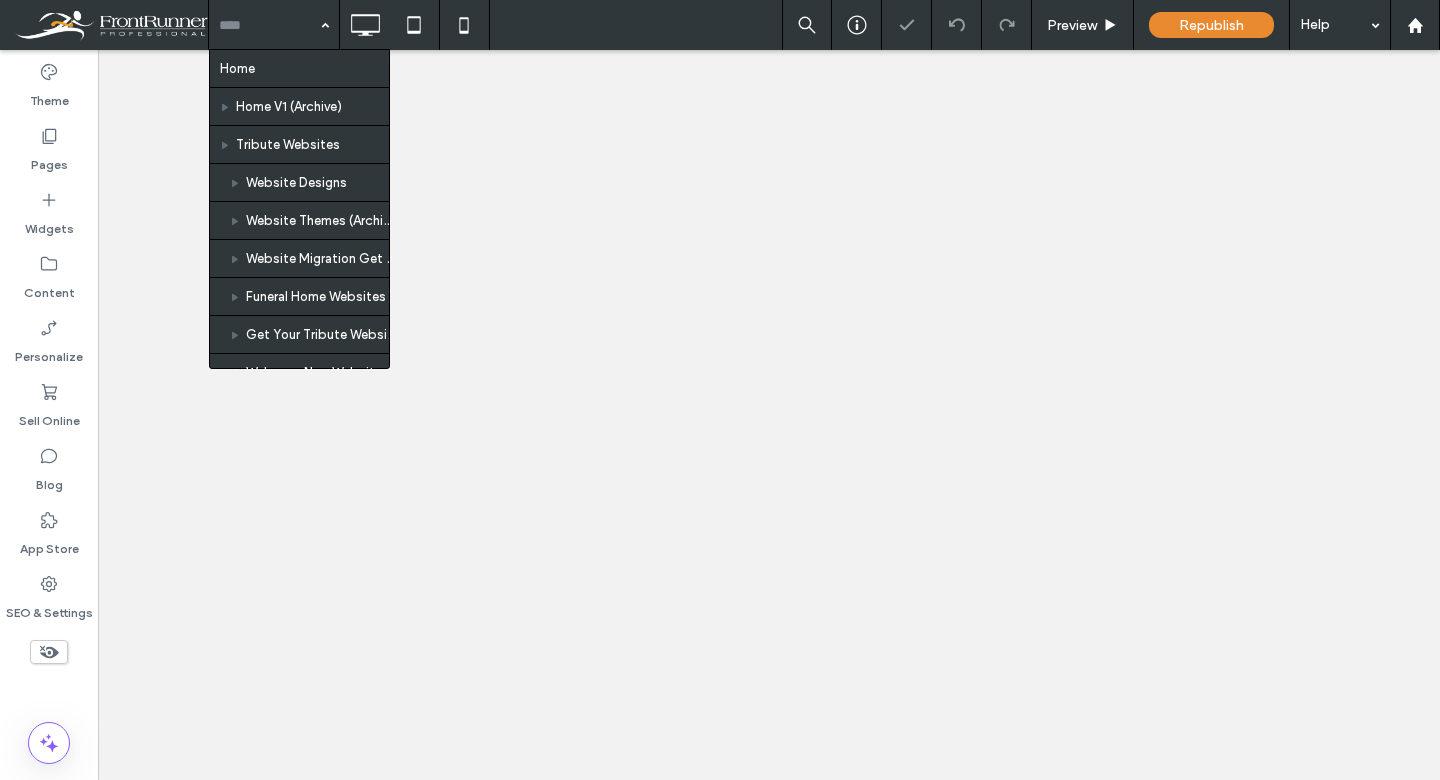 scroll, scrollTop: 0, scrollLeft: 0, axis: both 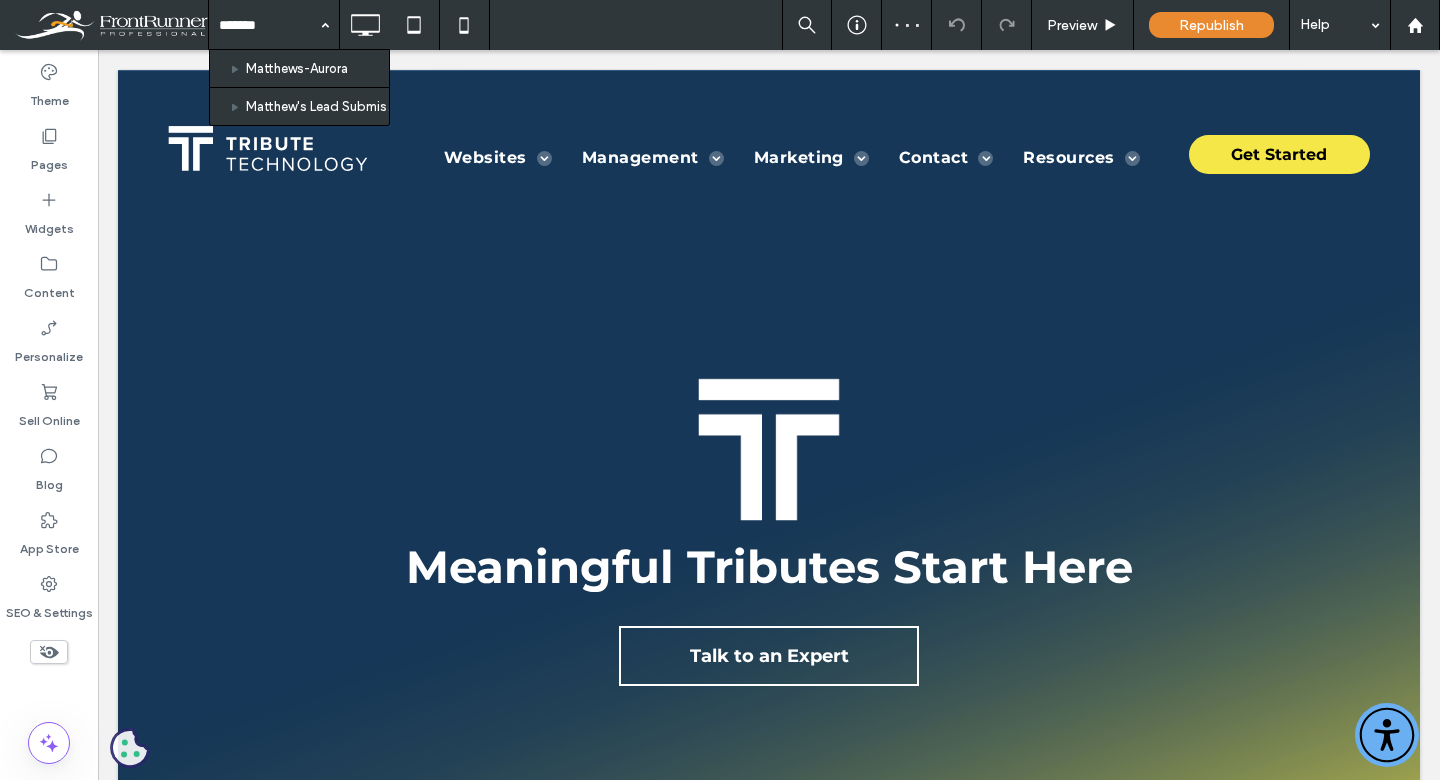 type on "********" 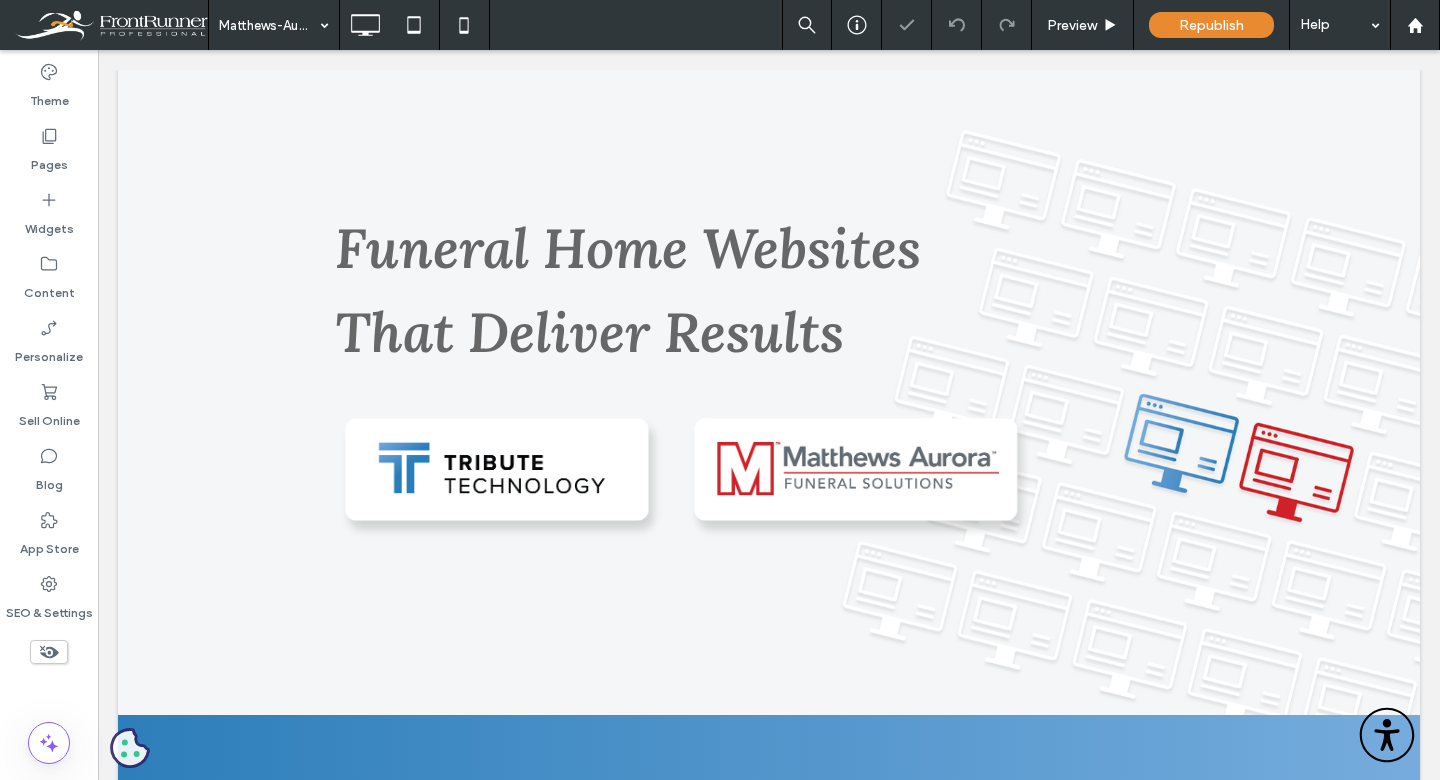 scroll, scrollTop: 0, scrollLeft: 0, axis: both 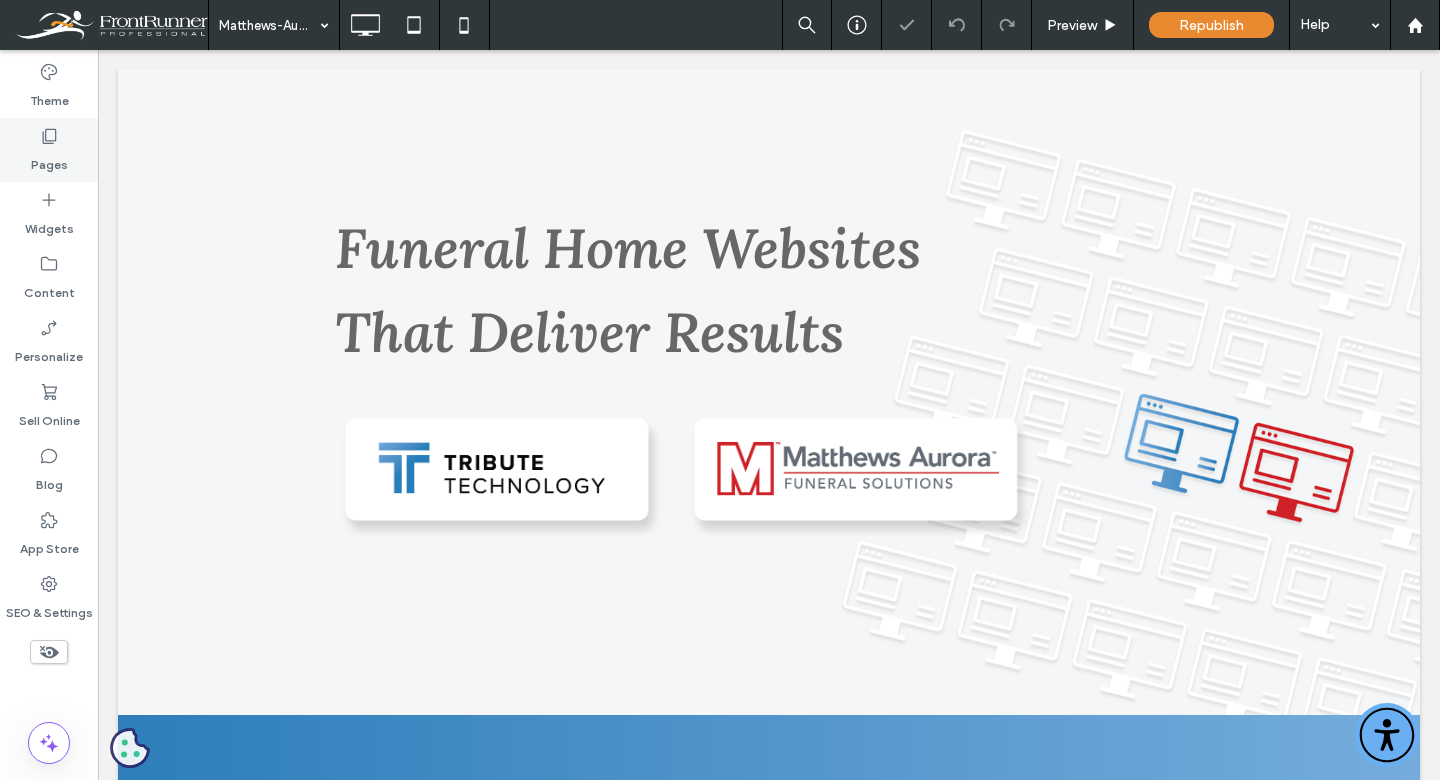 click on "Pages" at bounding box center [49, 160] 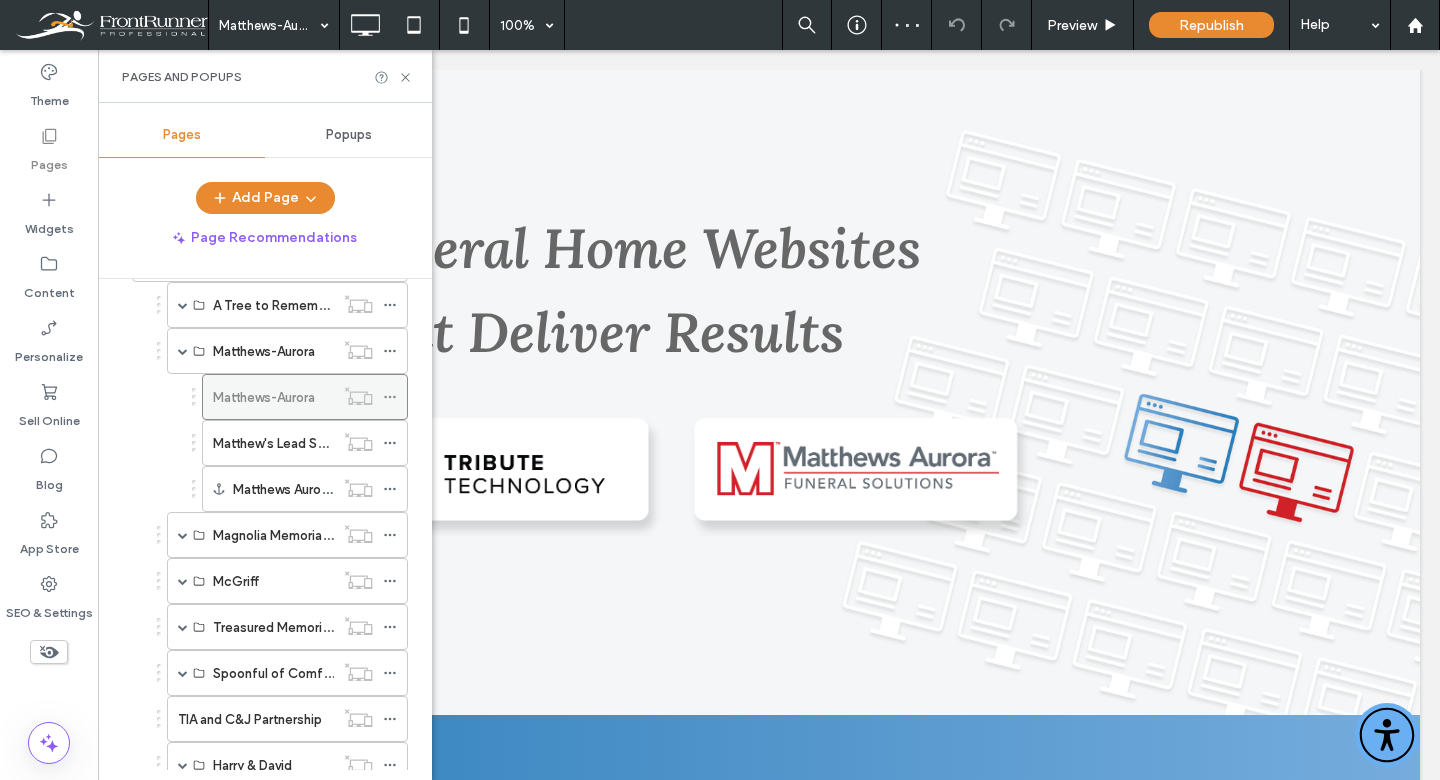 scroll, scrollTop: 790, scrollLeft: 0, axis: vertical 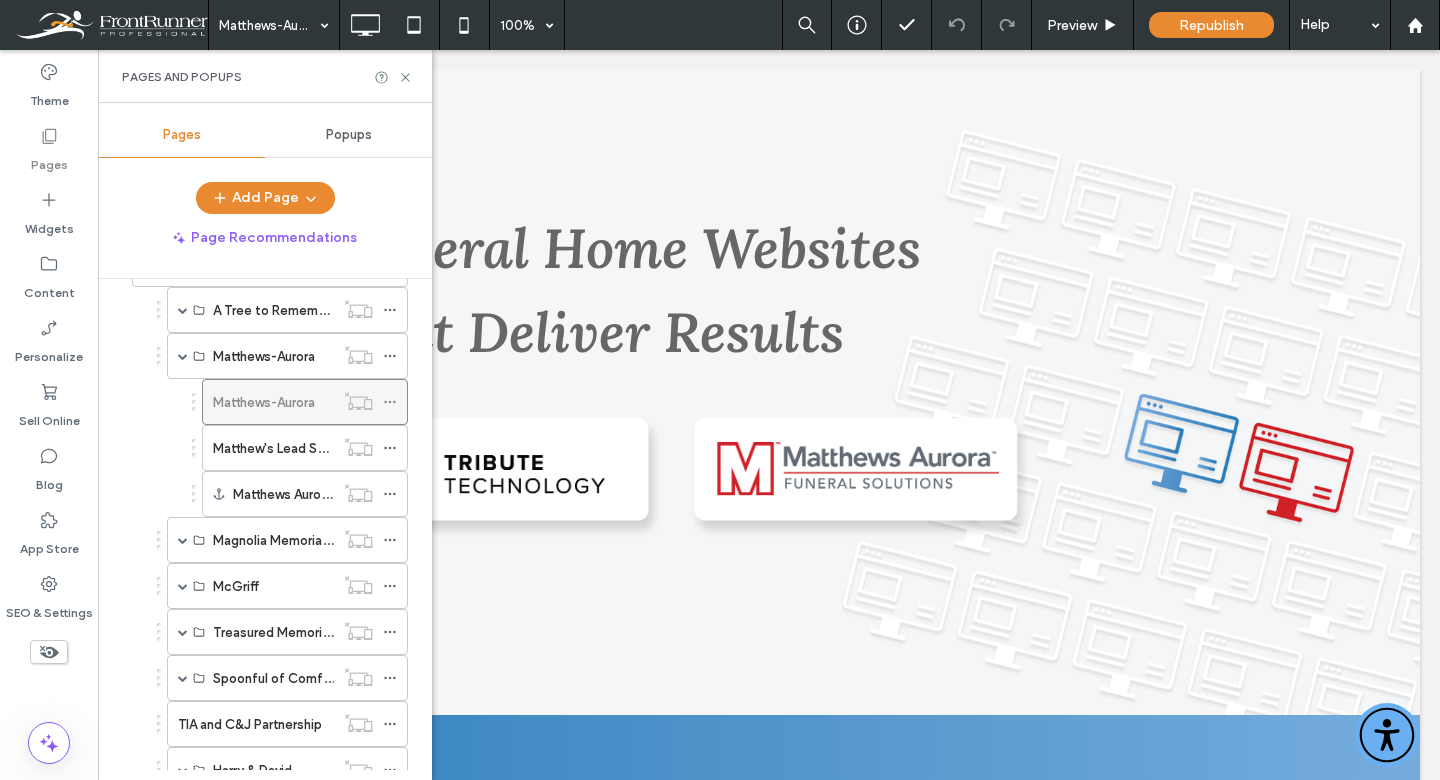 click 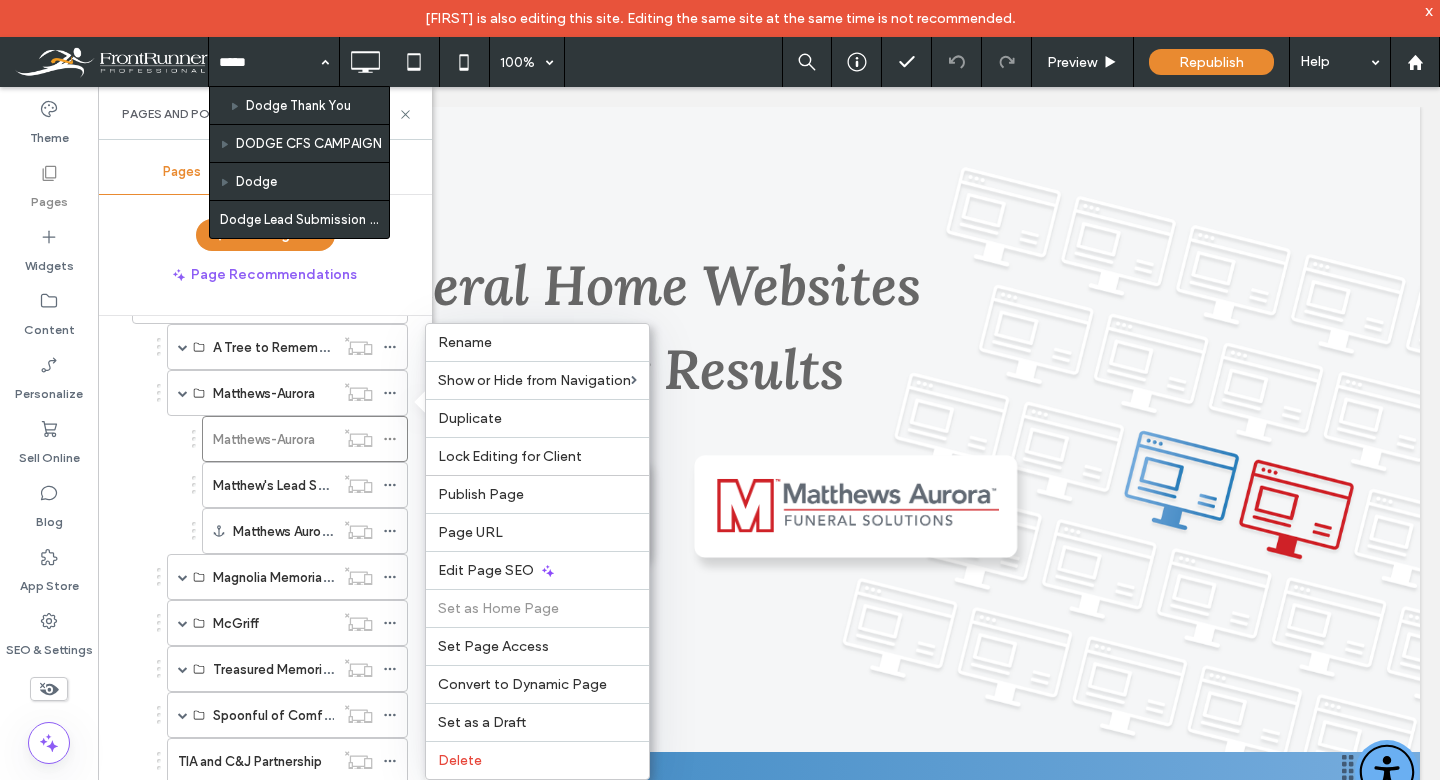 type on "*****" 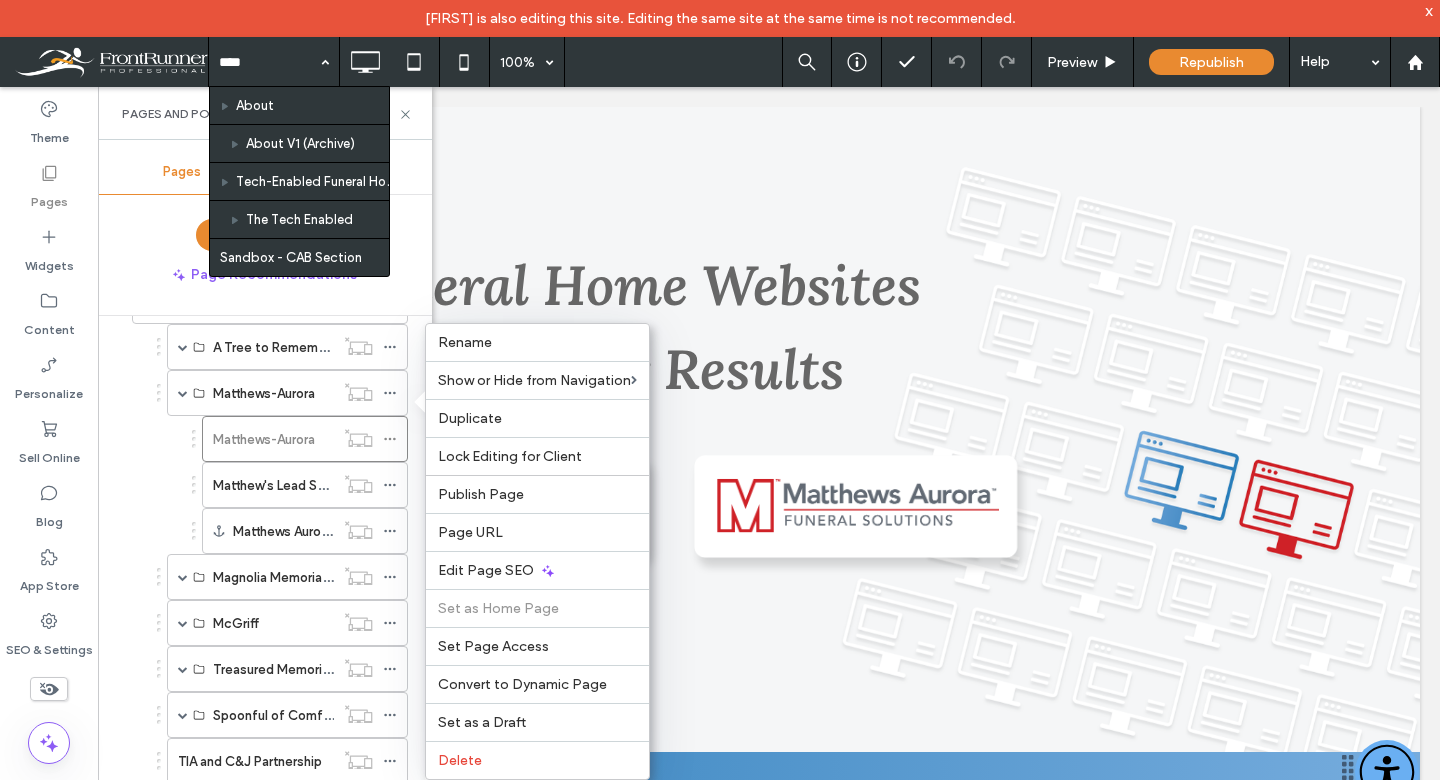 type on "*****" 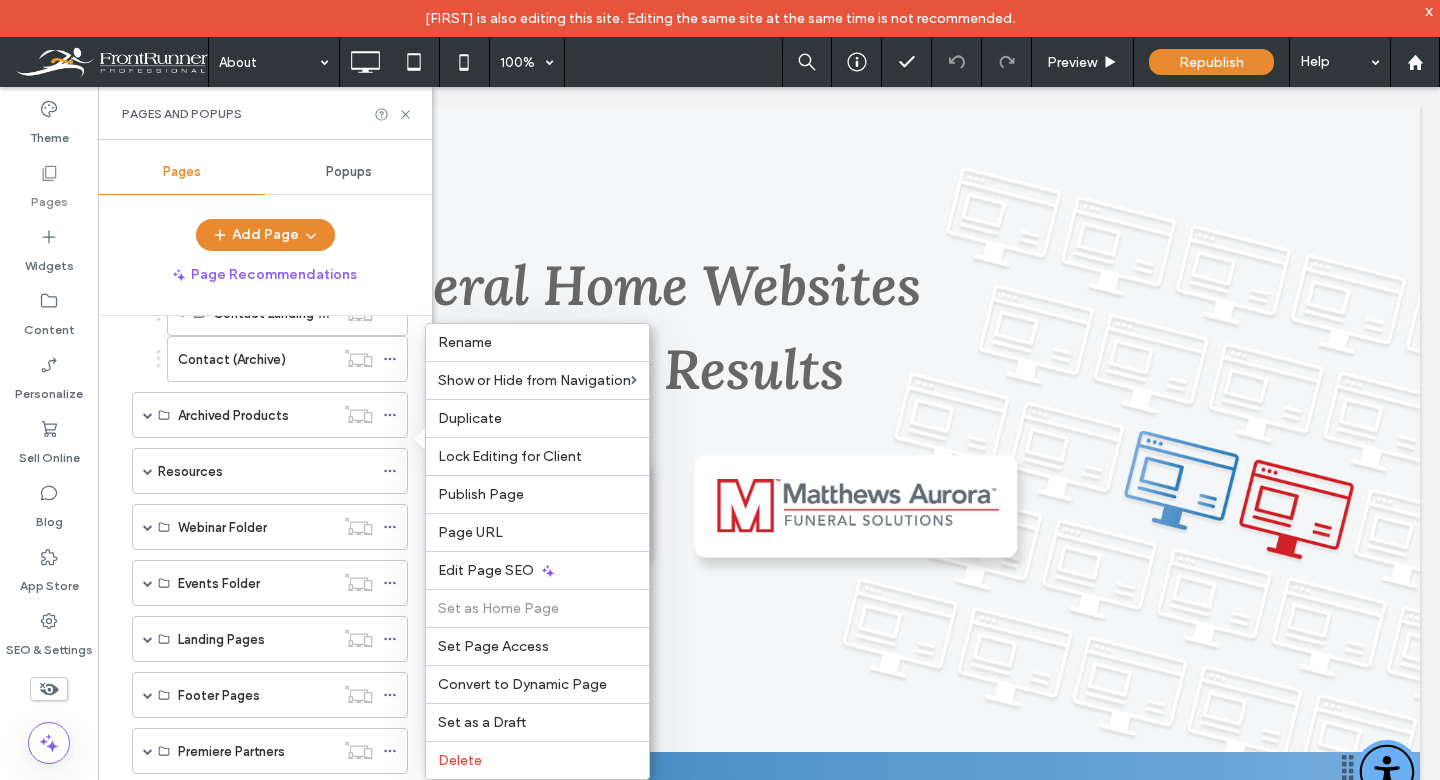 scroll, scrollTop: 1296, scrollLeft: 0, axis: vertical 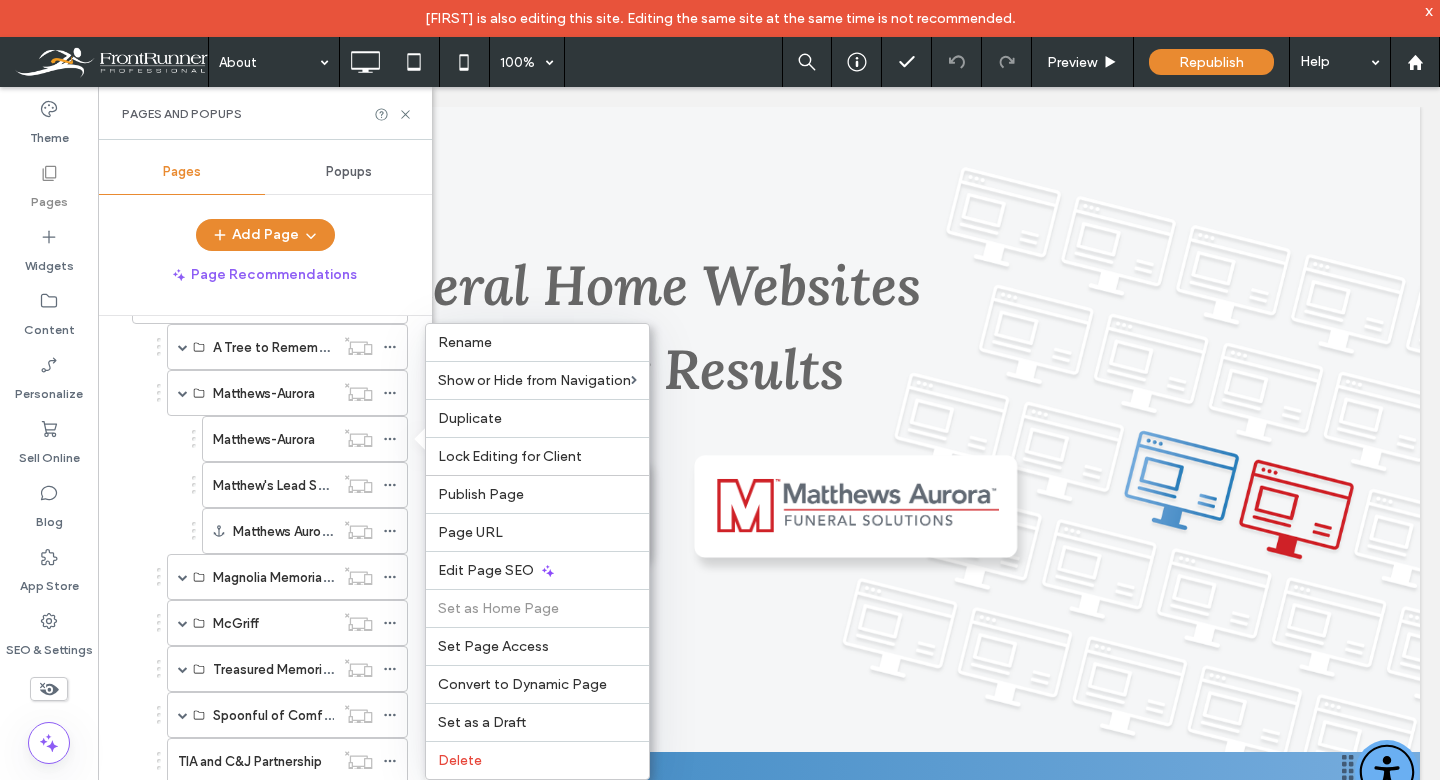 click at bounding box center (720, 390) 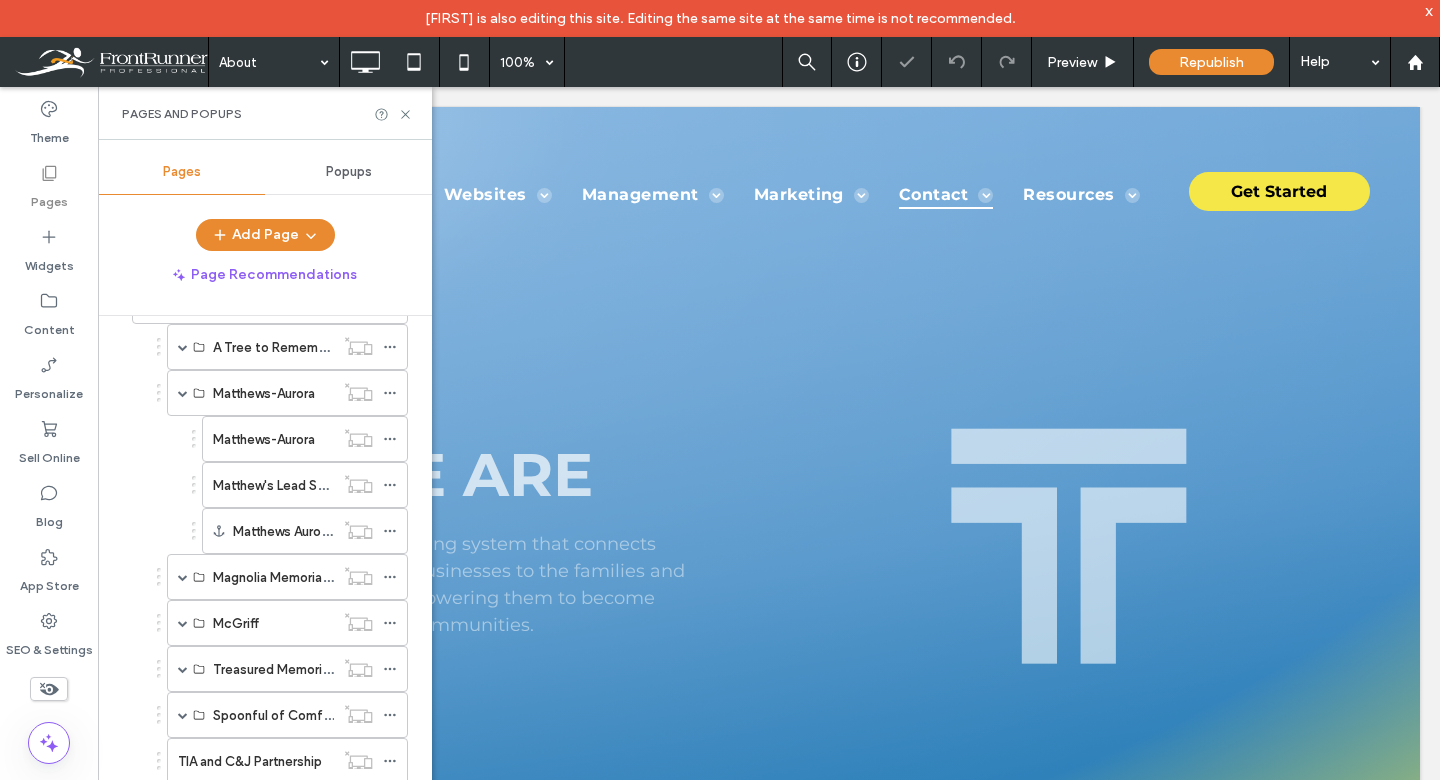scroll, scrollTop: 0, scrollLeft: 0, axis: both 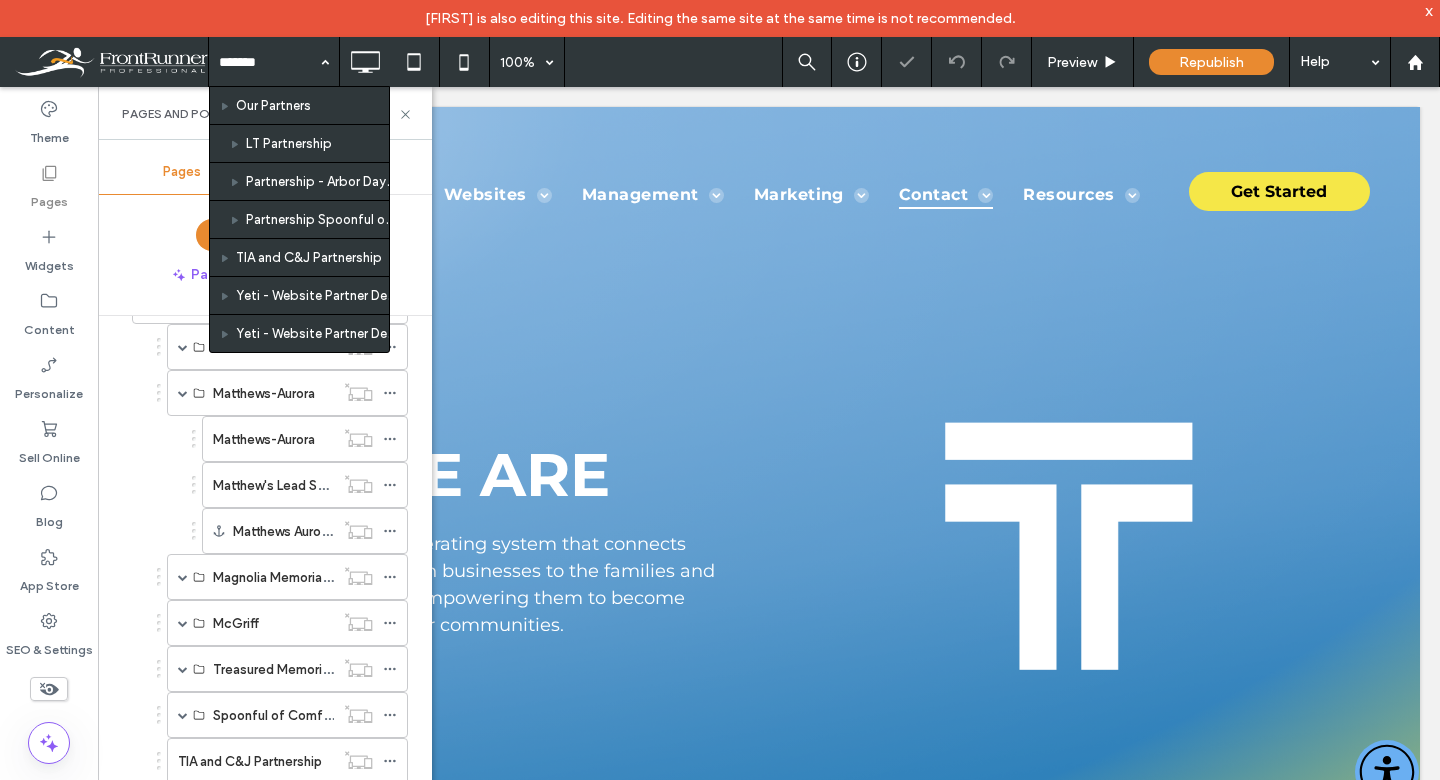 type on "********" 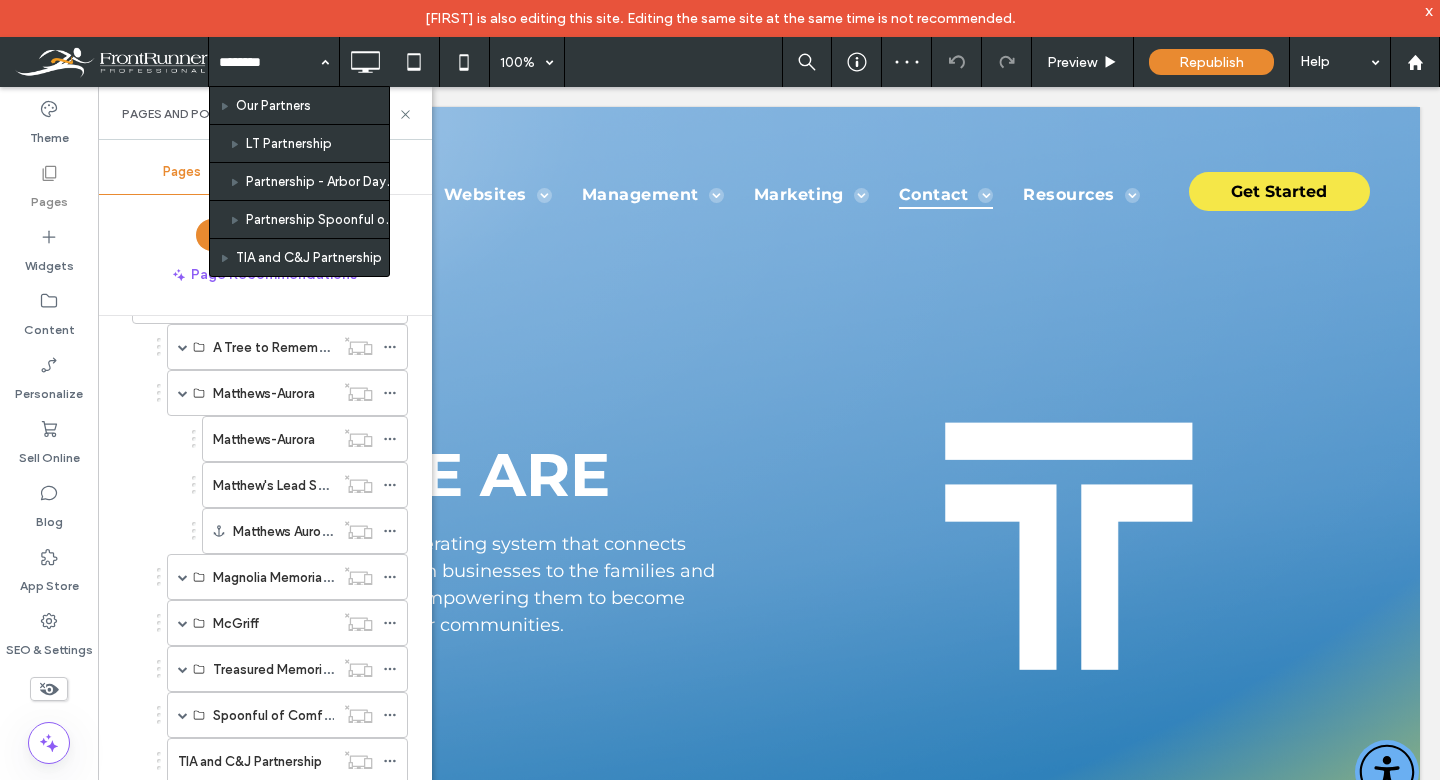 type 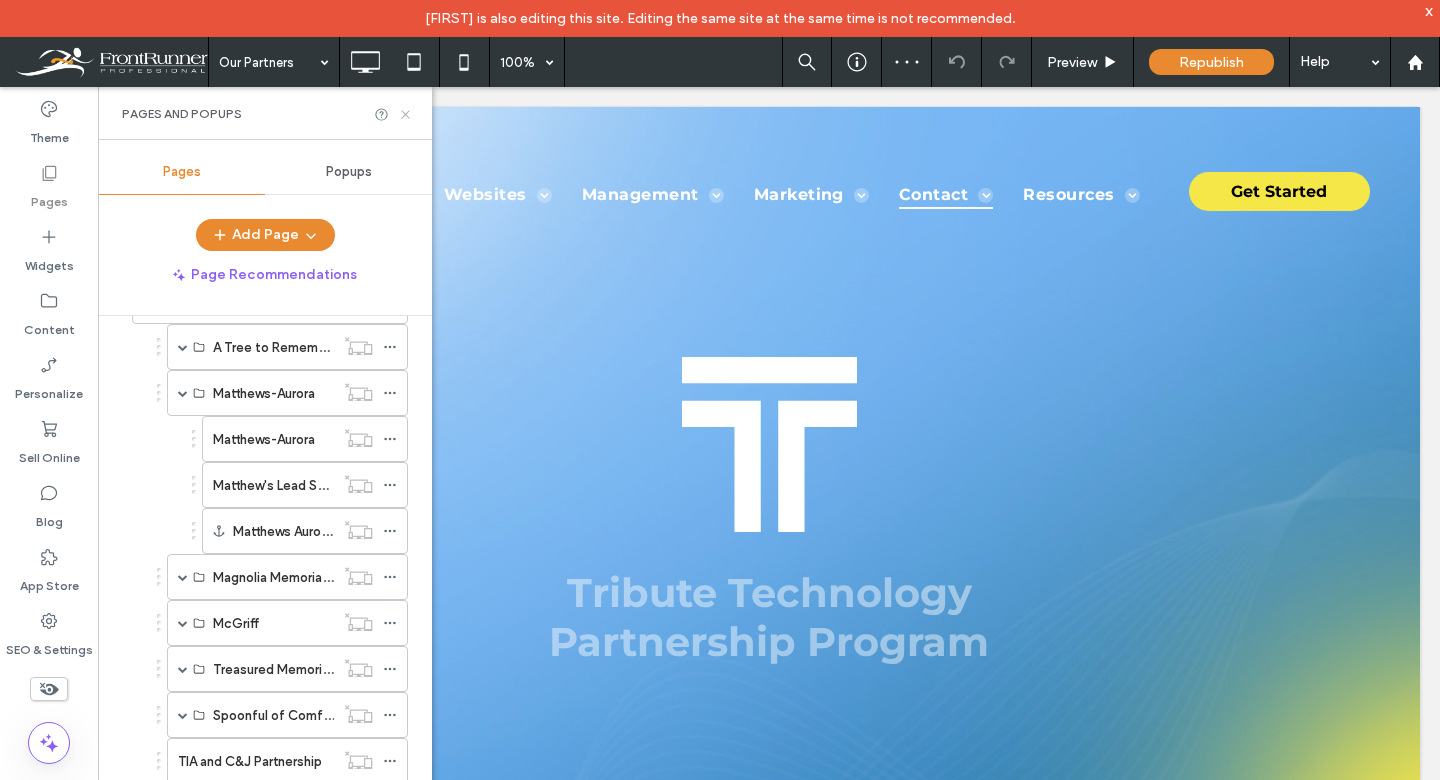 scroll, scrollTop: 0, scrollLeft: 0, axis: both 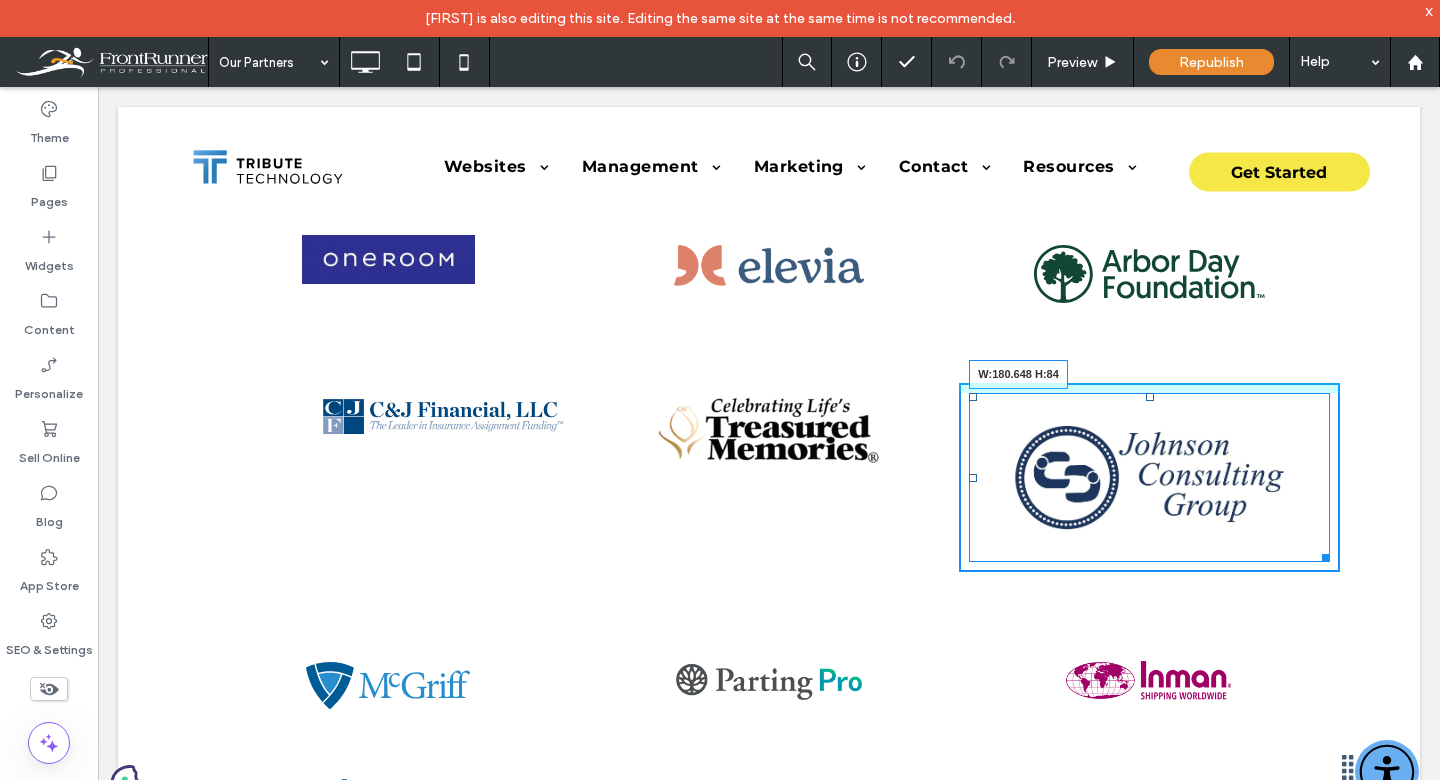 drag, startPoint x: 1321, startPoint y: 553, endPoint x: 1231, endPoint y: 540, distance: 90.934044 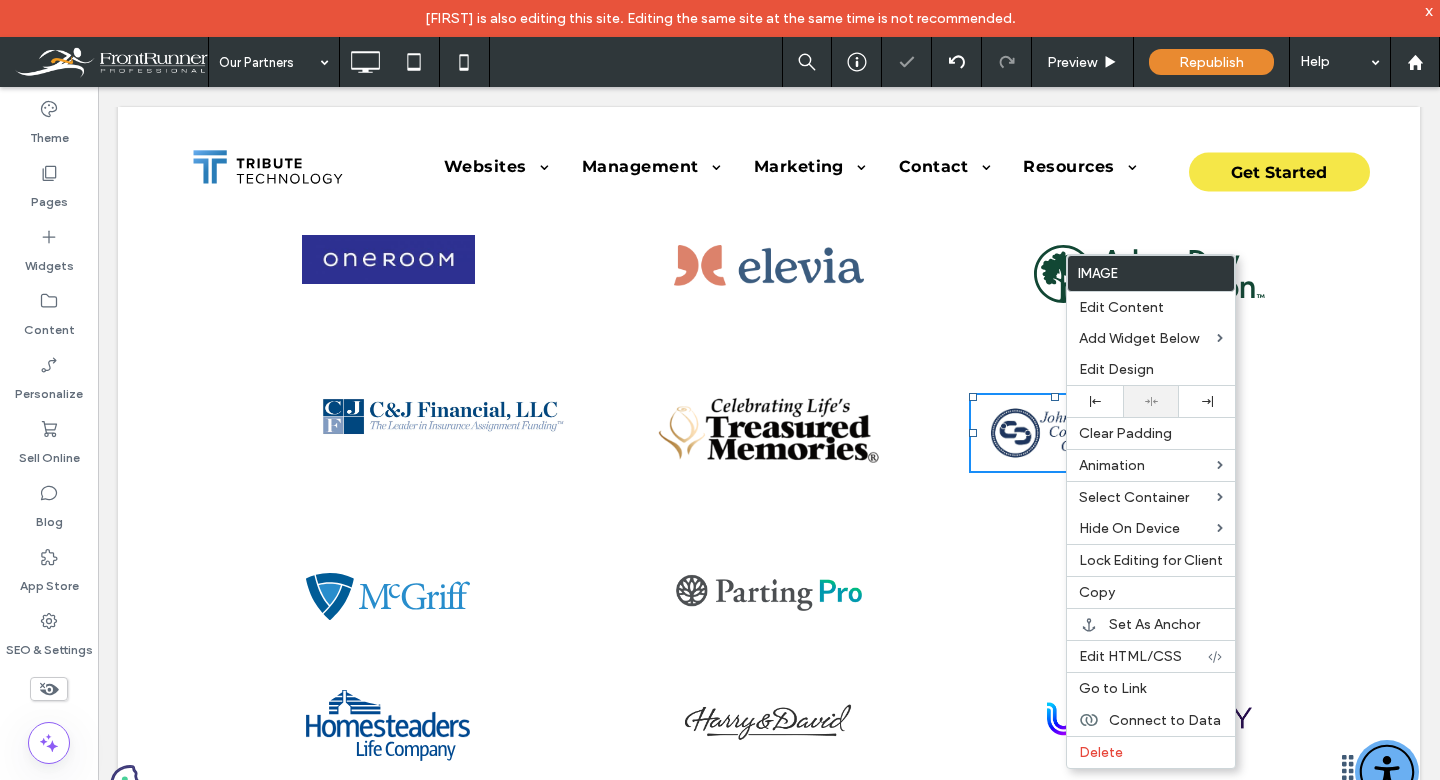 click 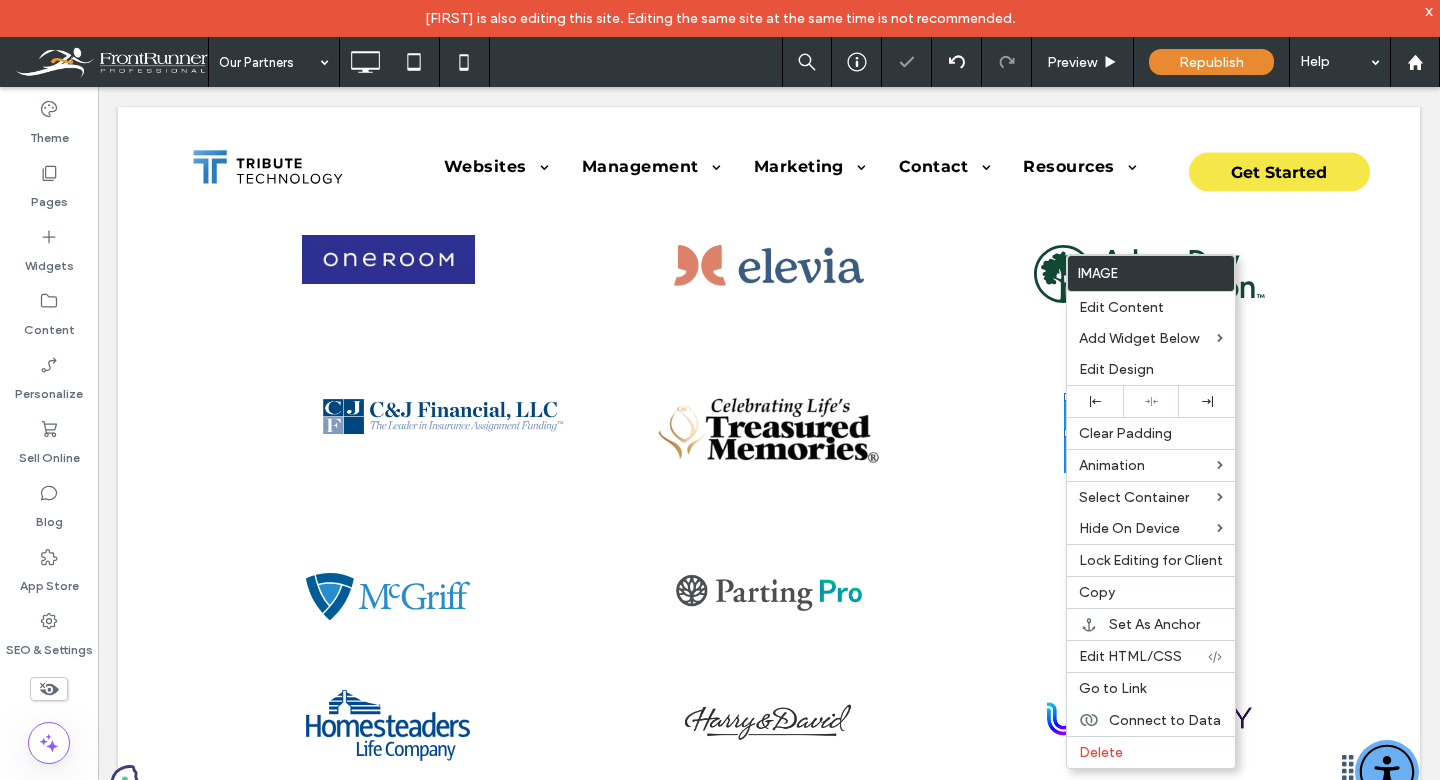 click on "Click To Paste" at bounding box center (388, 433) 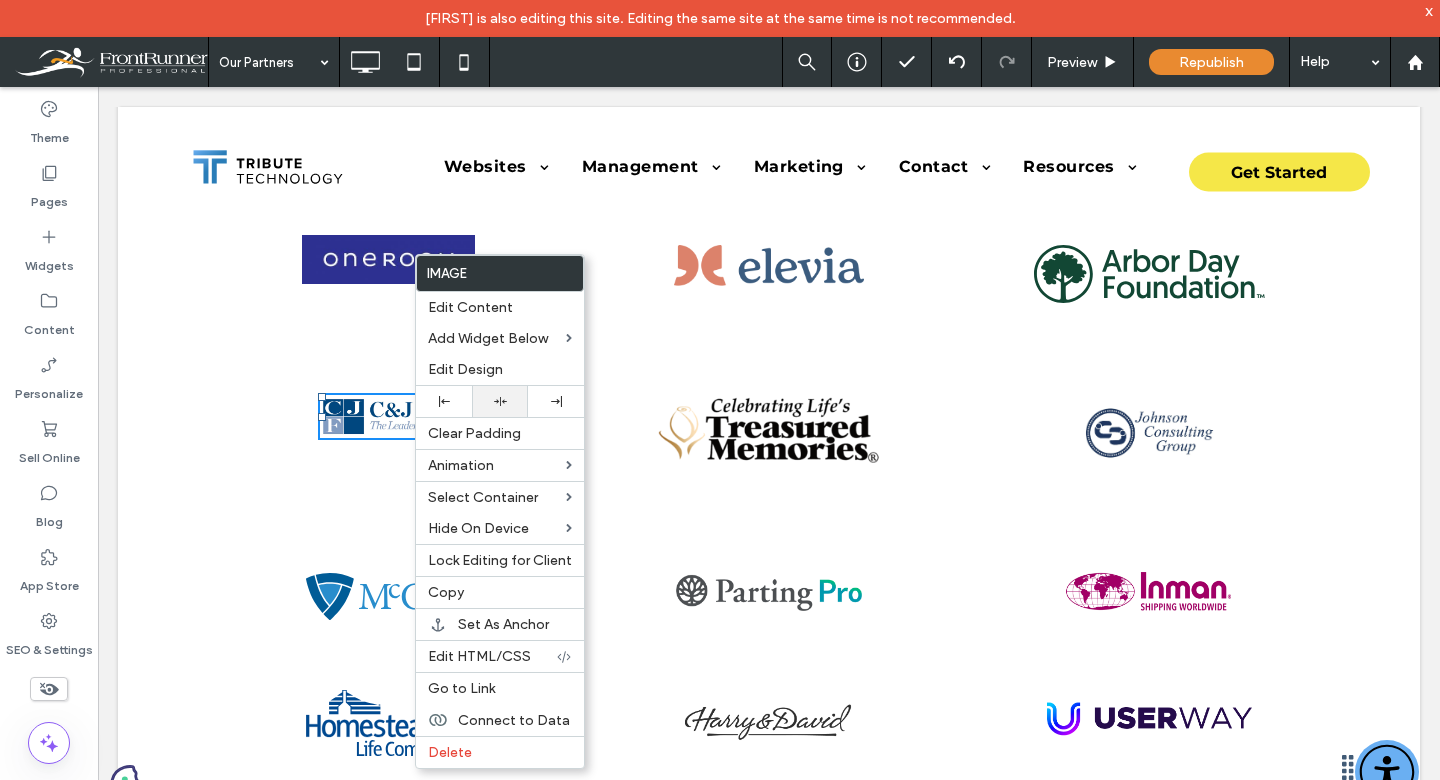 click at bounding box center [500, 401] 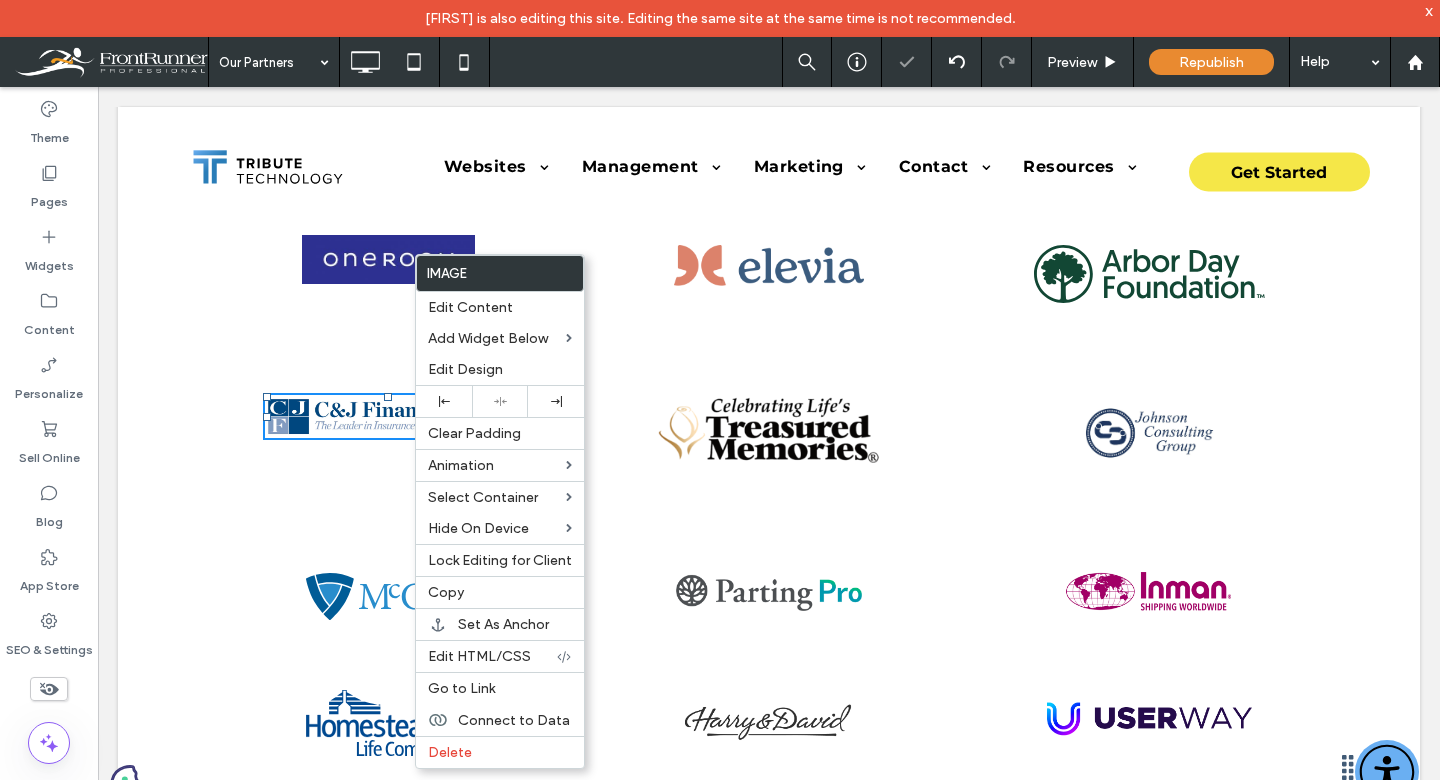 drag, startPoint x: 334, startPoint y: 387, endPoint x: 352, endPoint y: 425, distance: 42.047592 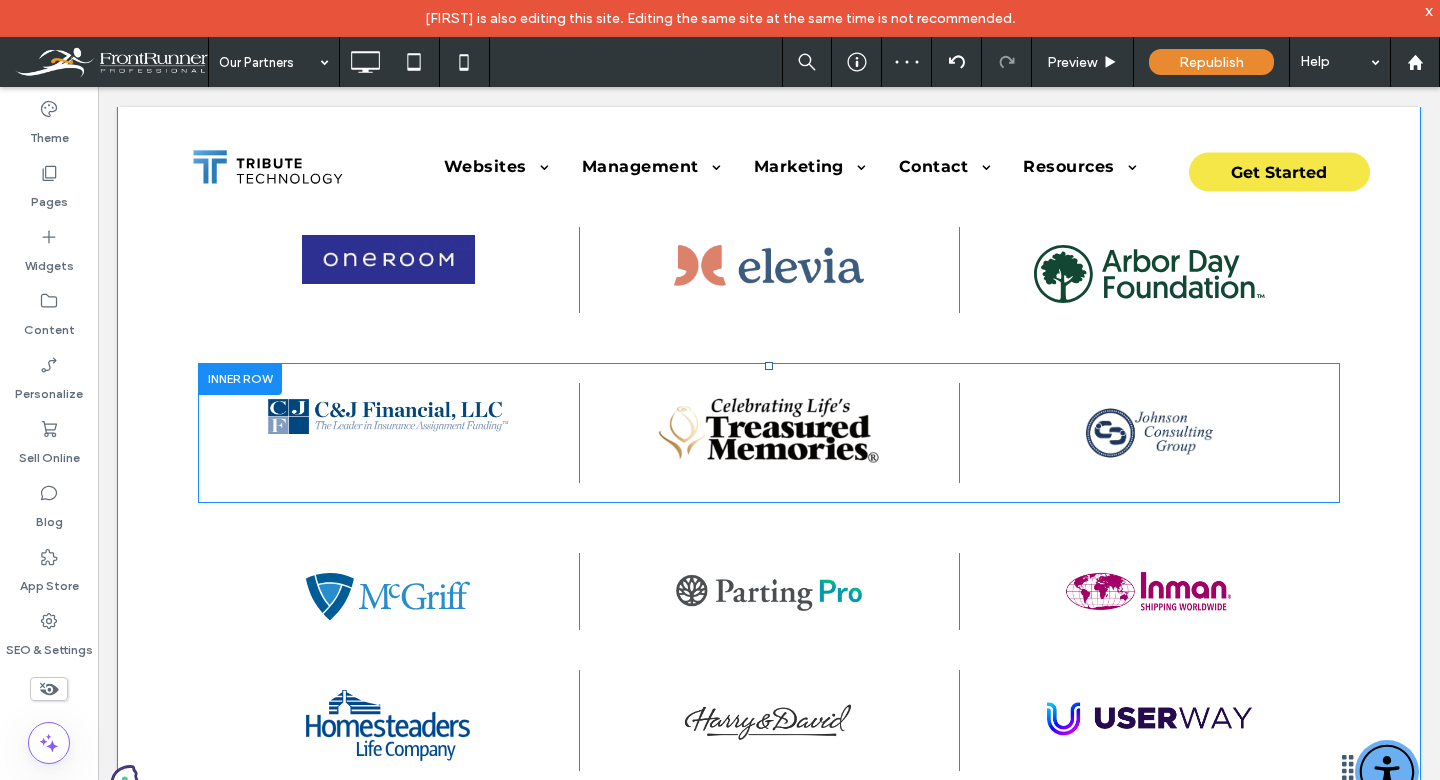 click on "Click To Paste" at bounding box center [388, 433] 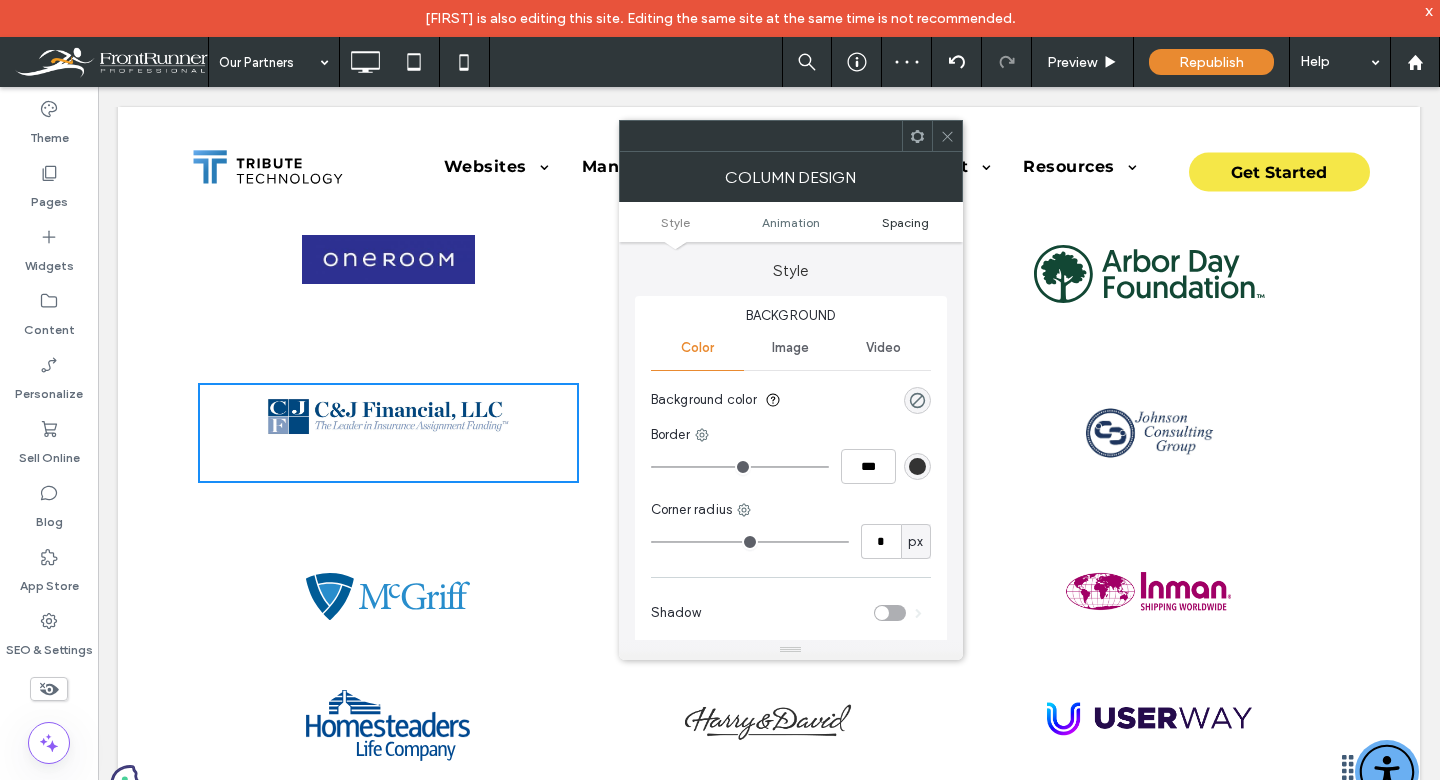 drag, startPoint x: 914, startPoint y: 227, endPoint x: 903, endPoint y: 219, distance: 13.601471 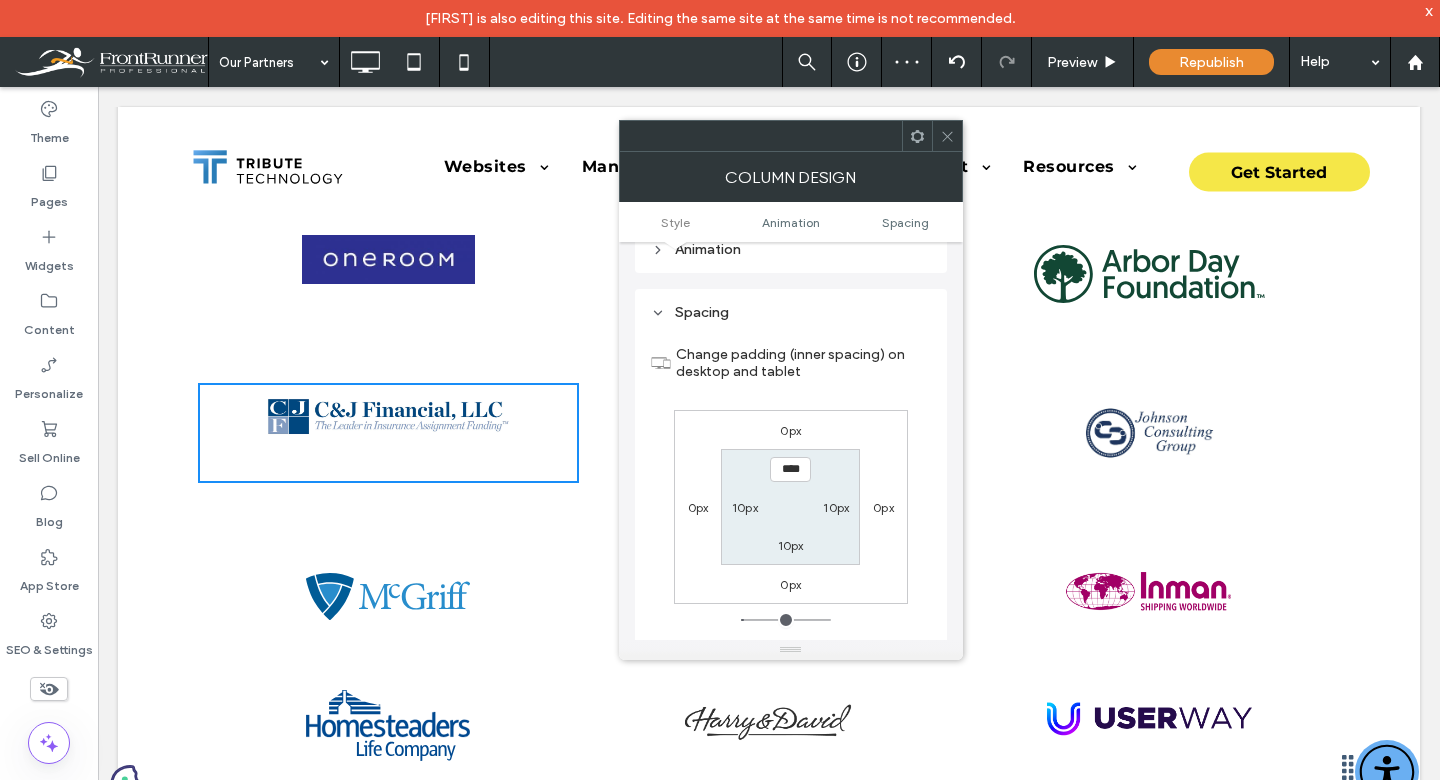 scroll, scrollTop: 470, scrollLeft: 0, axis: vertical 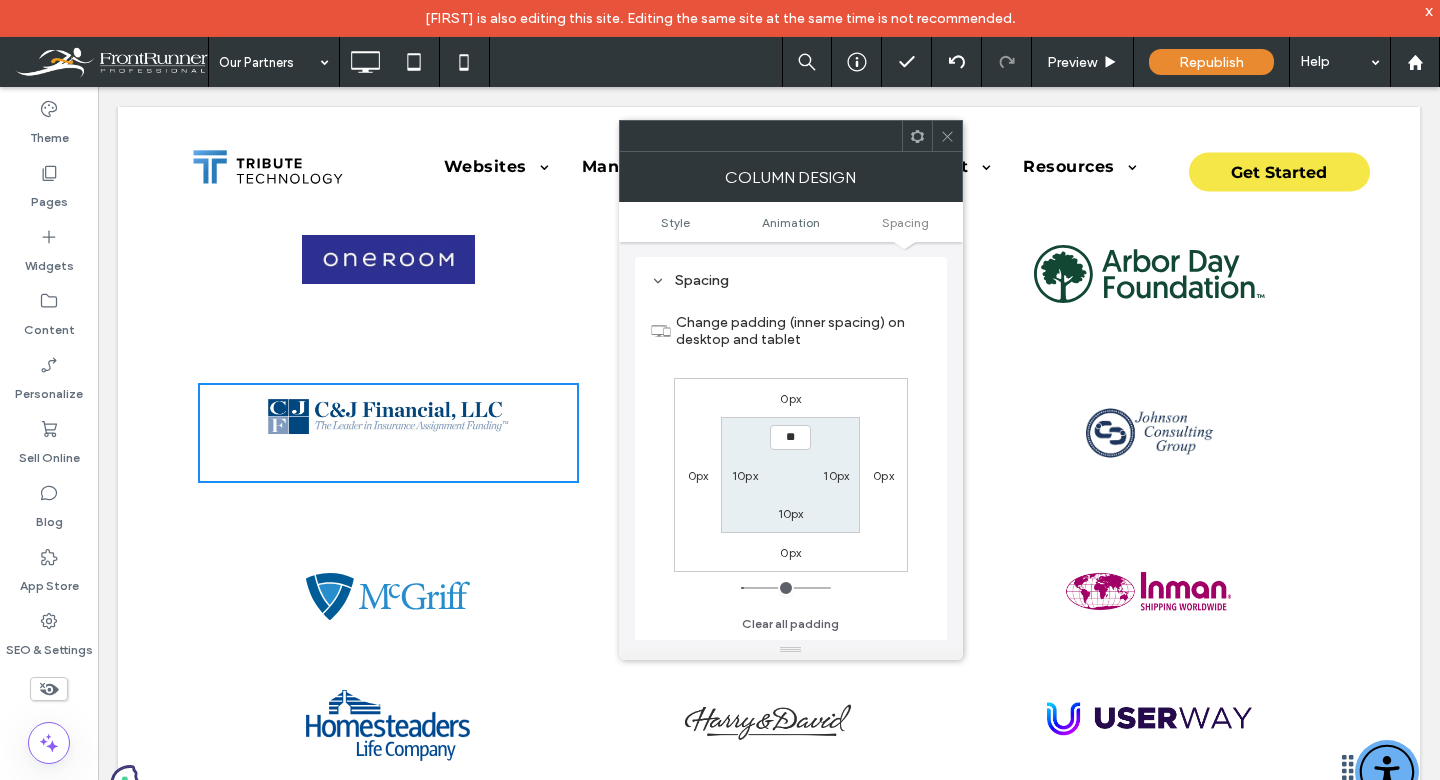 type on "****" 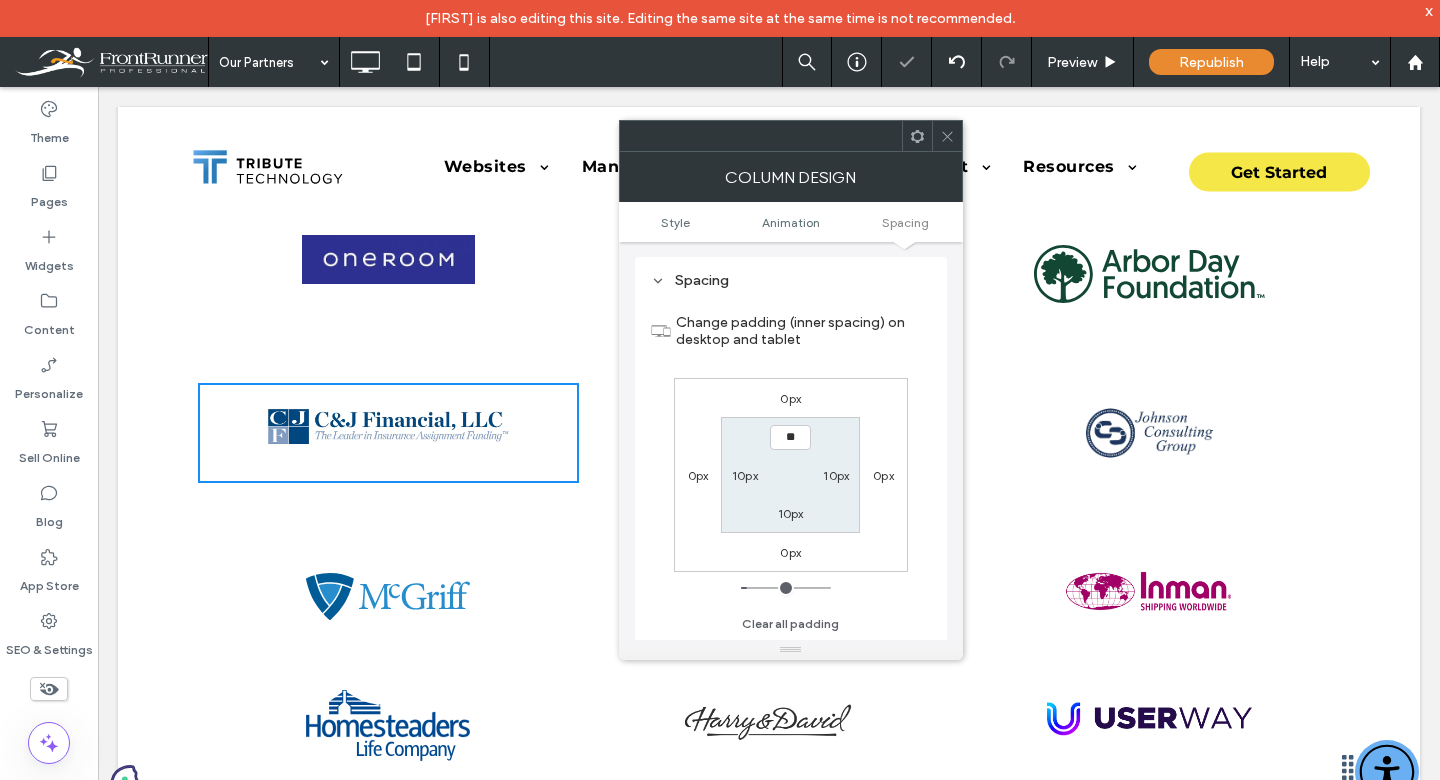 type on "****" 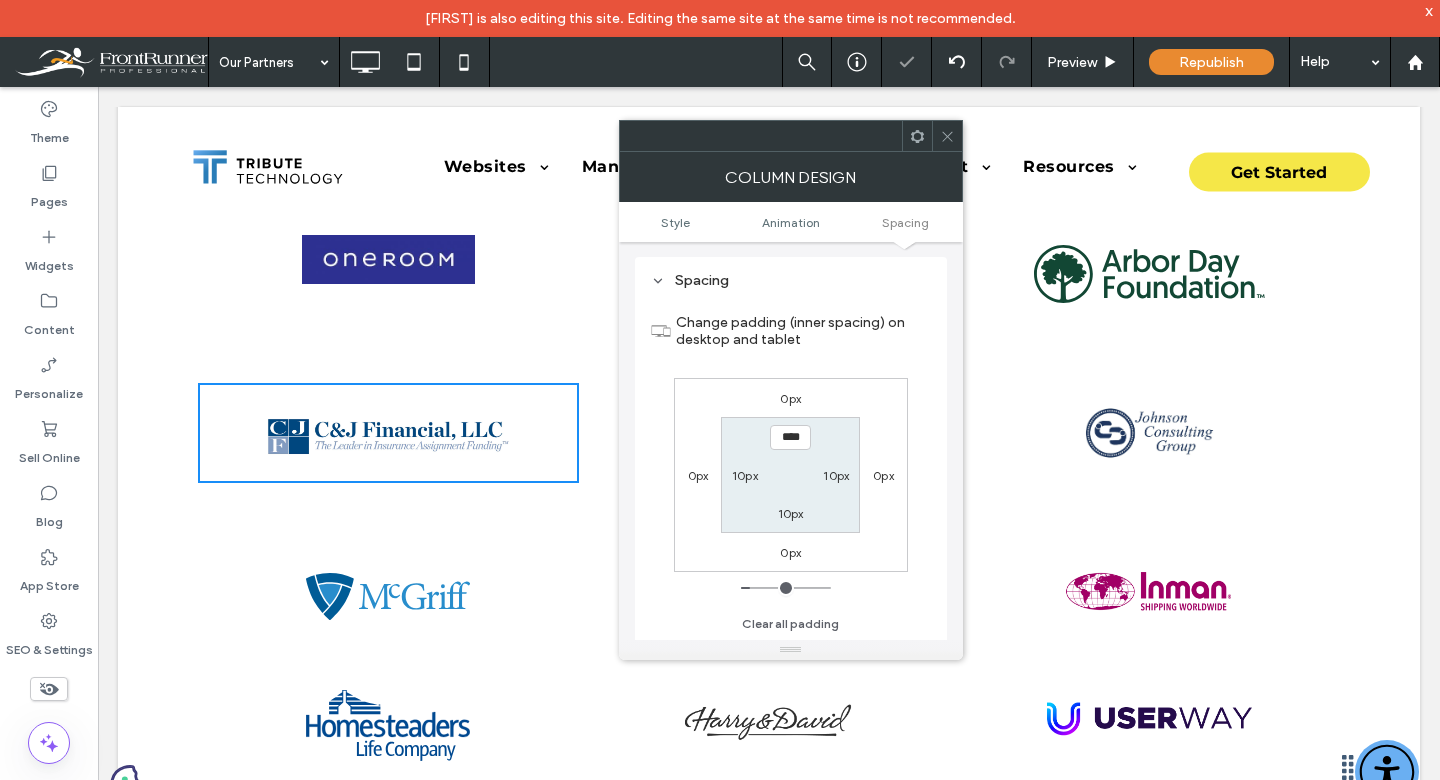 click 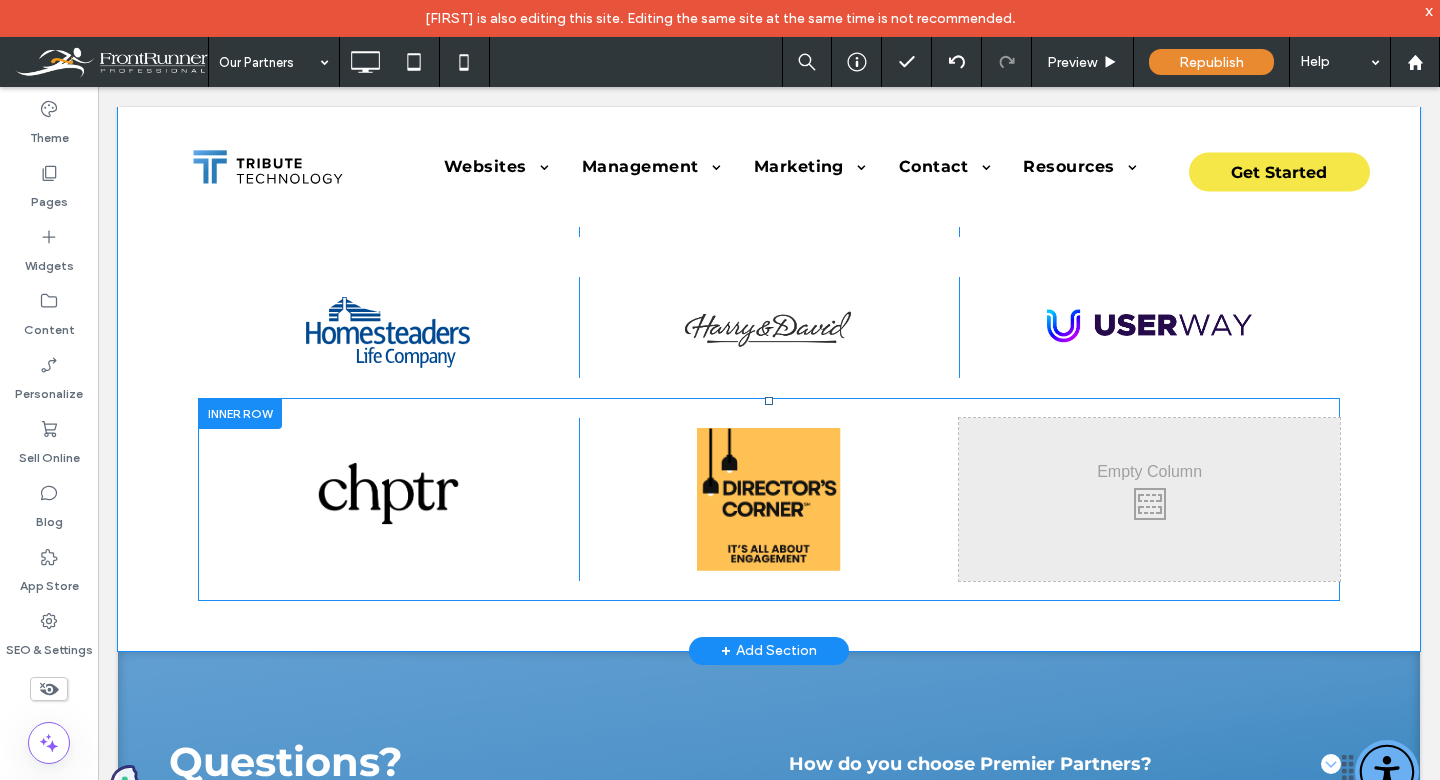 scroll, scrollTop: 2305, scrollLeft: 0, axis: vertical 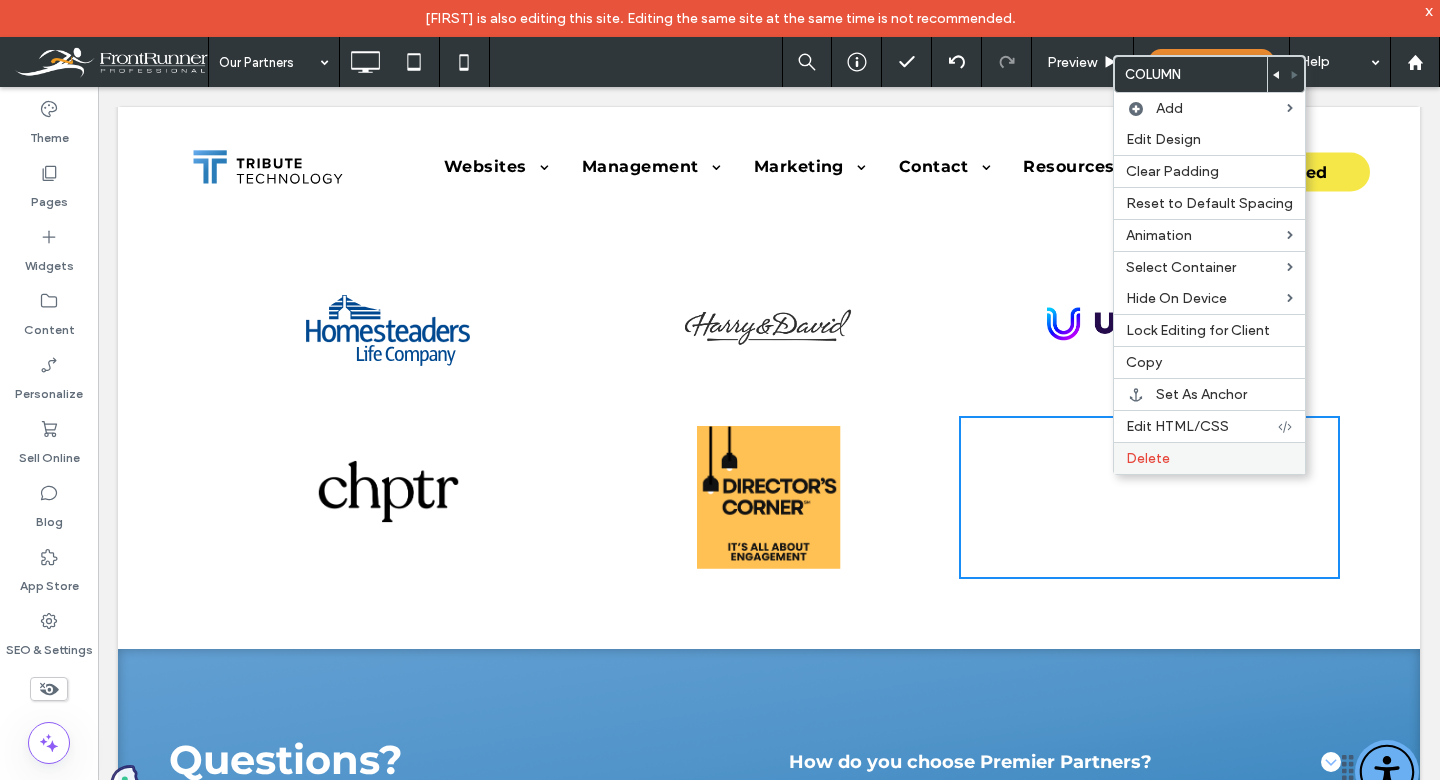 click on "Delete" at bounding box center [1148, 458] 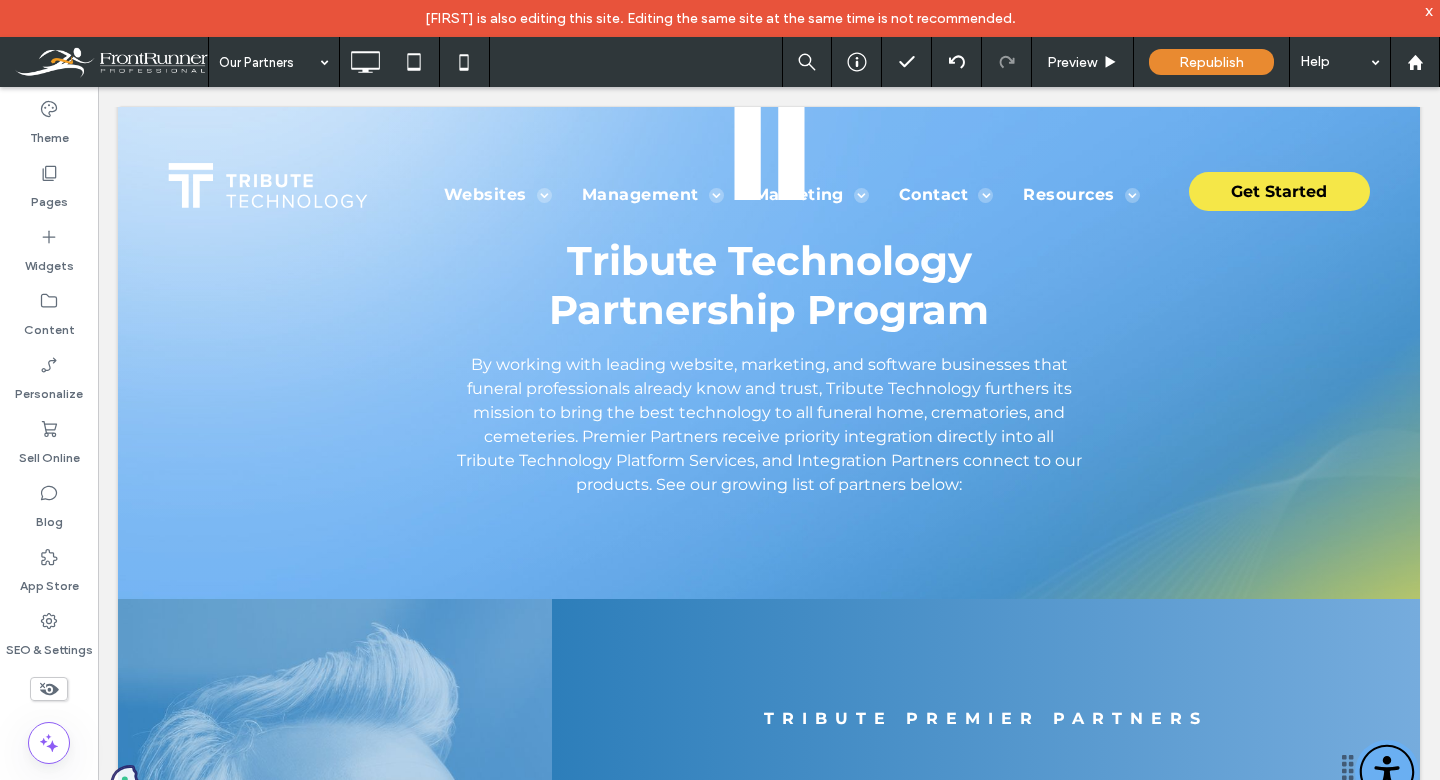 scroll, scrollTop: 0, scrollLeft: 0, axis: both 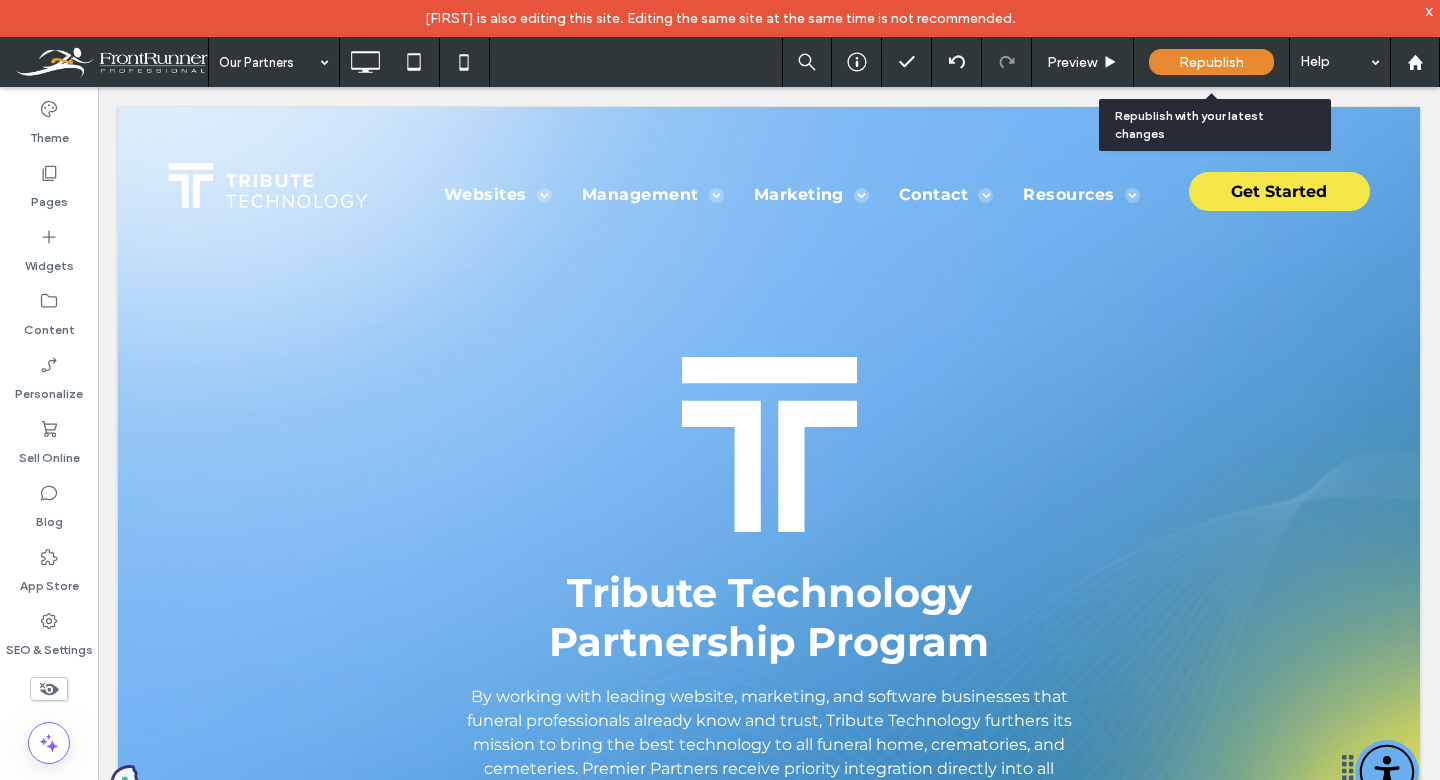 click on "Republish" at bounding box center (1211, 62) 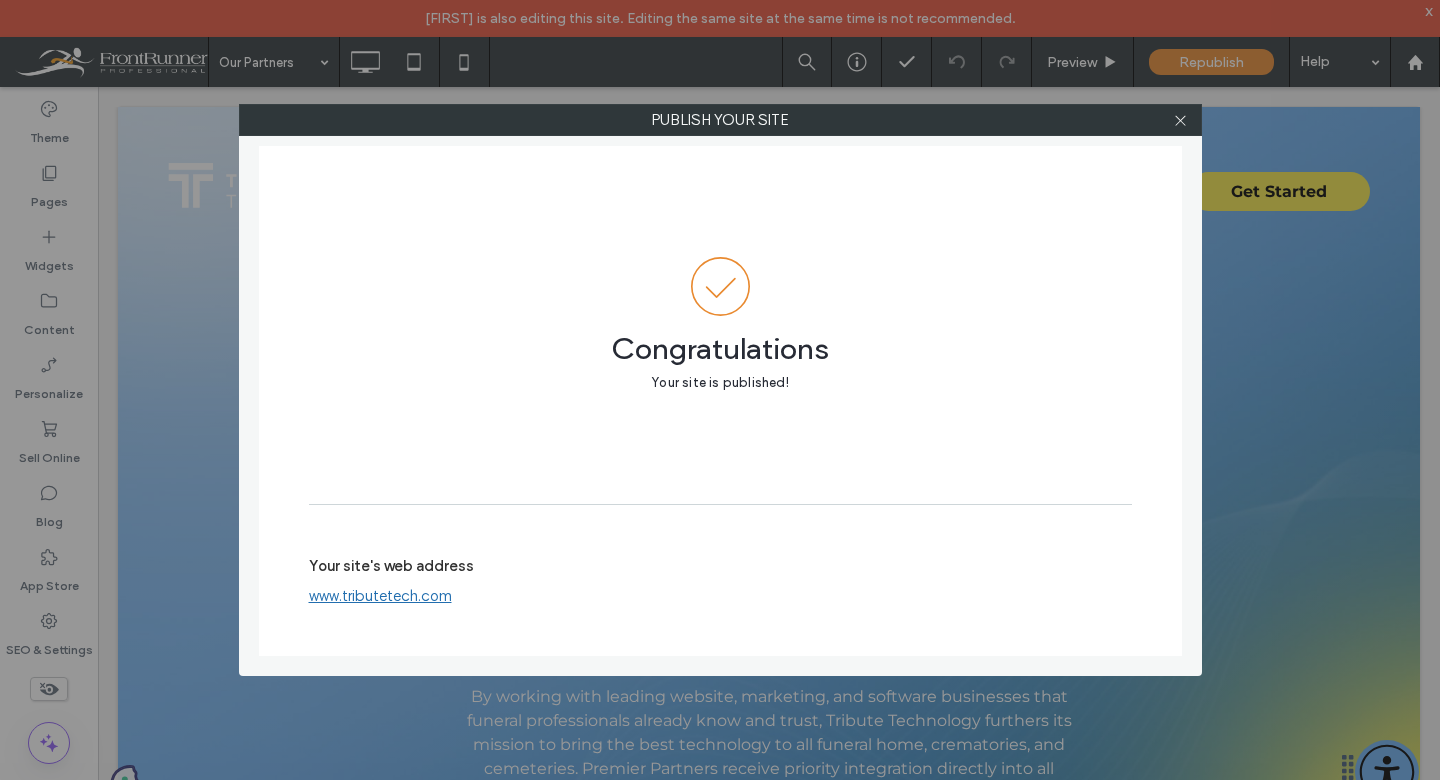 click at bounding box center (1181, 120) 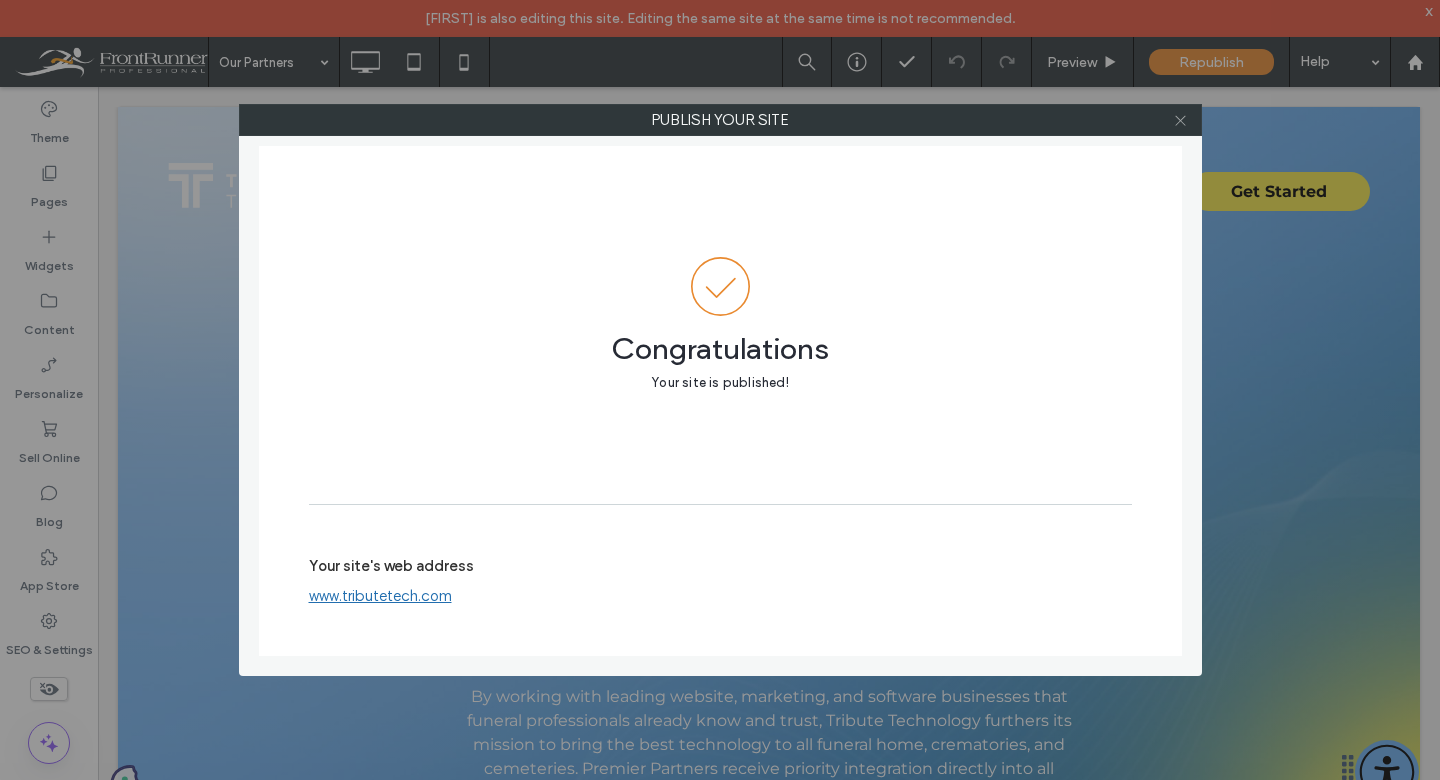 click 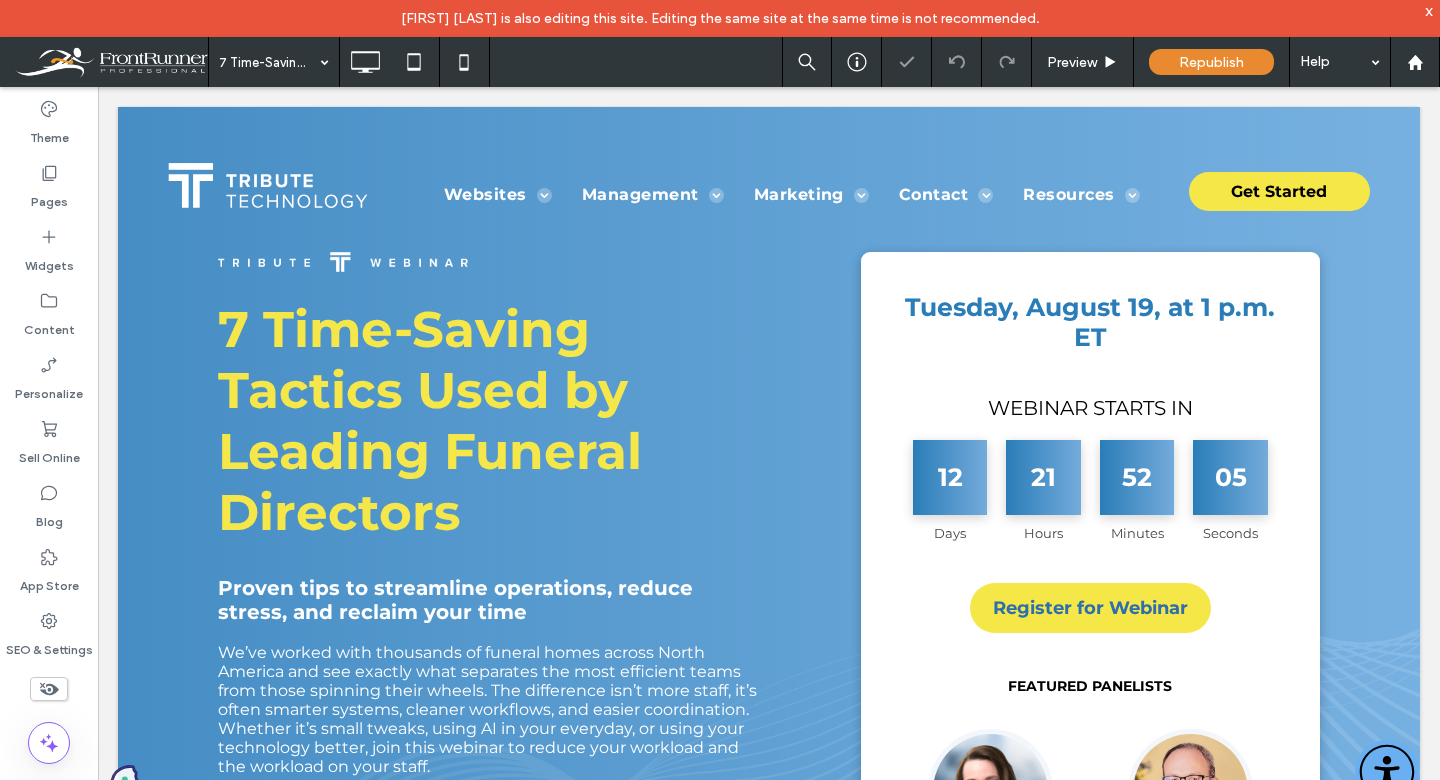 scroll, scrollTop: 0, scrollLeft: 0, axis: both 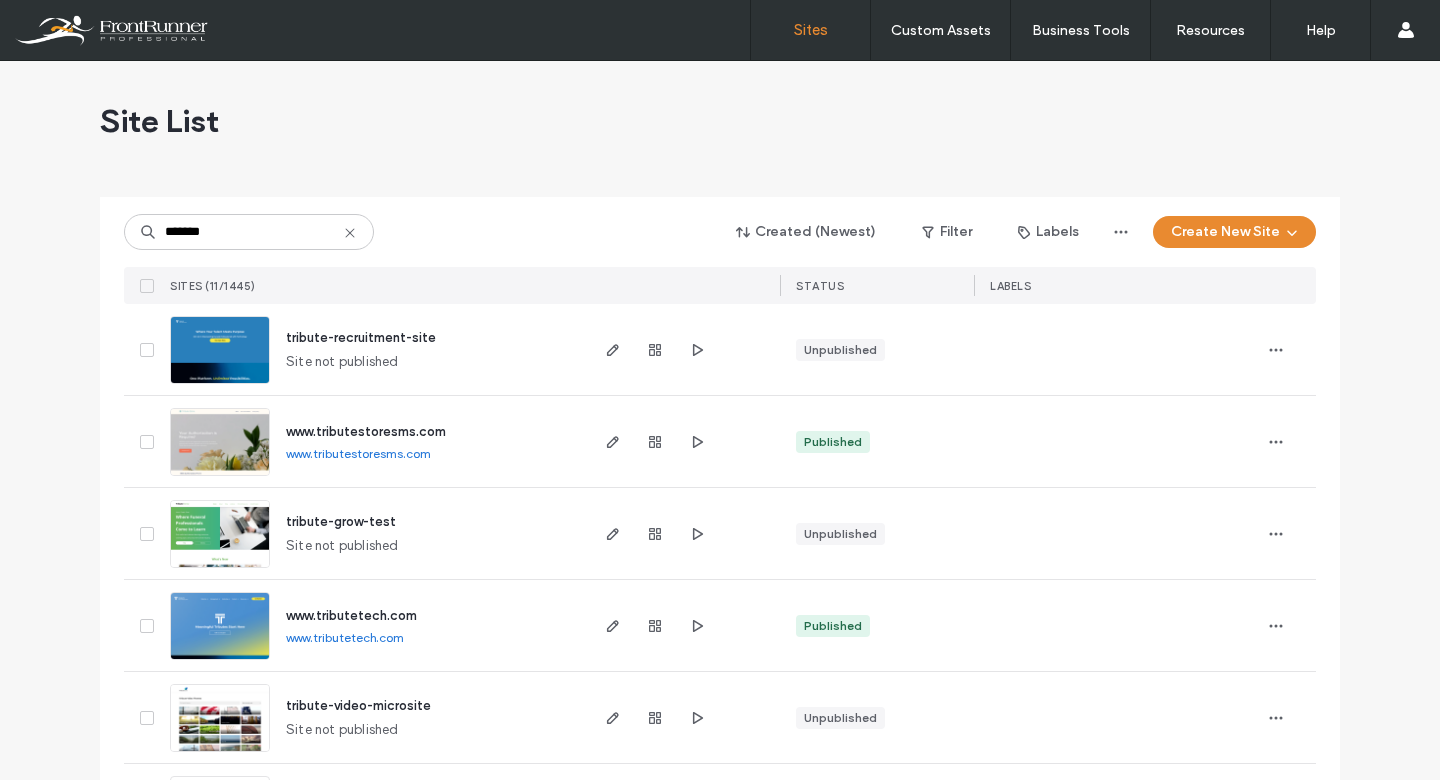 type on "*******" 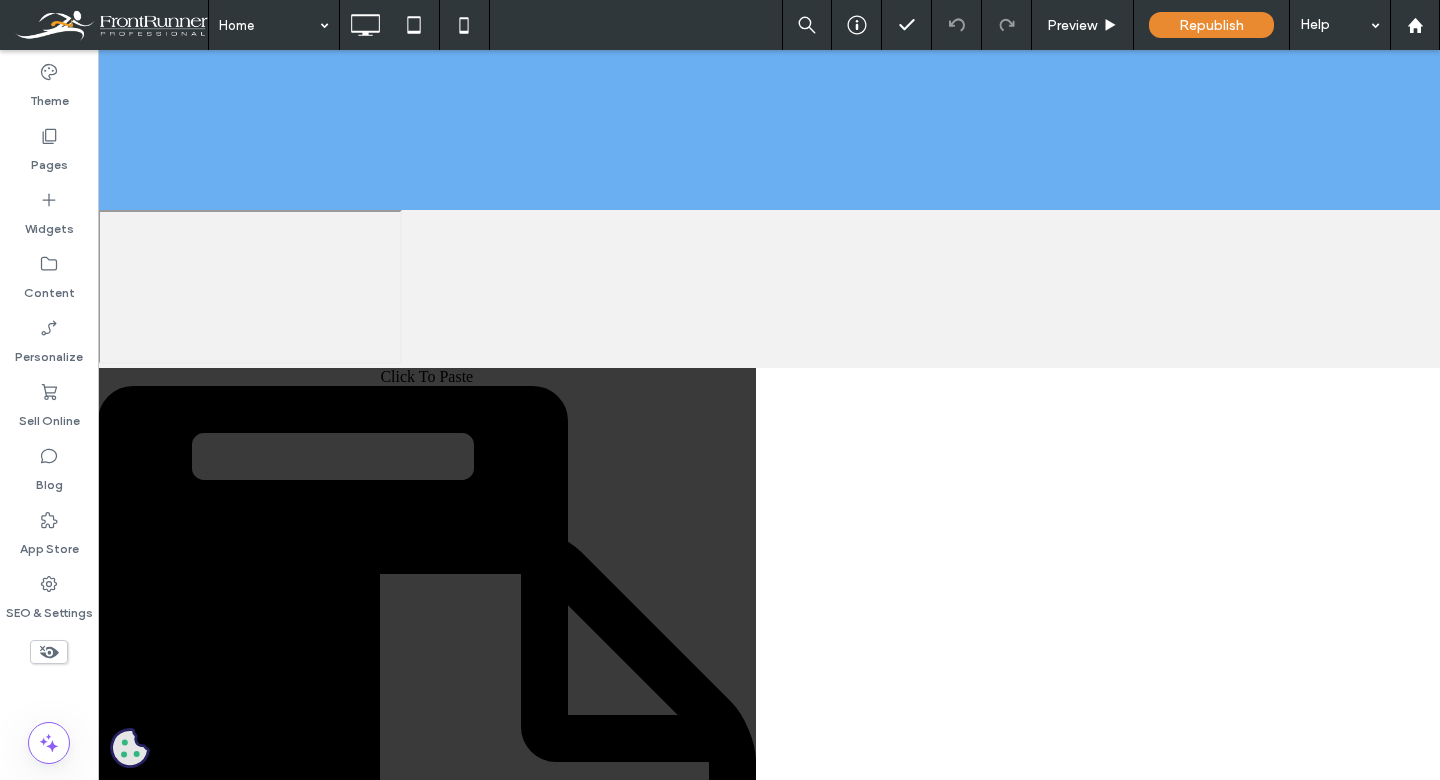 scroll, scrollTop: 0, scrollLeft: 0, axis: both 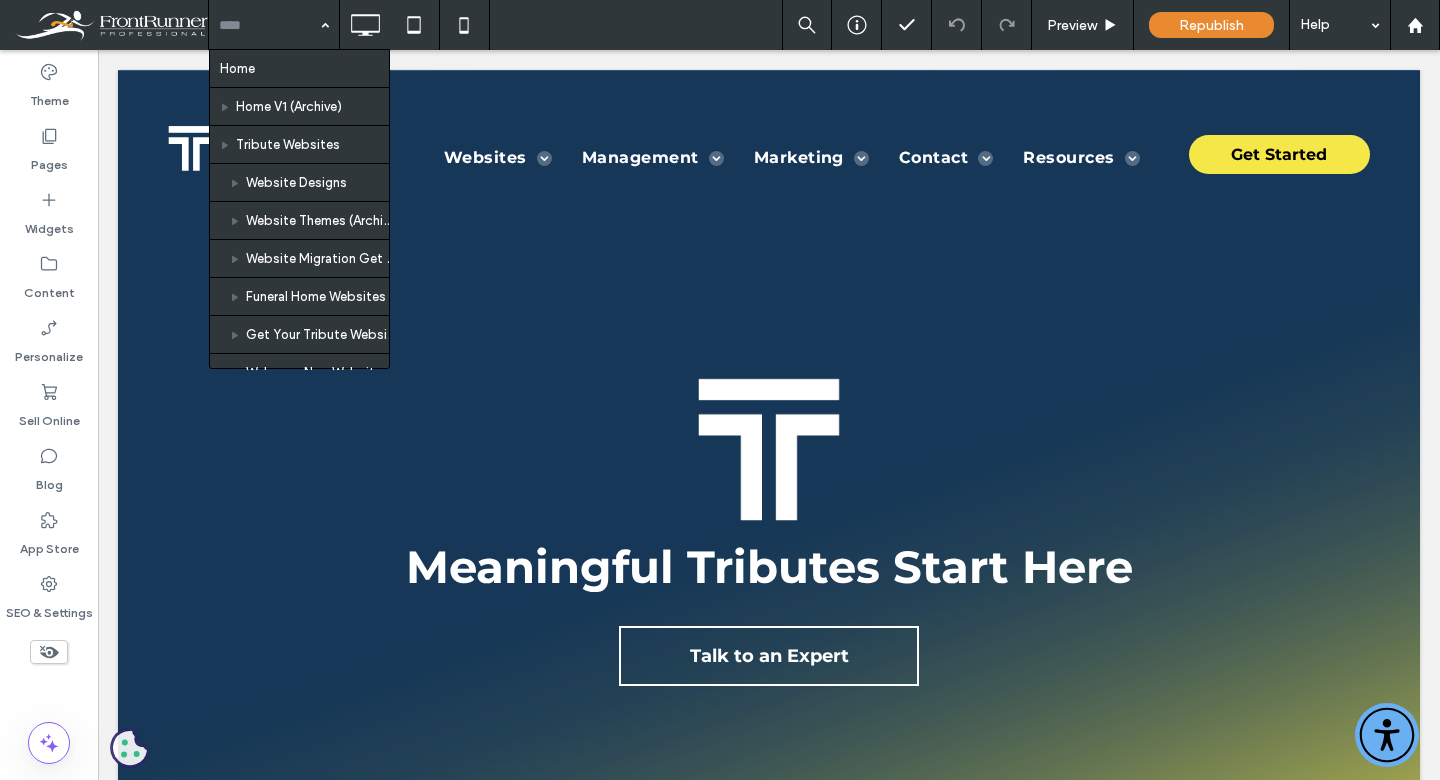 click at bounding box center (269, 25) 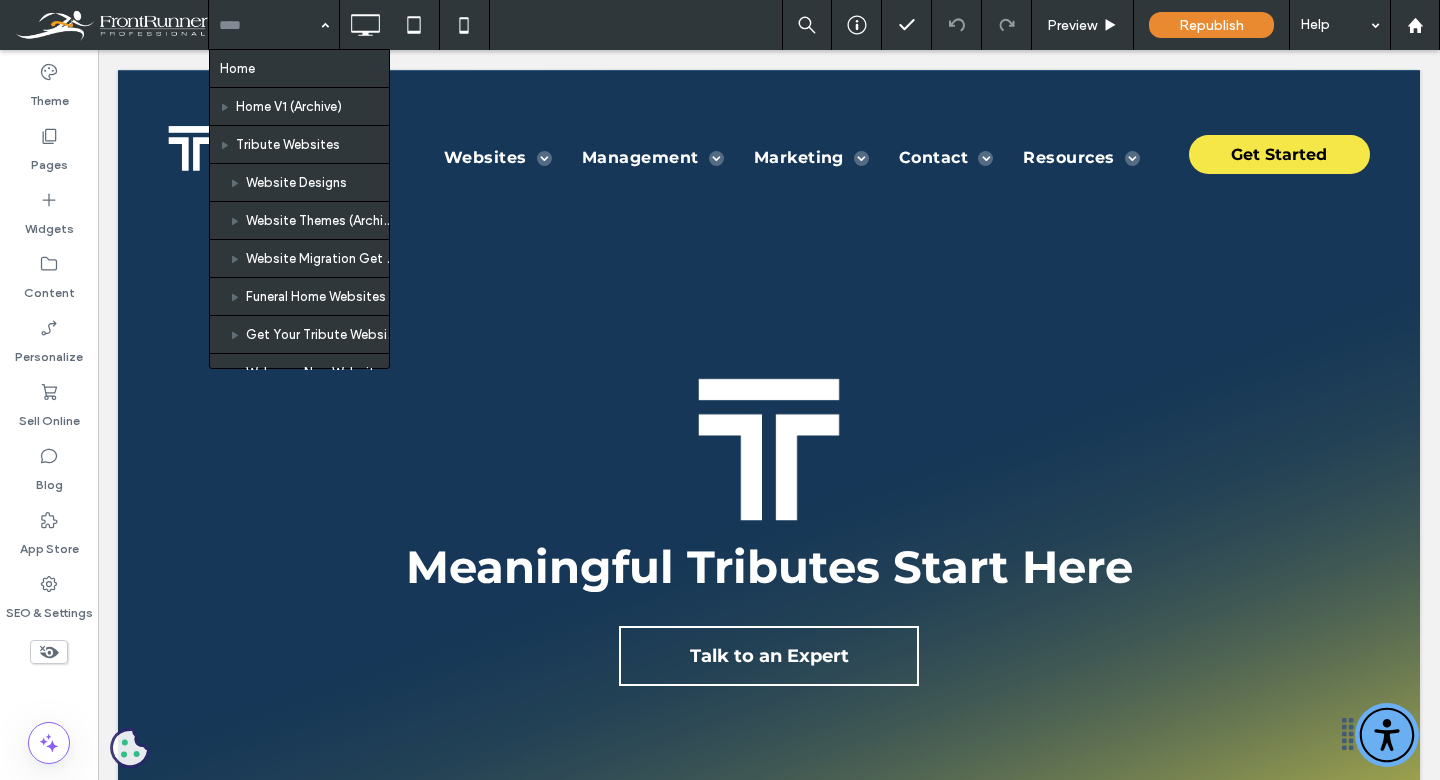 click at bounding box center (269, 25) 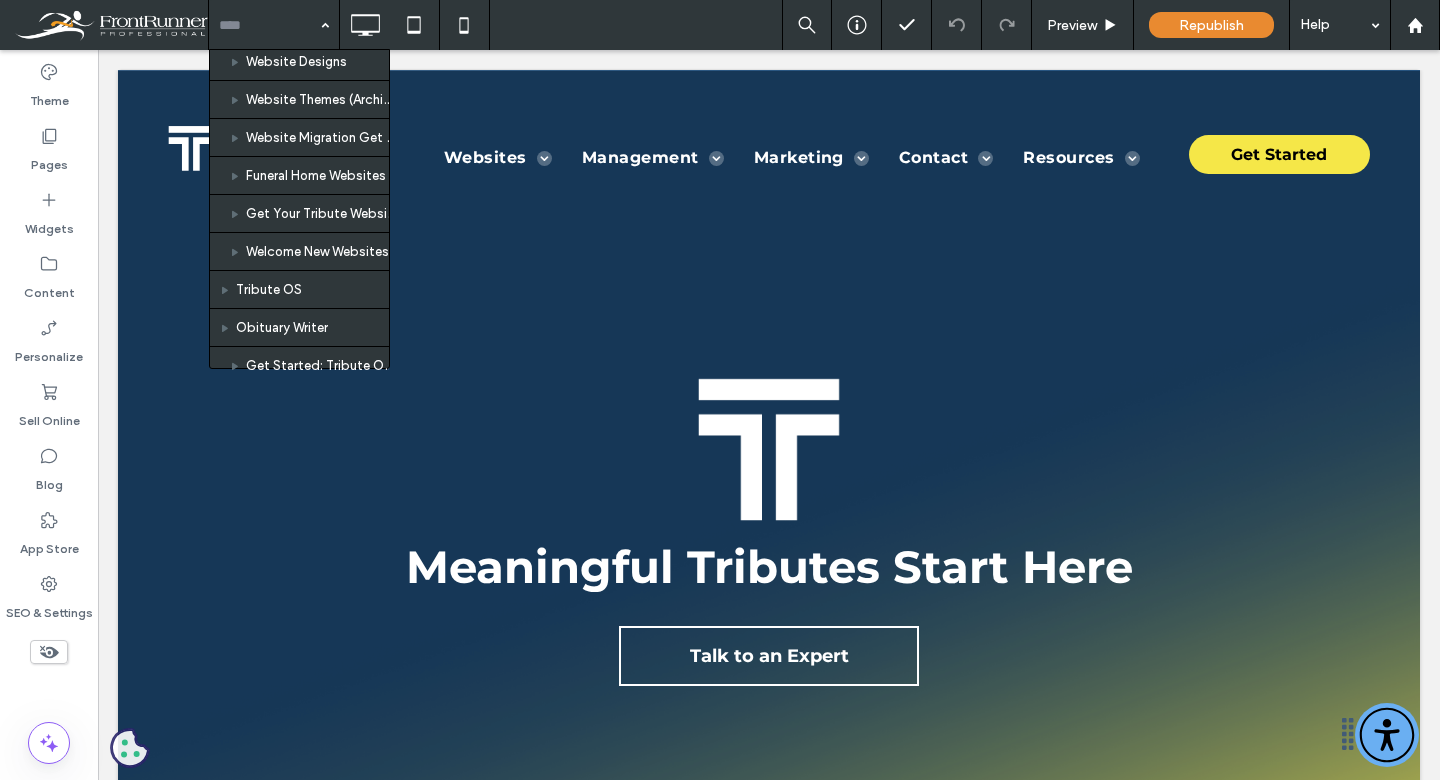 scroll, scrollTop: 0, scrollLeft: 0, axis: both 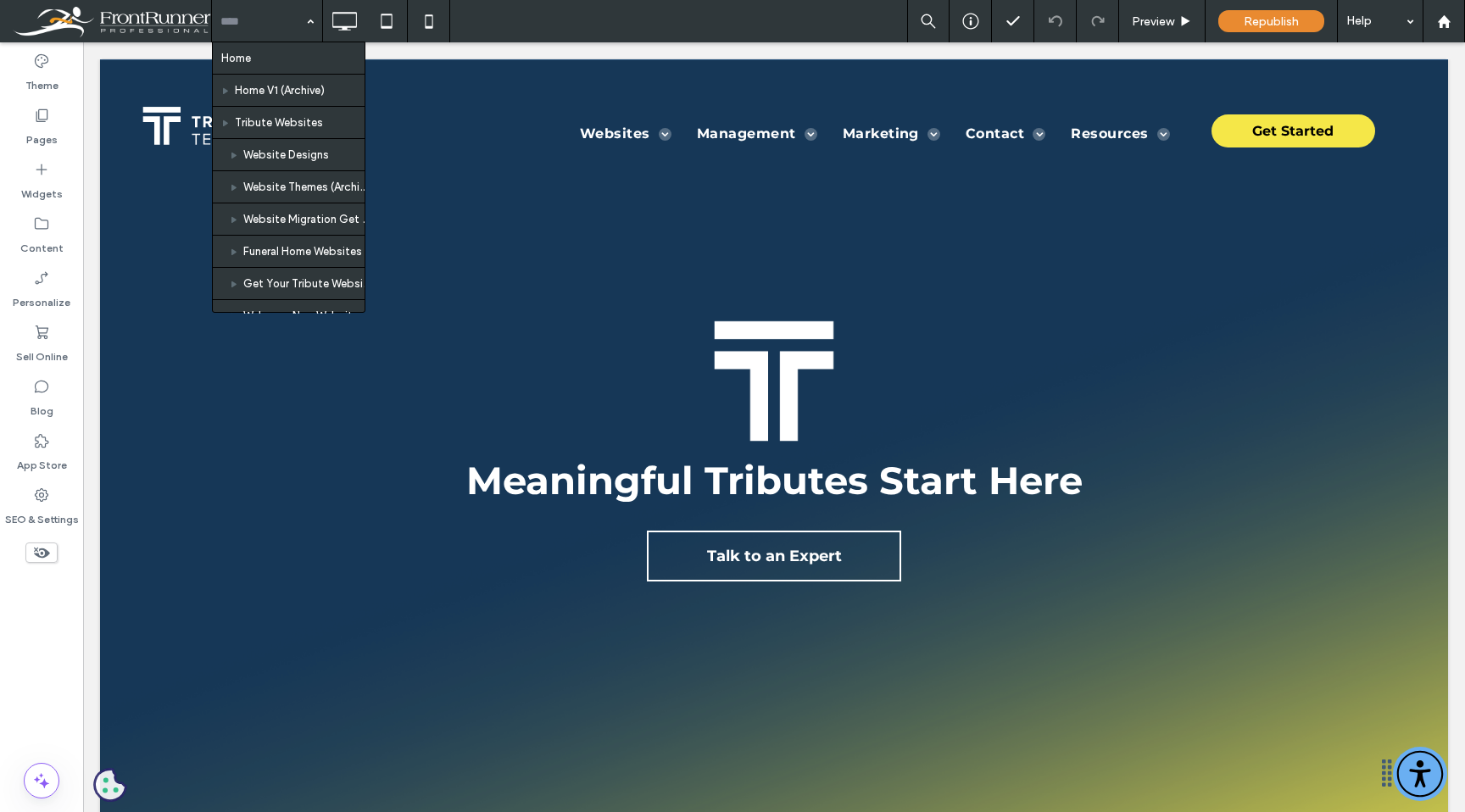 click at bounding box center (263, 21) 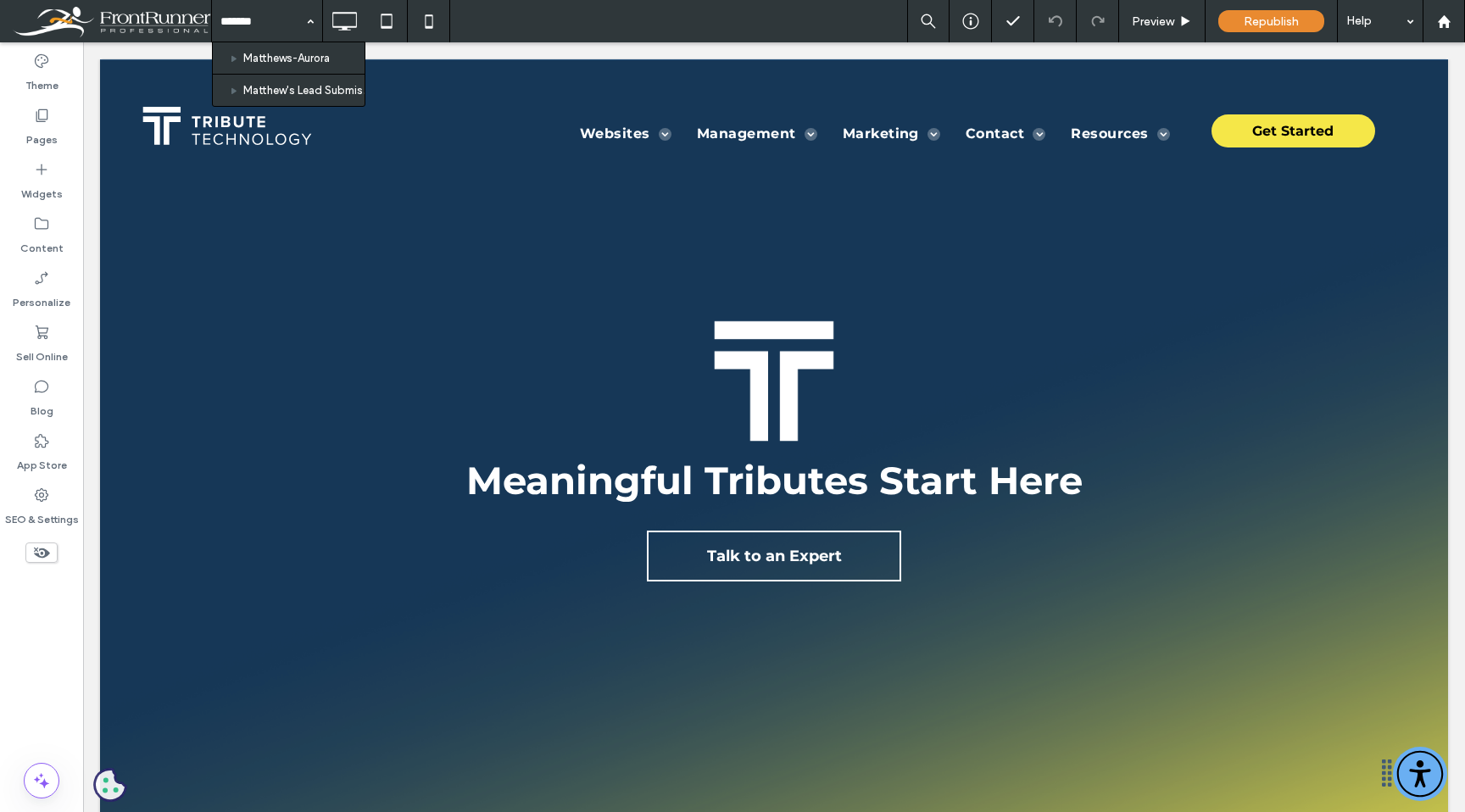 type on "********" 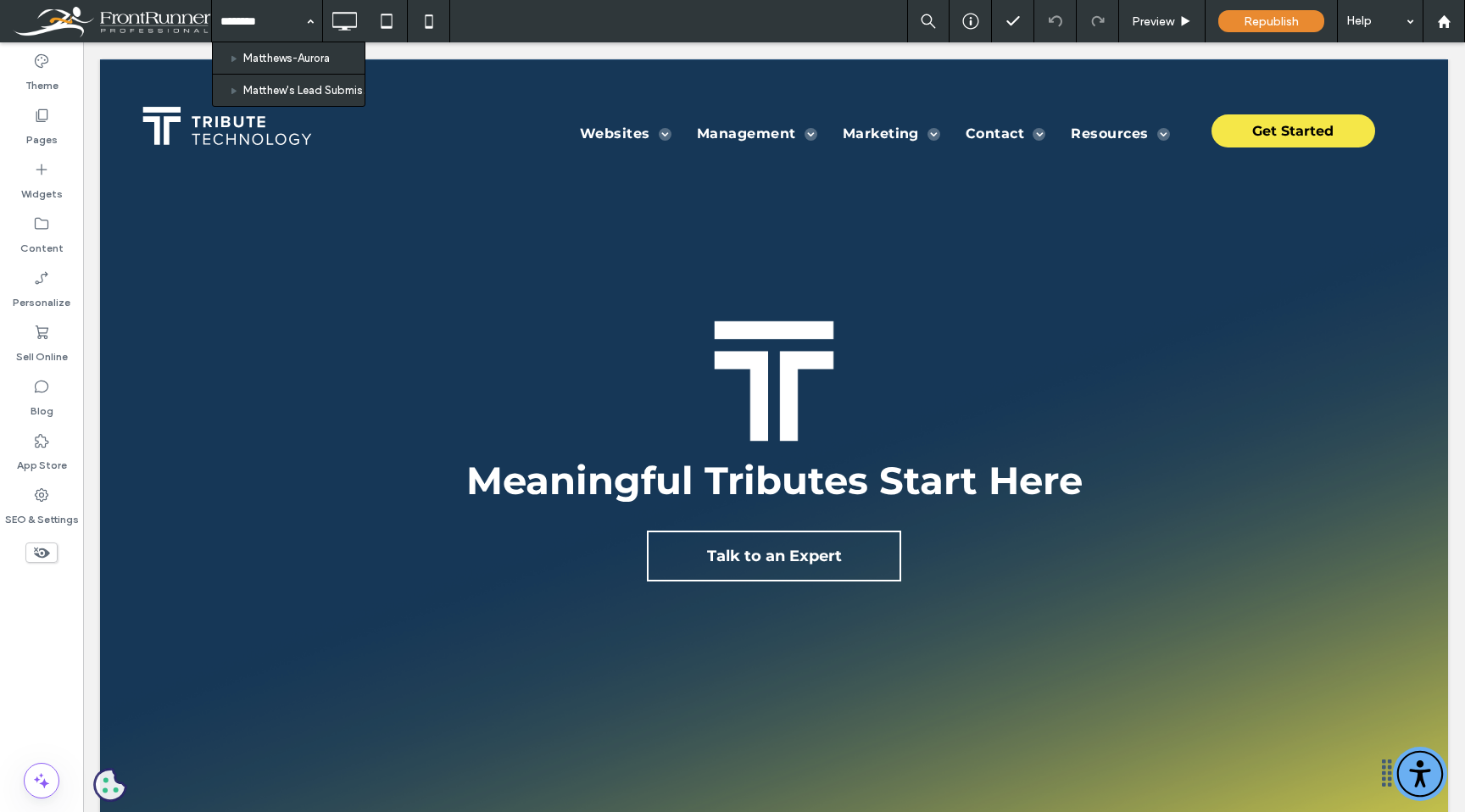 type 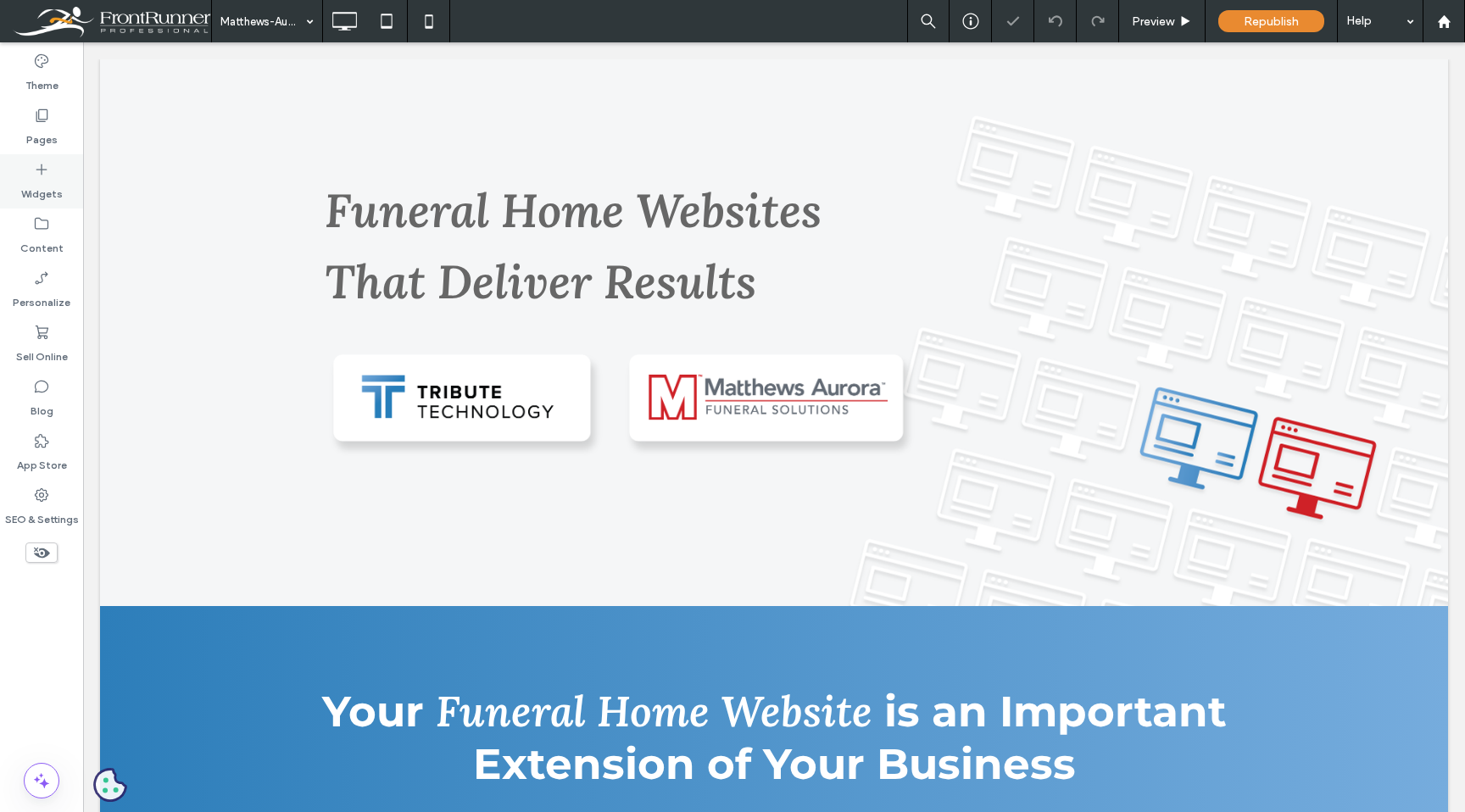 scroll, scrollTop: 0, scrollLeft: 0, axis: both 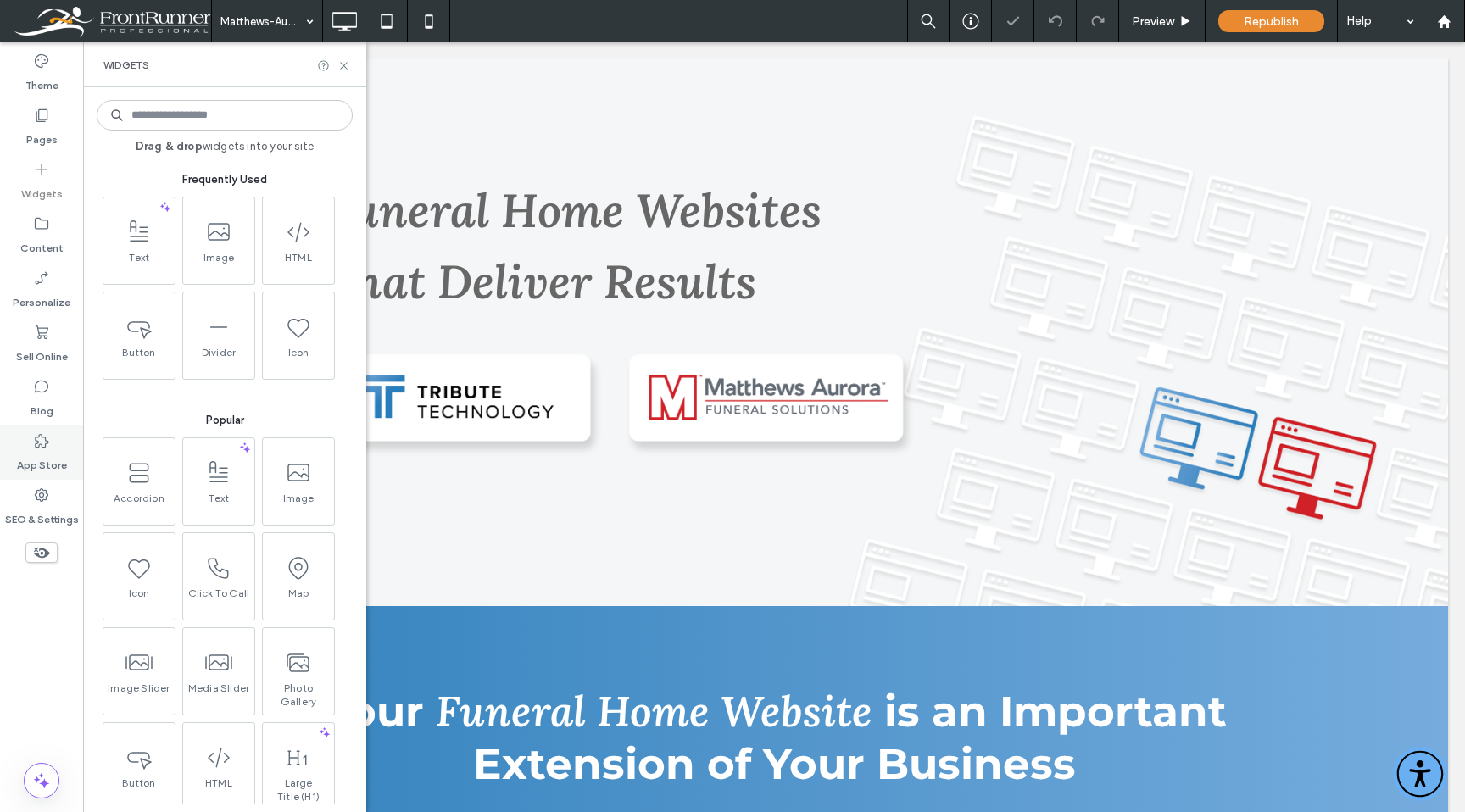 click on "Pages" at bounding box center (42, 136) 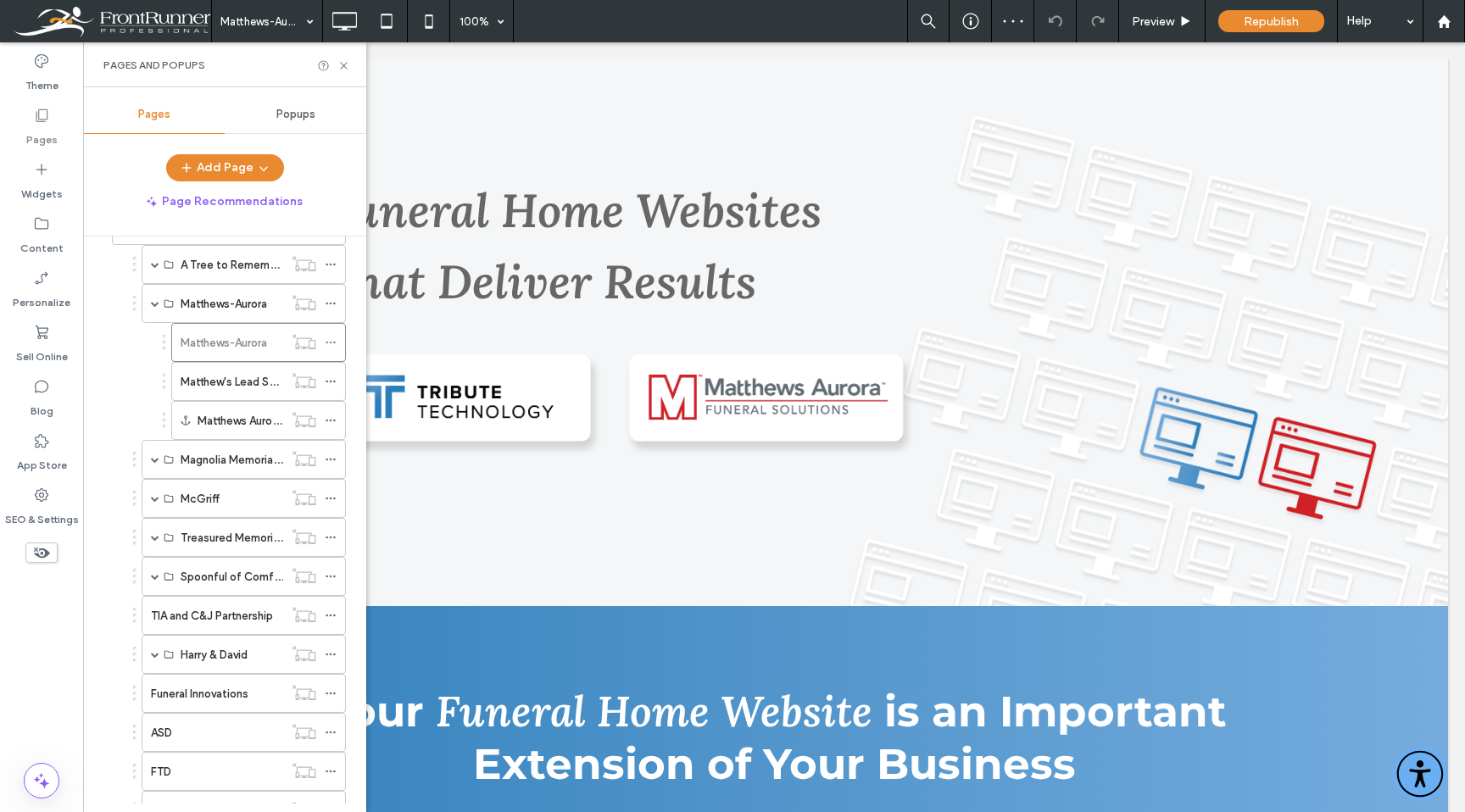 scroll, scrollTop: 595, scrollLeft: 0, axis: vertical 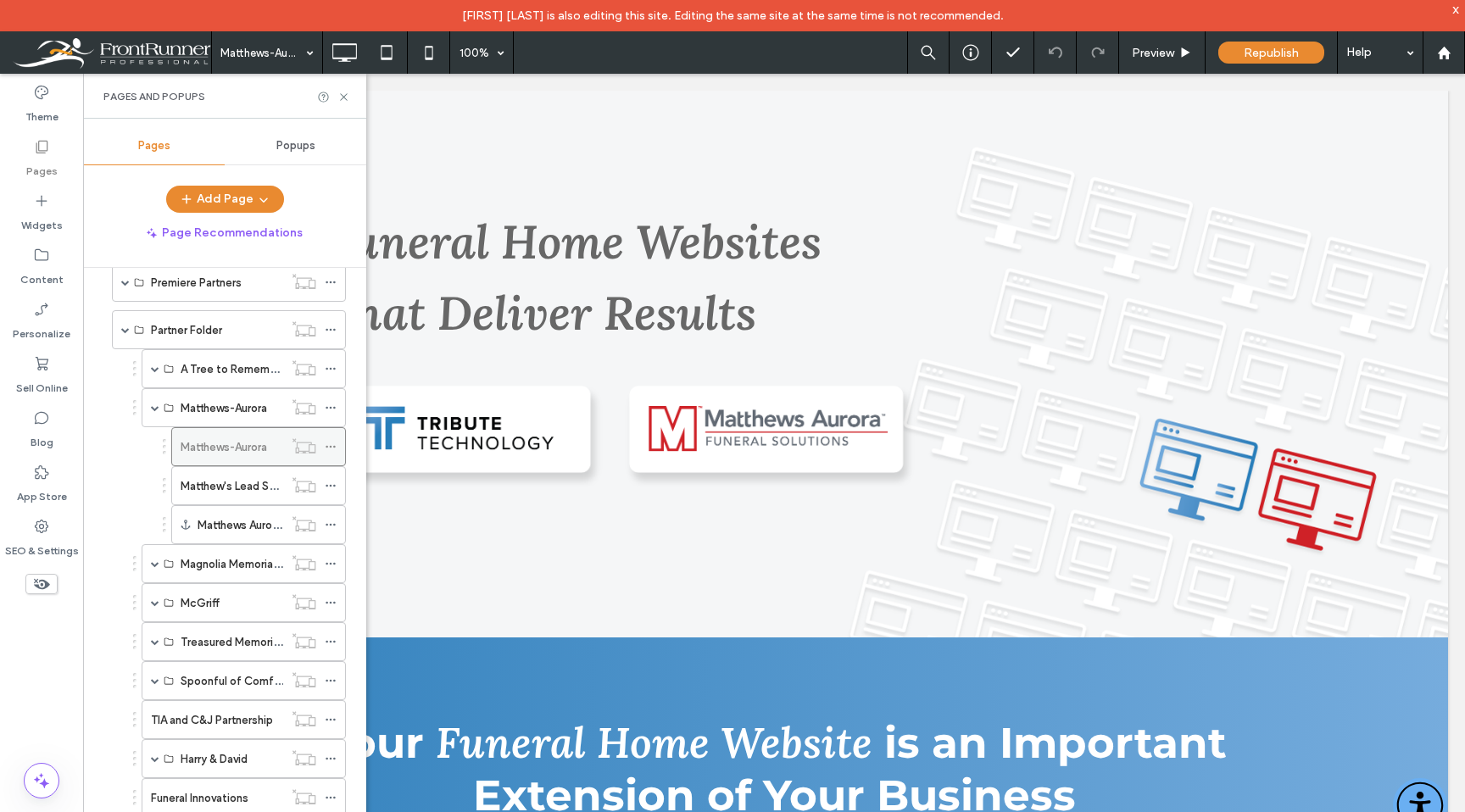 click 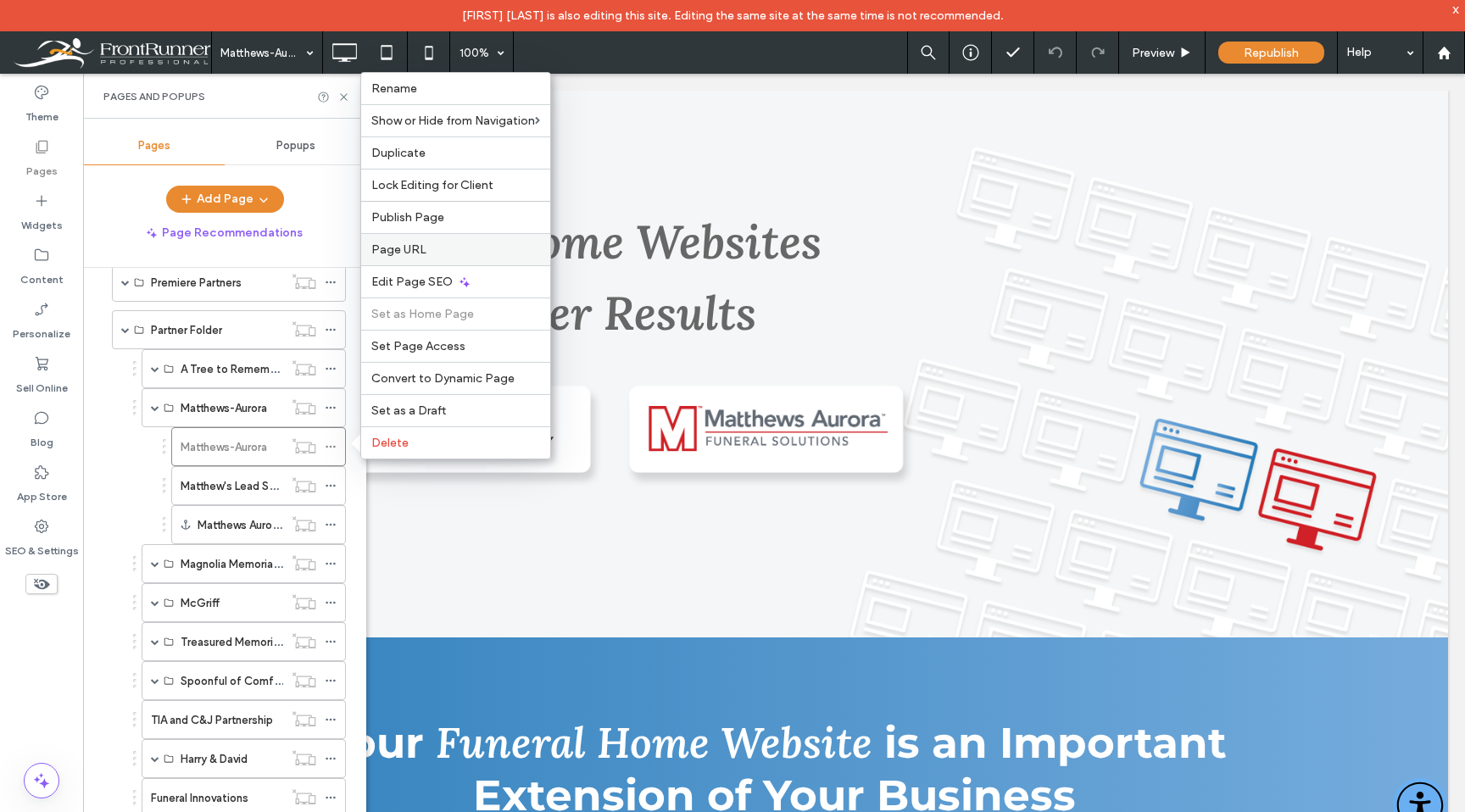 click on "Page URL" at bounding box center (398, 249) 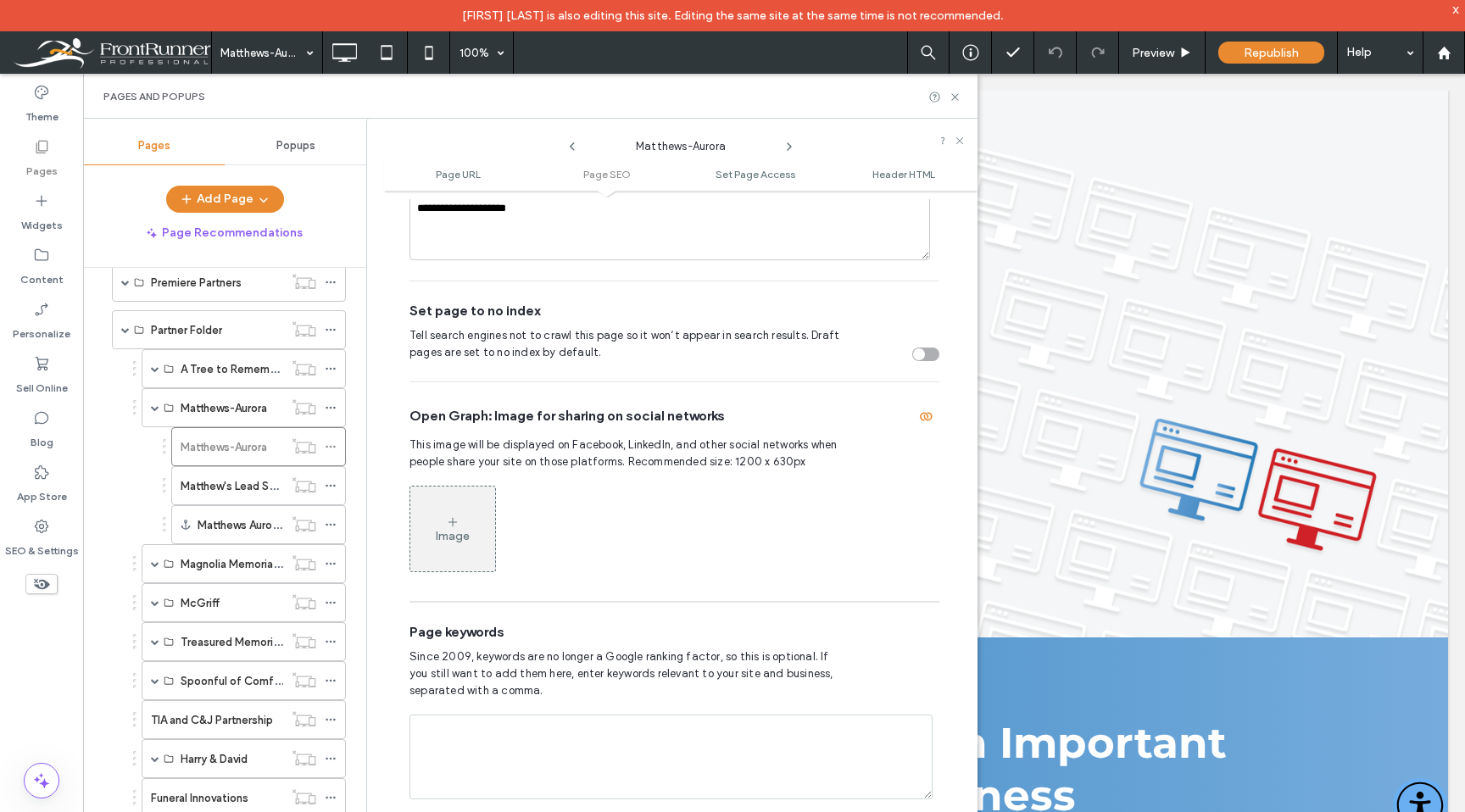 scroll, scrollTop: 669, scrollLeft: 0, axis: vertical 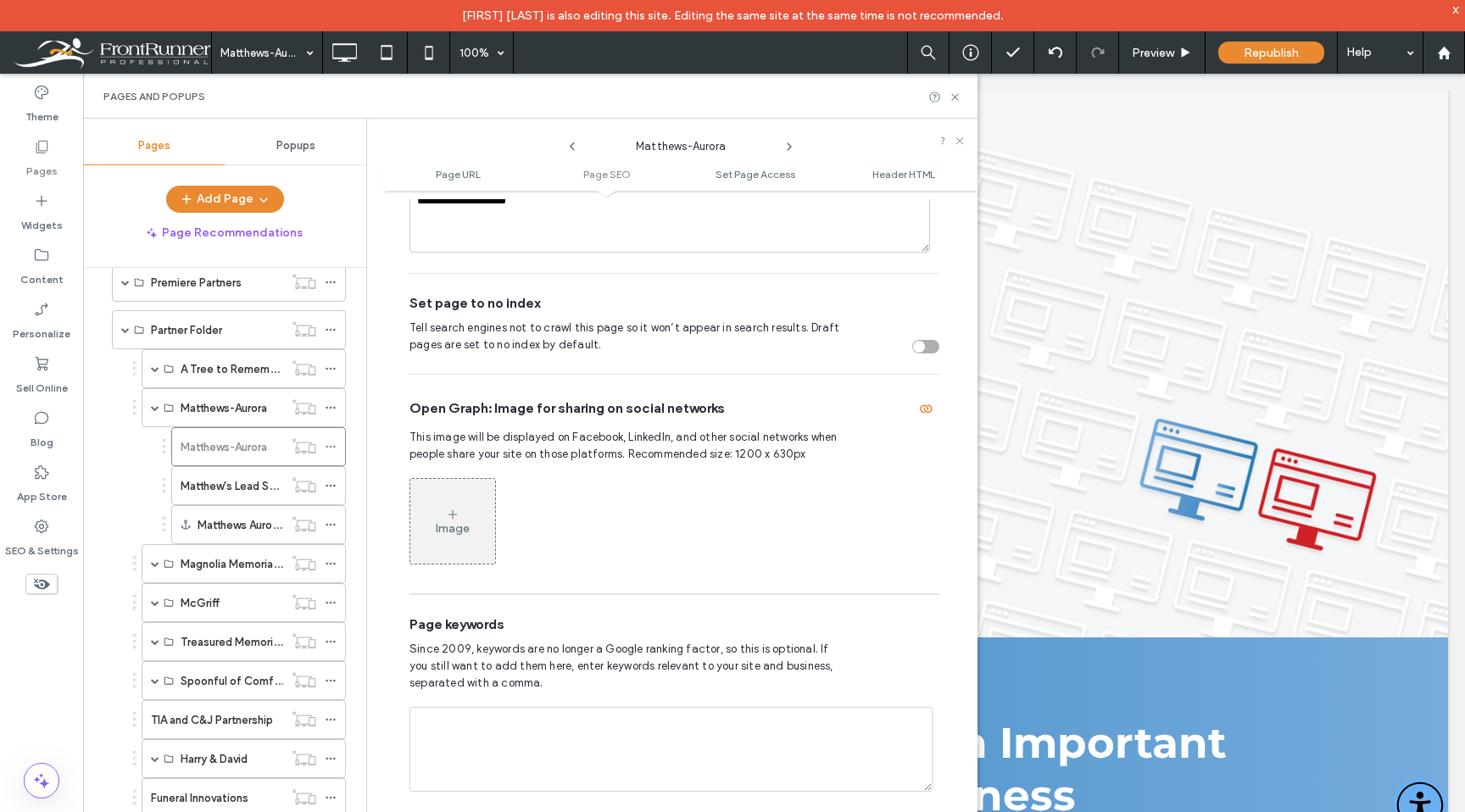 click at bounding box center [926, 347] 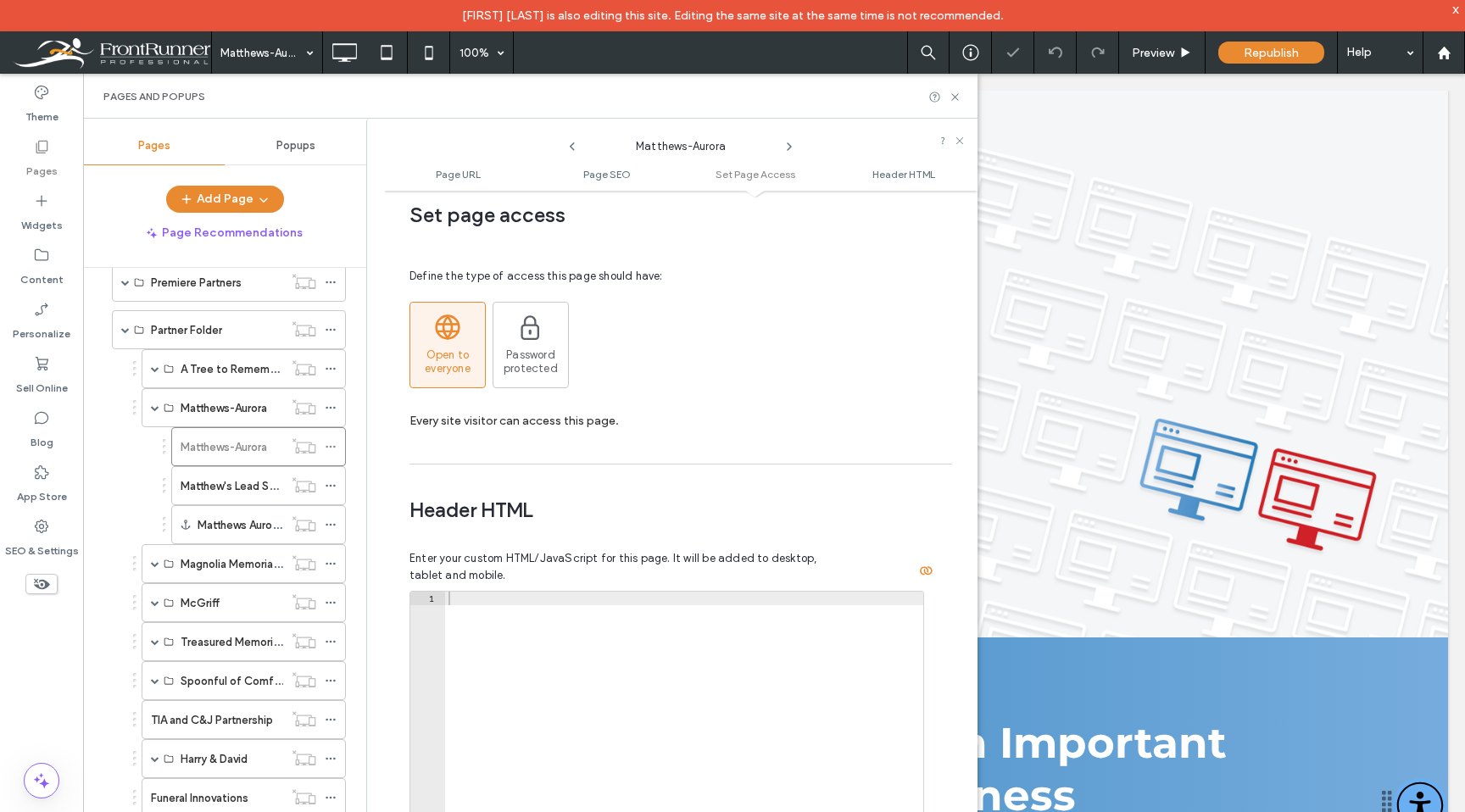 scroll, scrollTop: 1326, scrollLeft: 0, axis: vertical 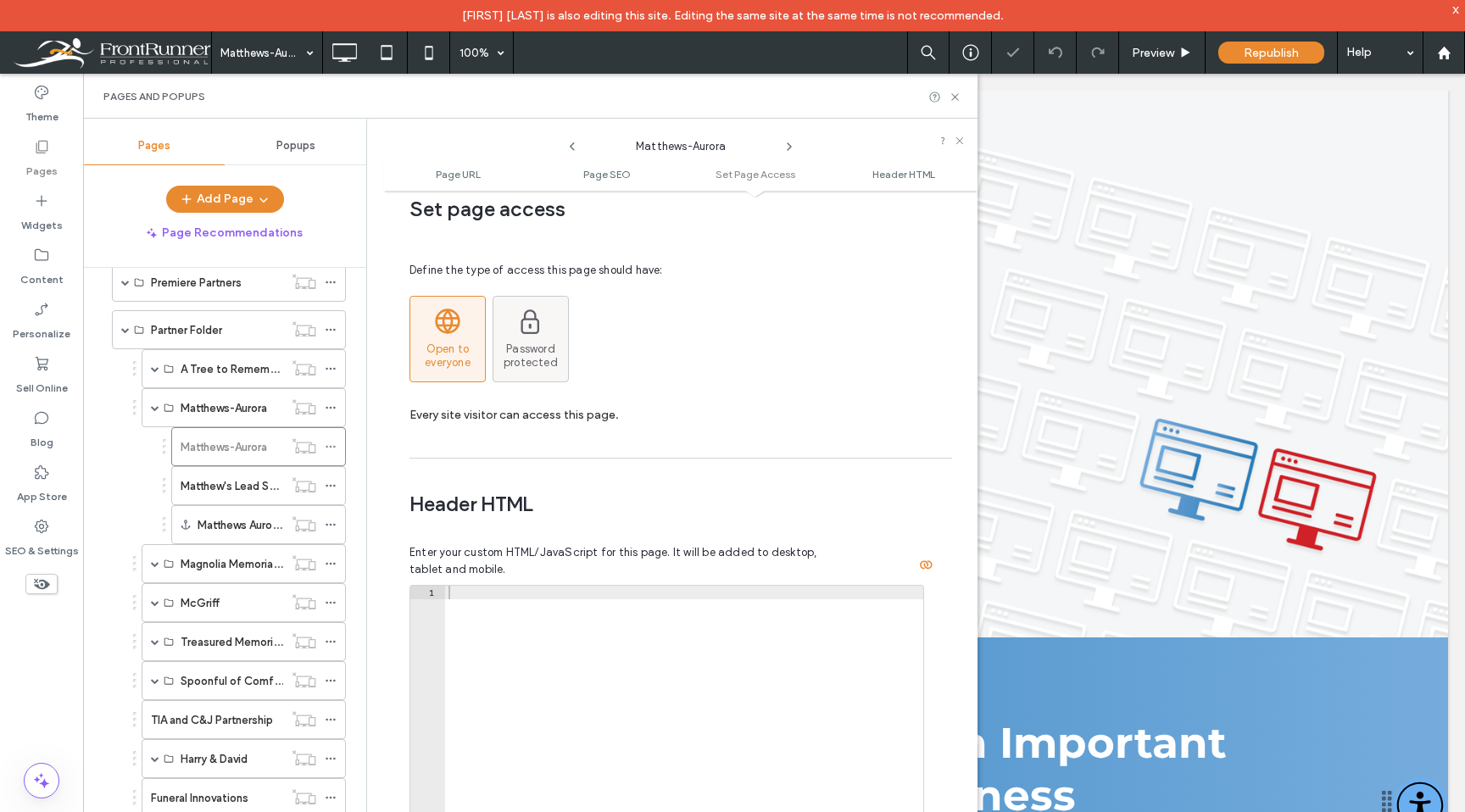 click 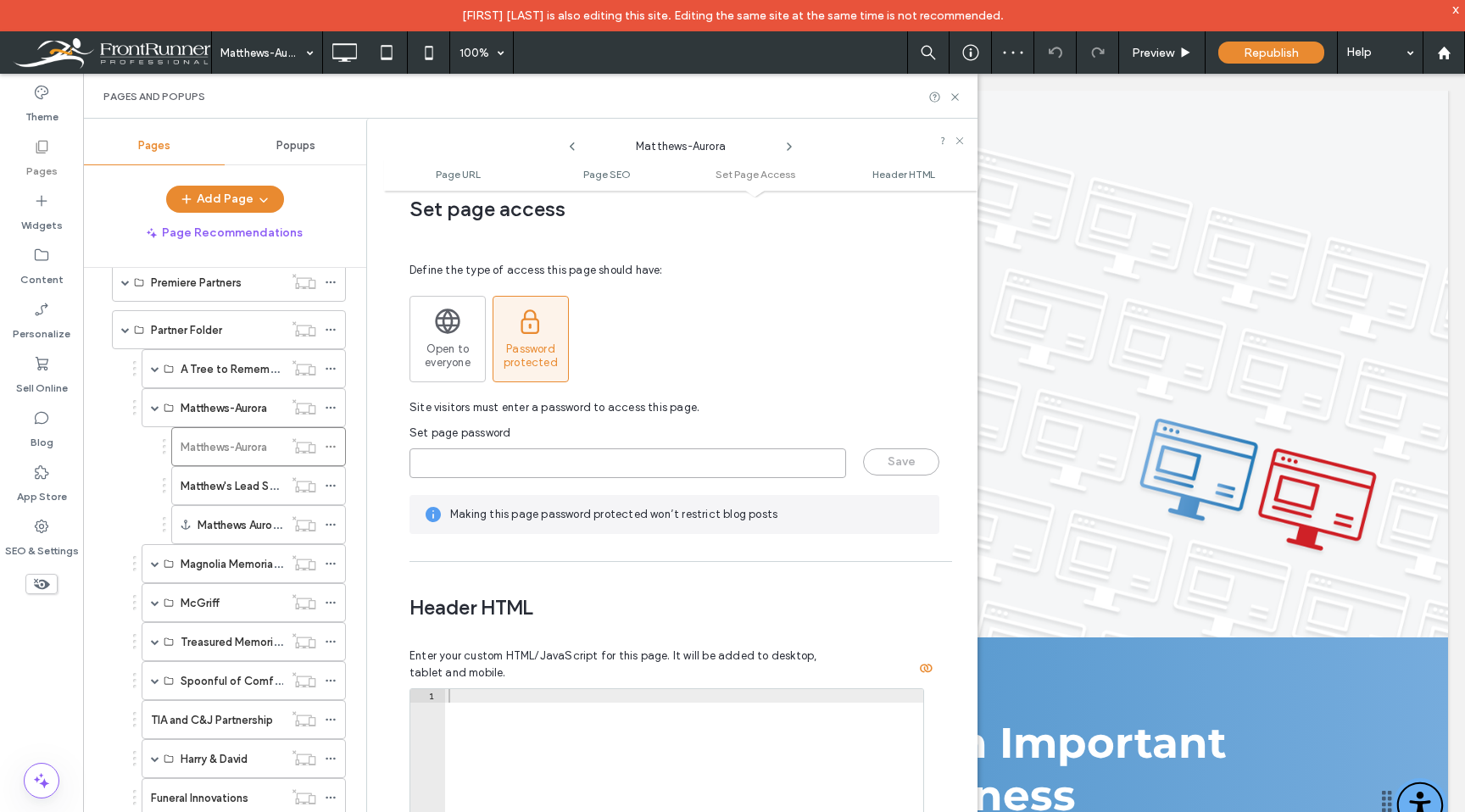 click at bounding box center (627, 463) 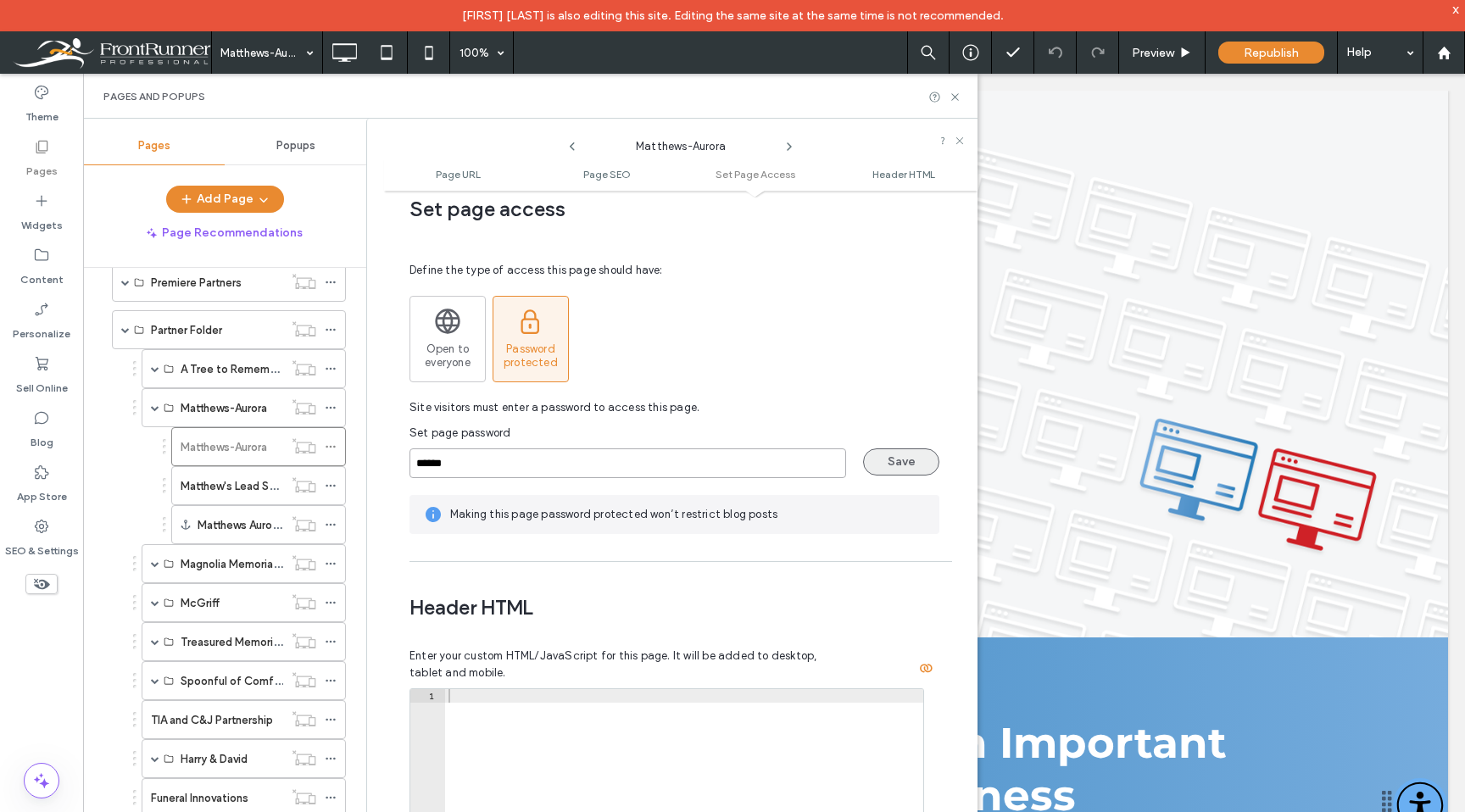 type on "******" 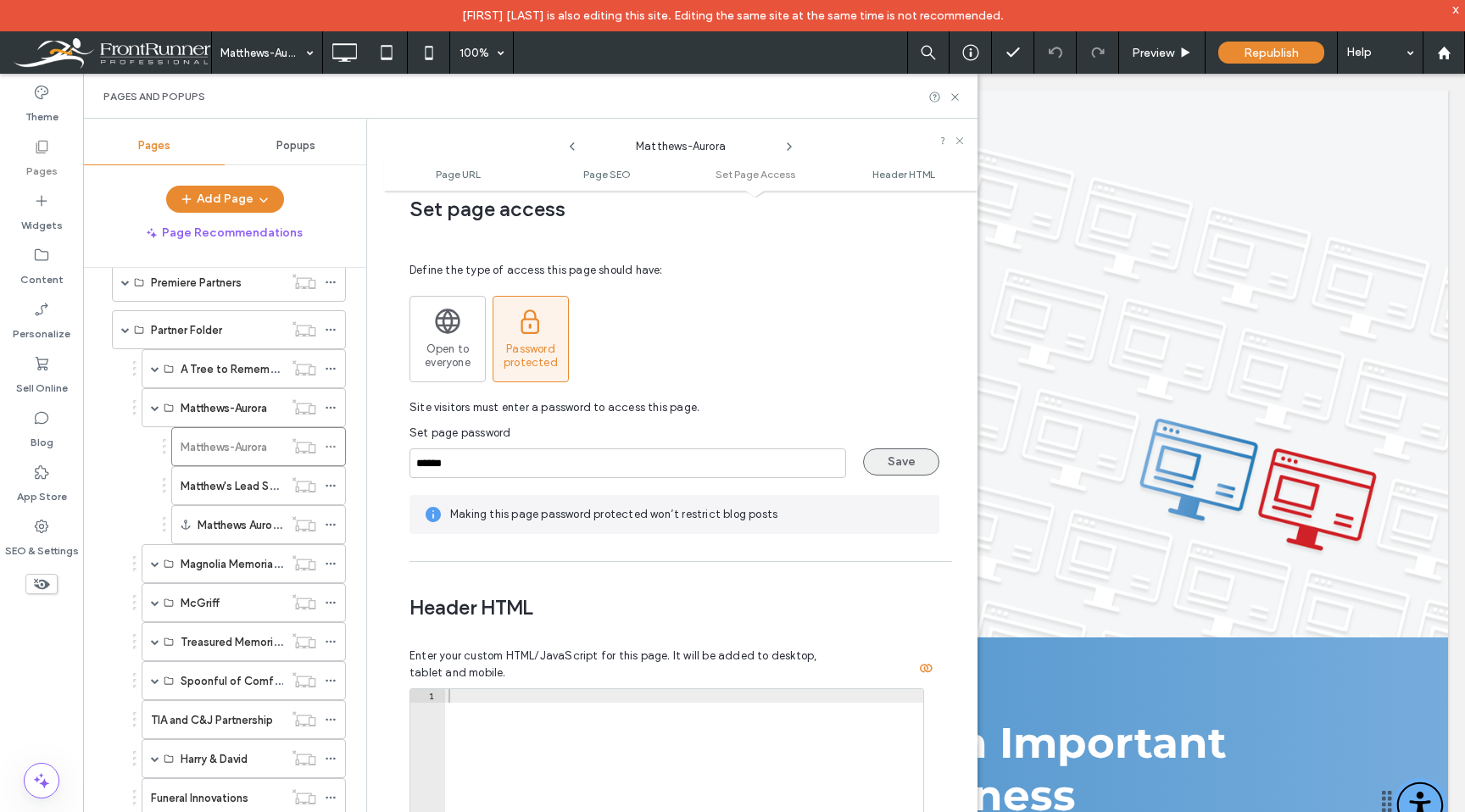 click on "Save" at bounding box center (901, 462) 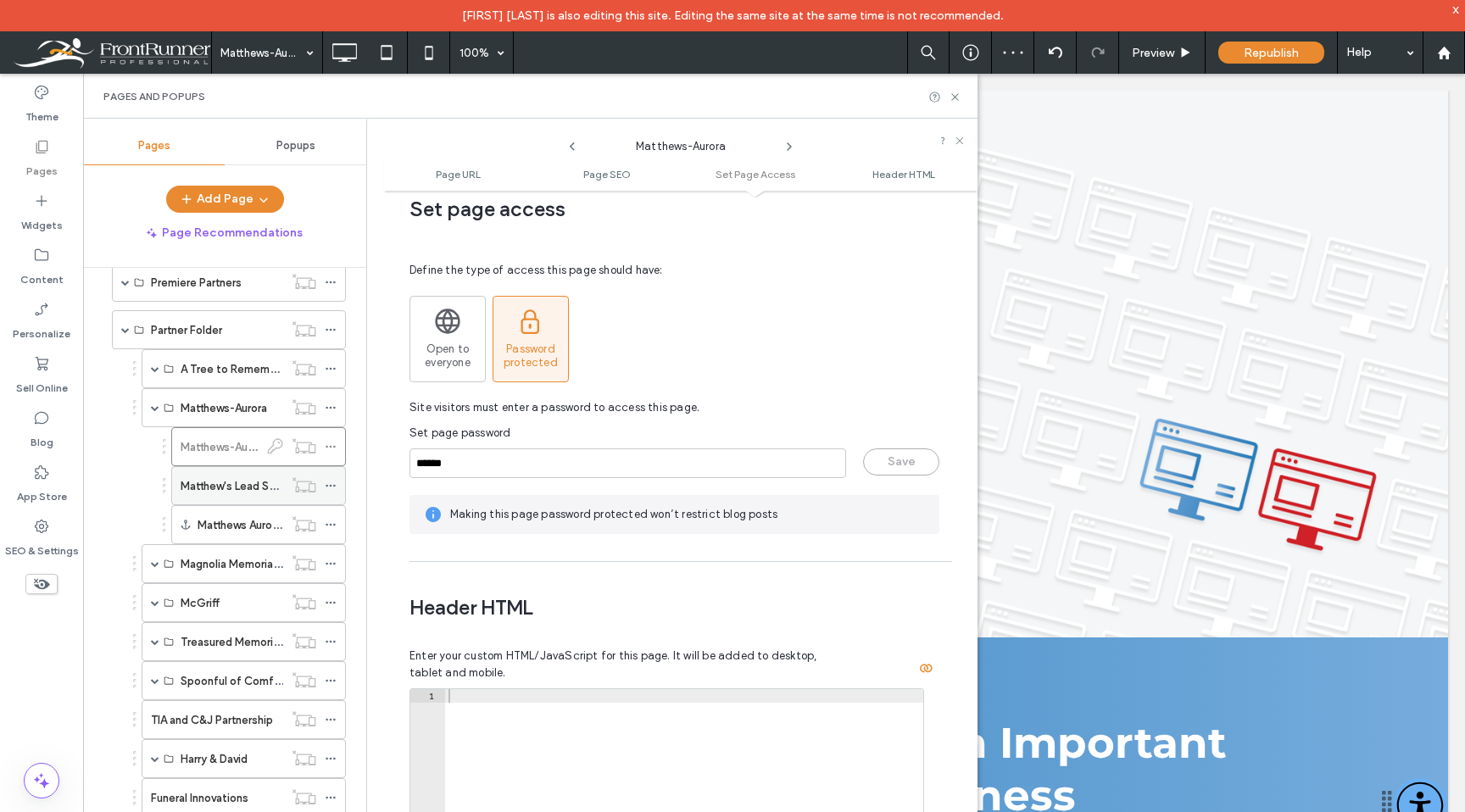 click 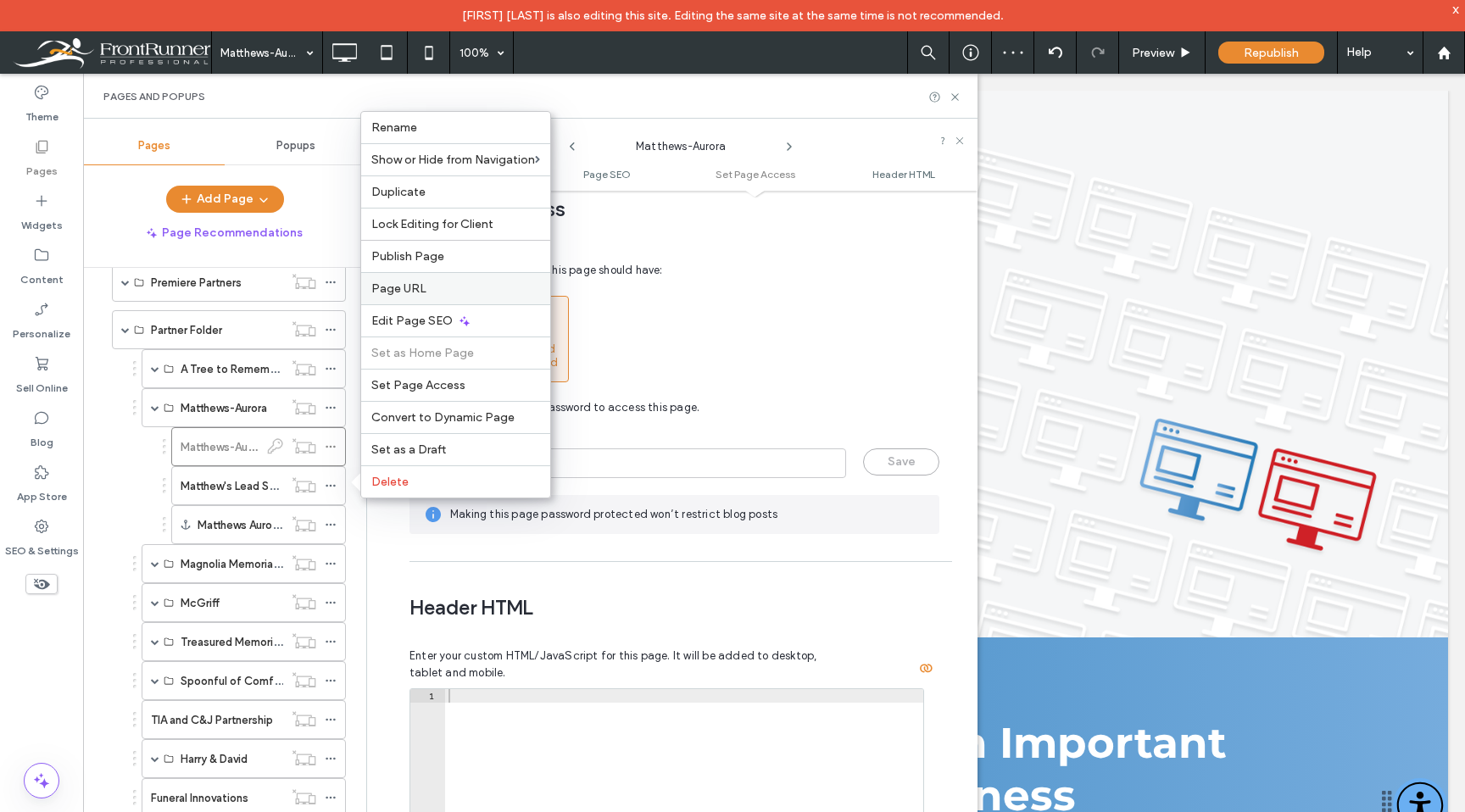 click on "Page URL" at bounding box center (455, 288) 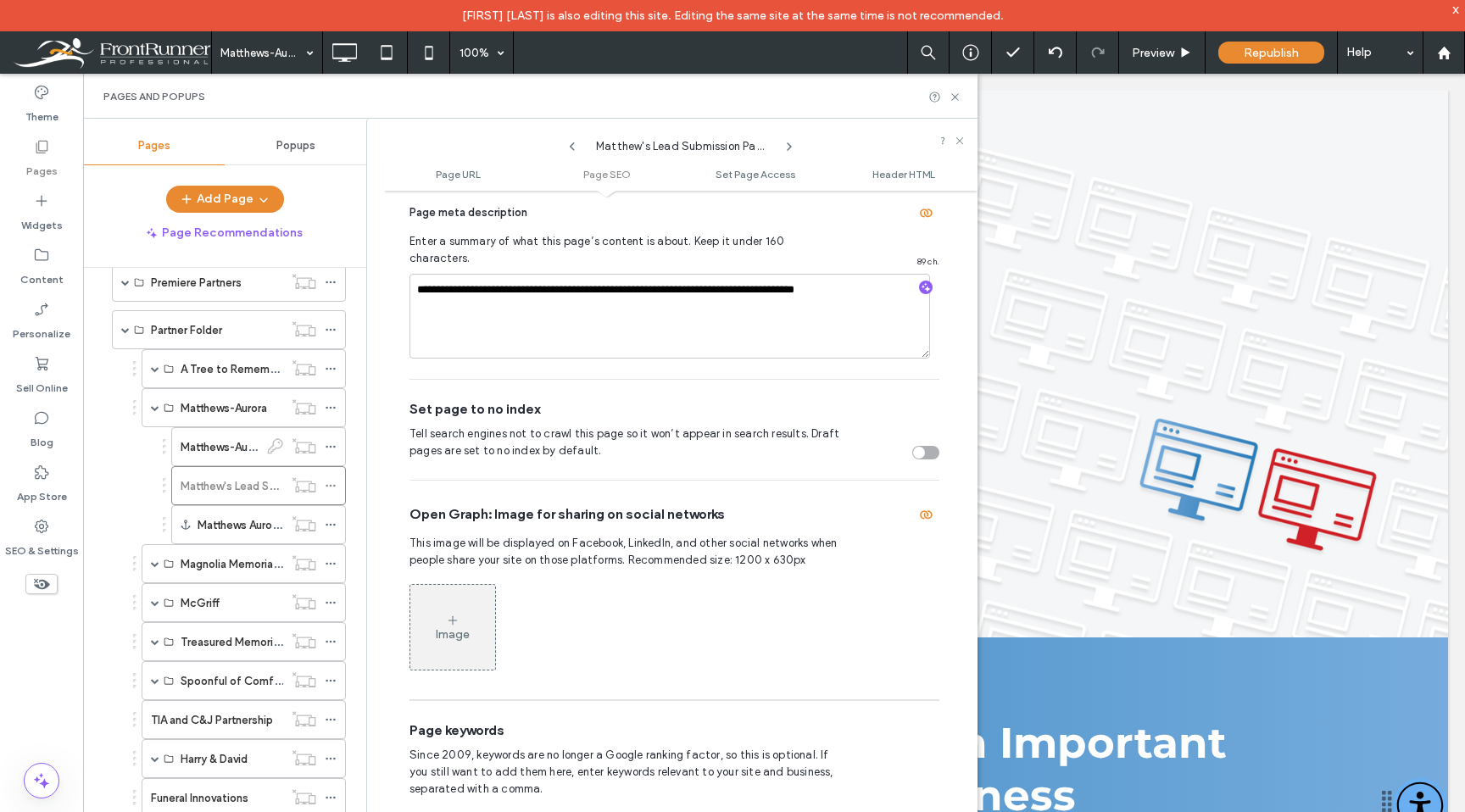 scroll, scrollTop: 594, scrollLeft: 0, axis: vertical 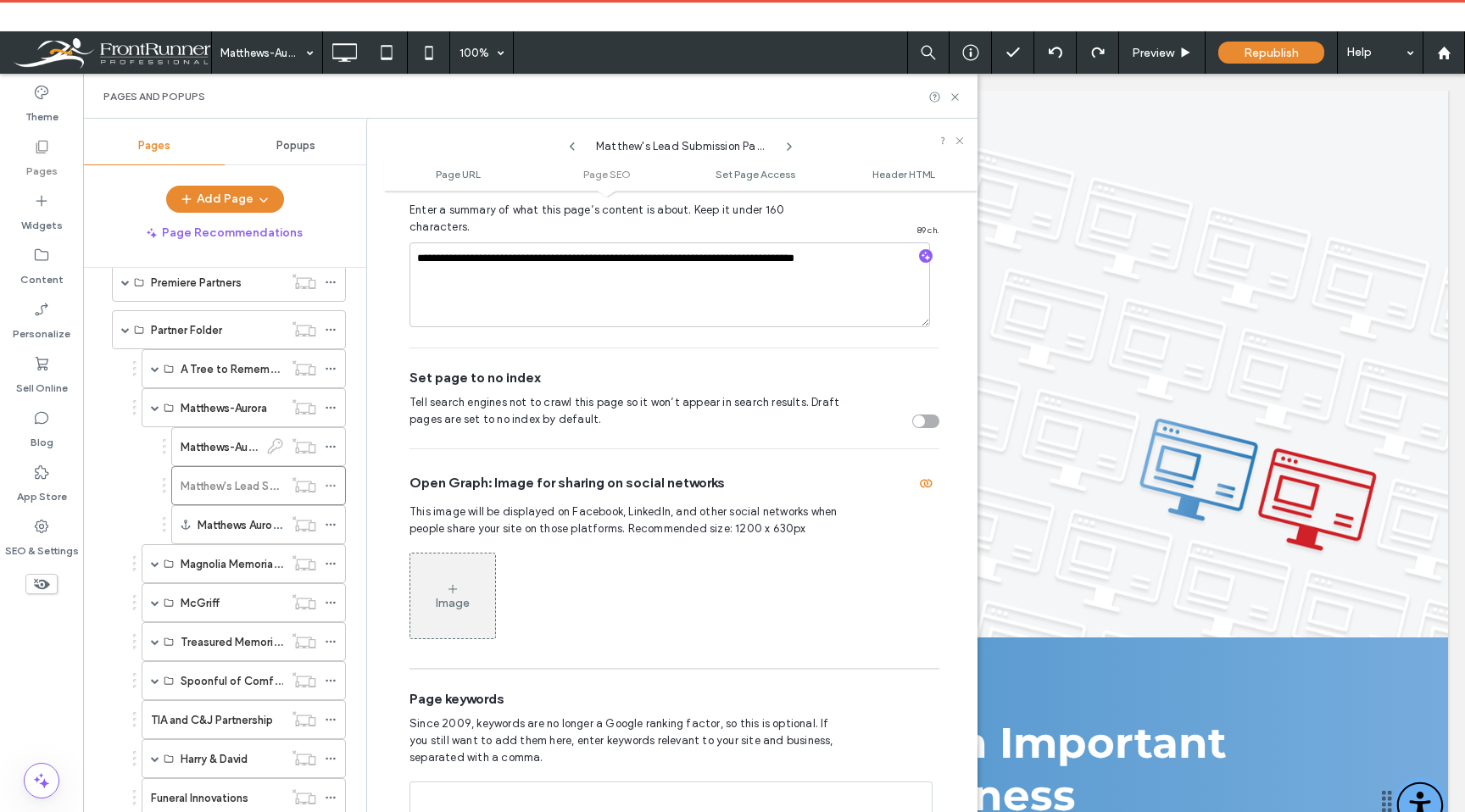 click at bounding box center (926, 421) 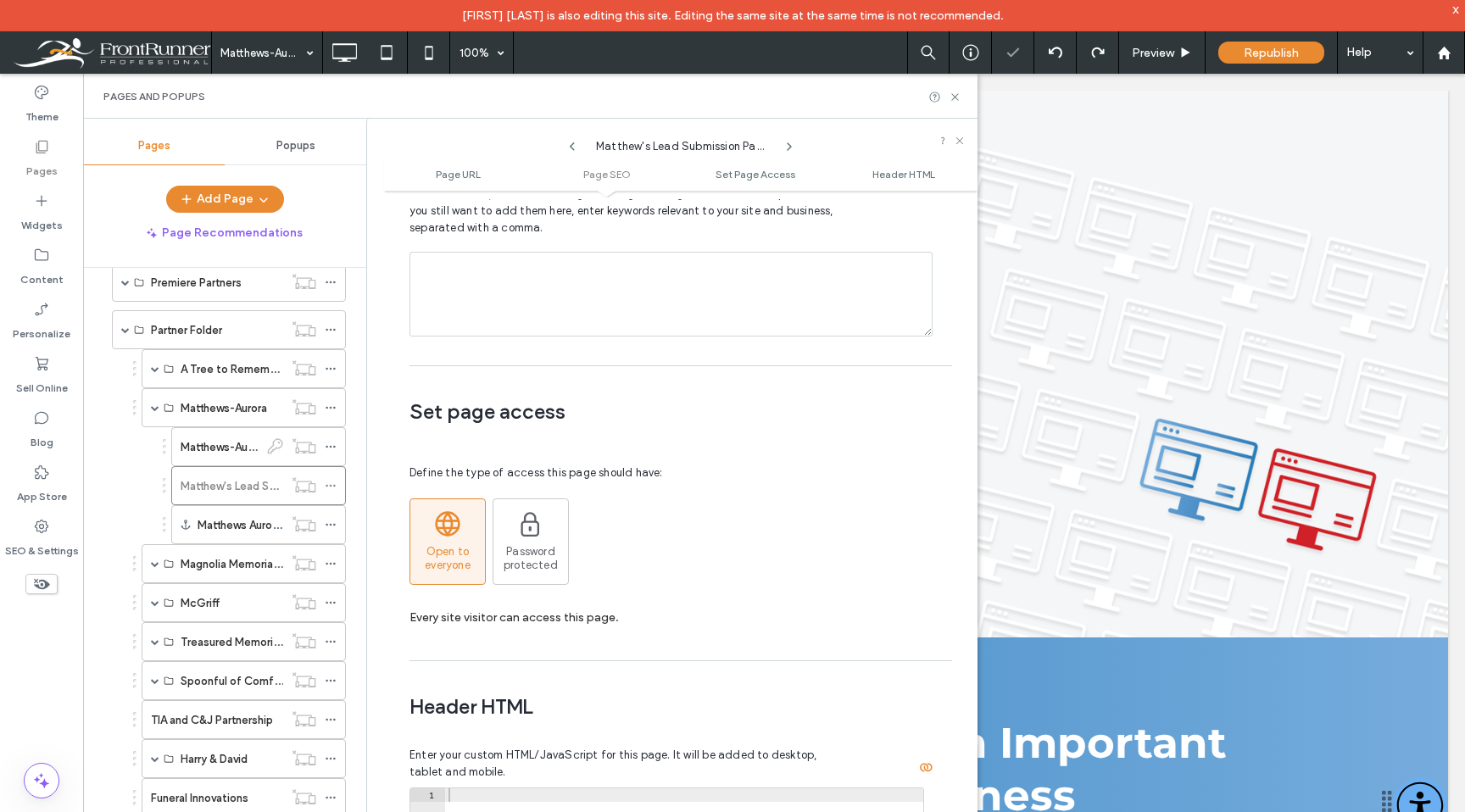 scroll, scrollTop: 1149, scrollLeft: 0, axis: vertical 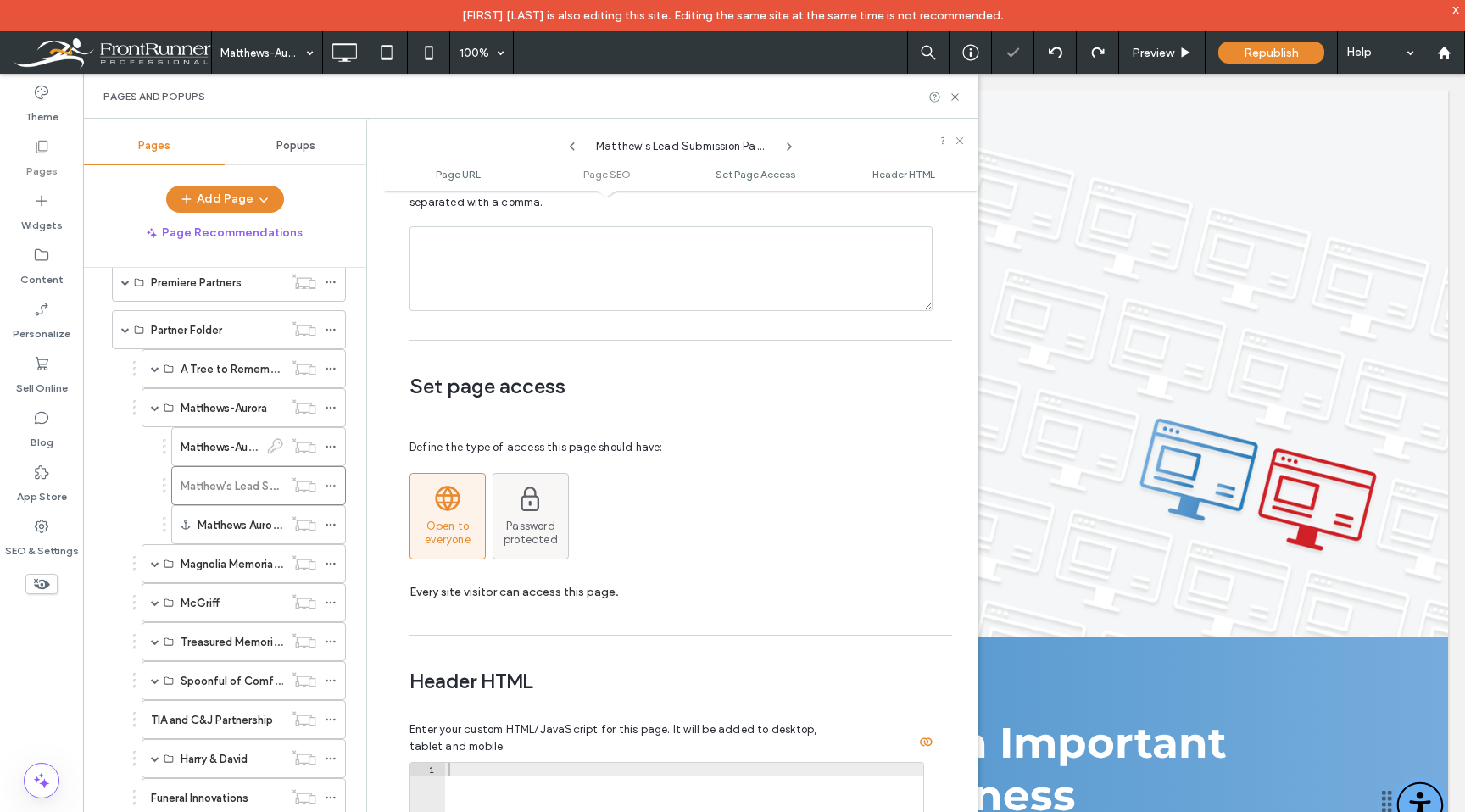click 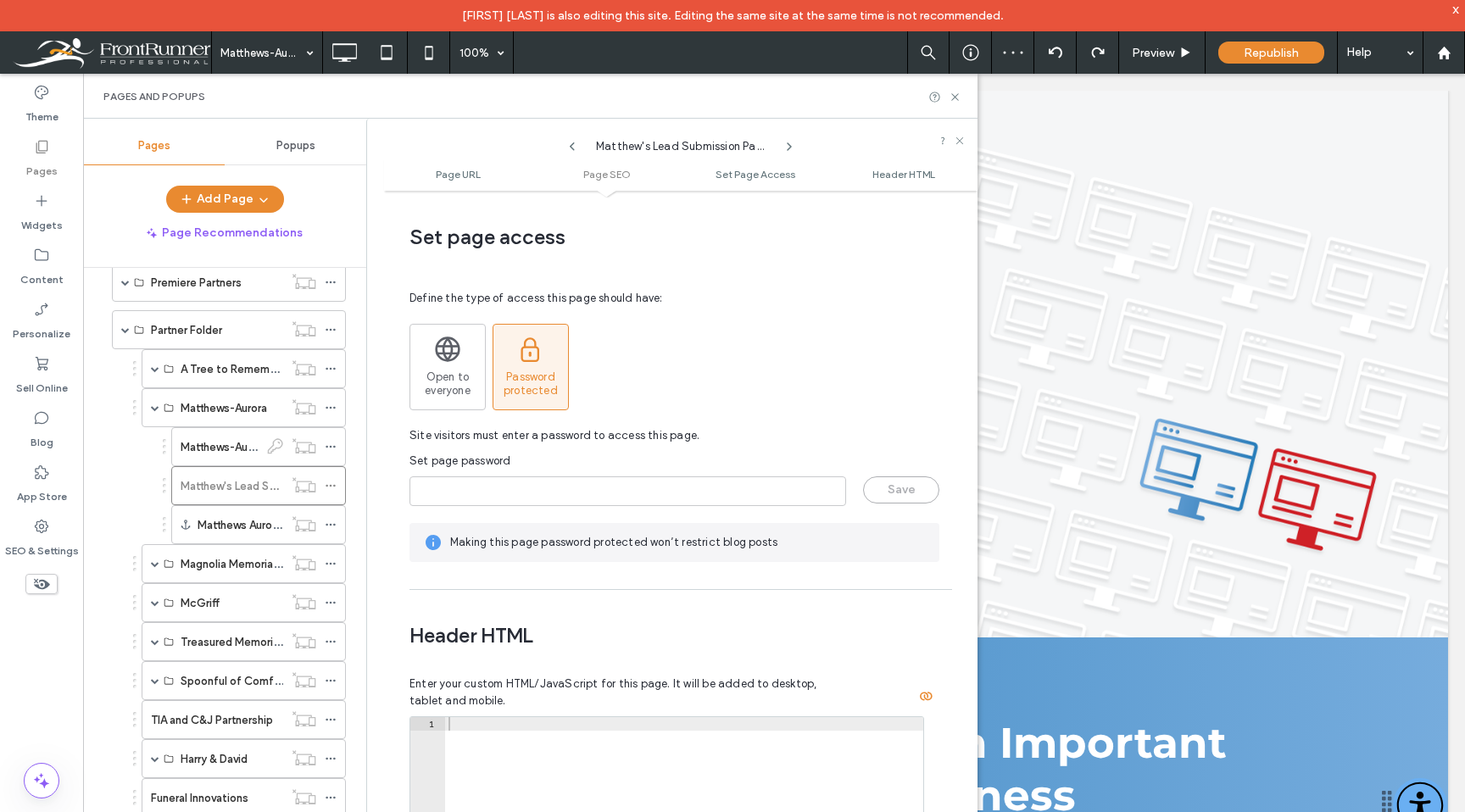 scroll, scrollTop: 1325, scrollLeft: 0, axis: vertical 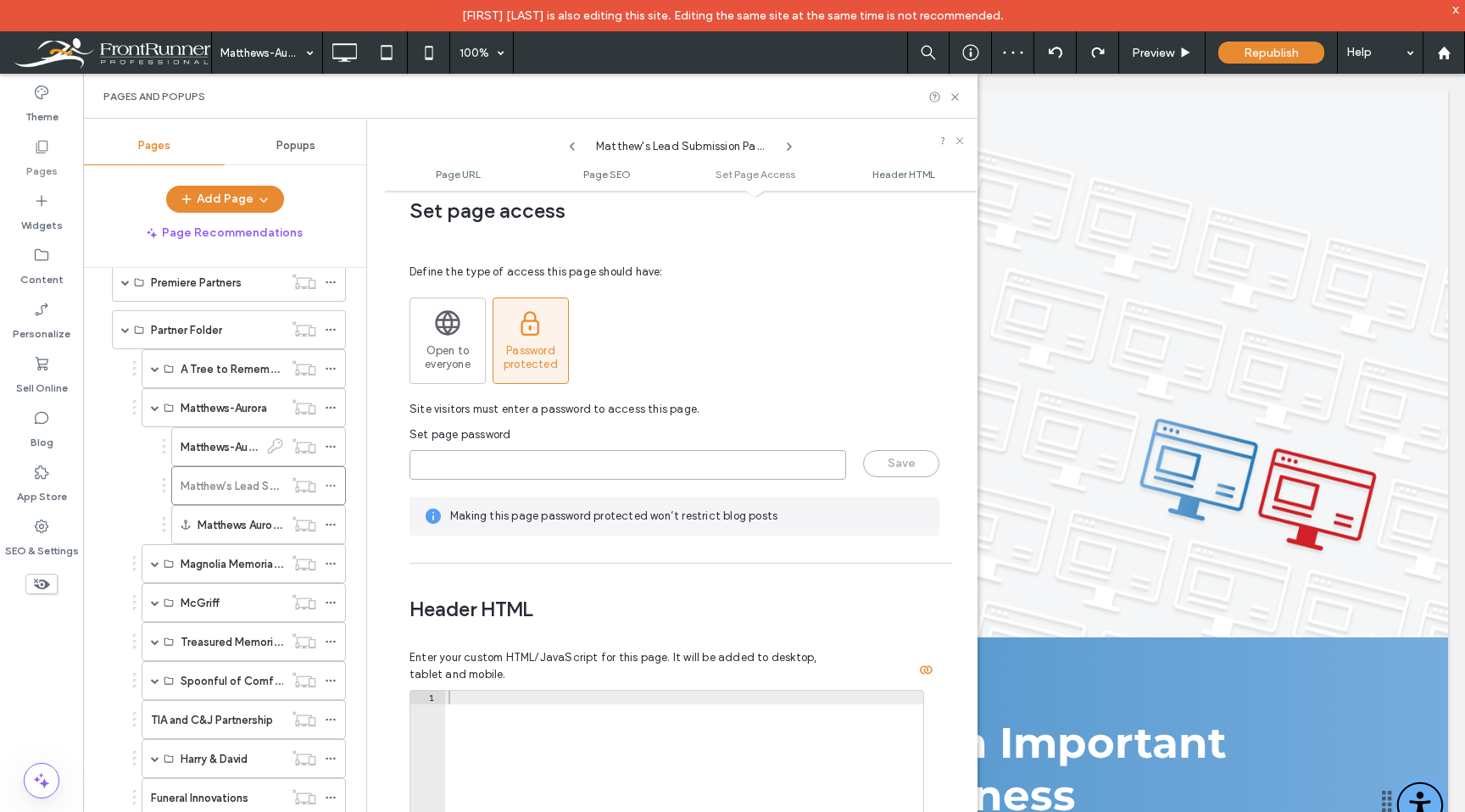 click at bounding box center [627, 464] 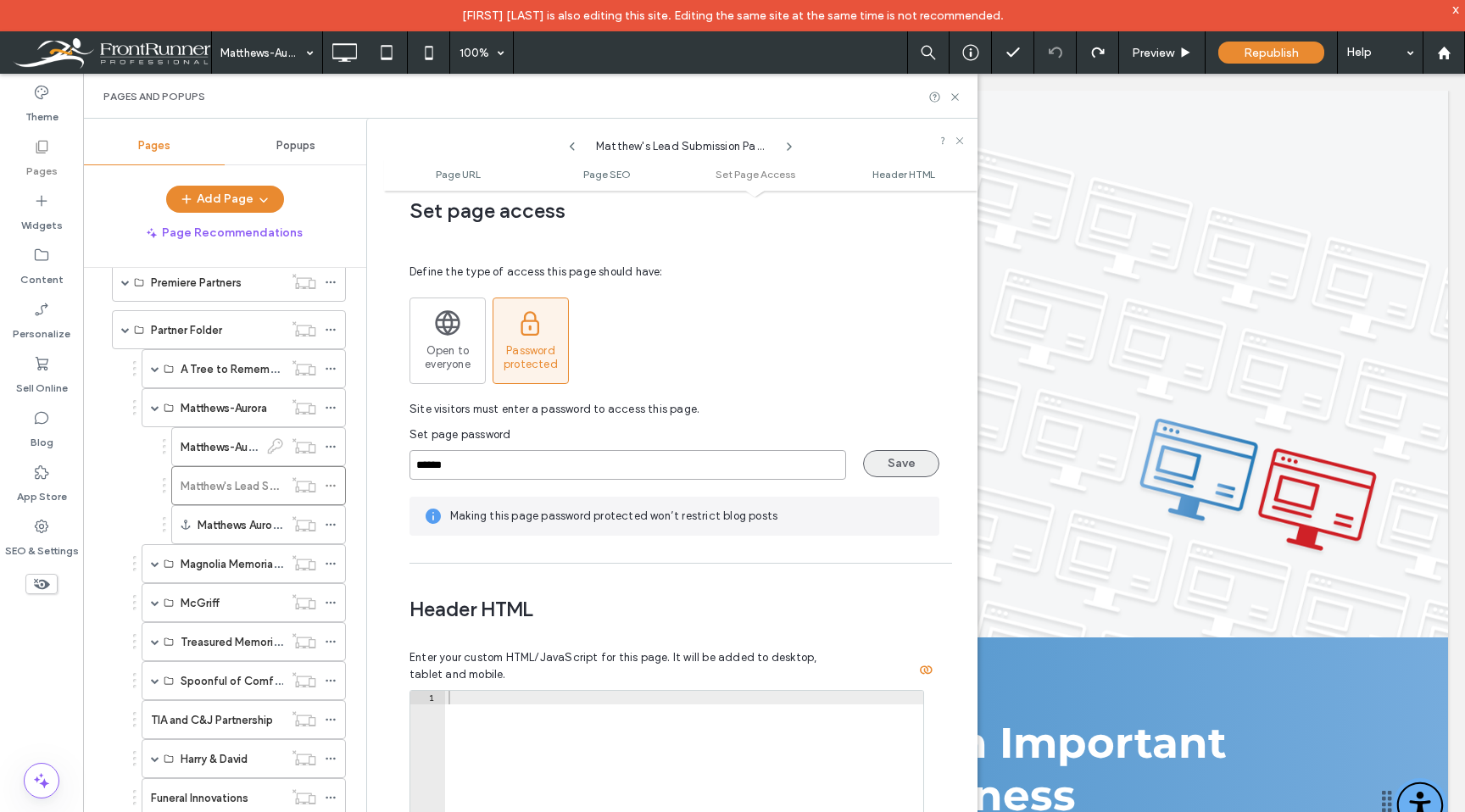 type on "******" 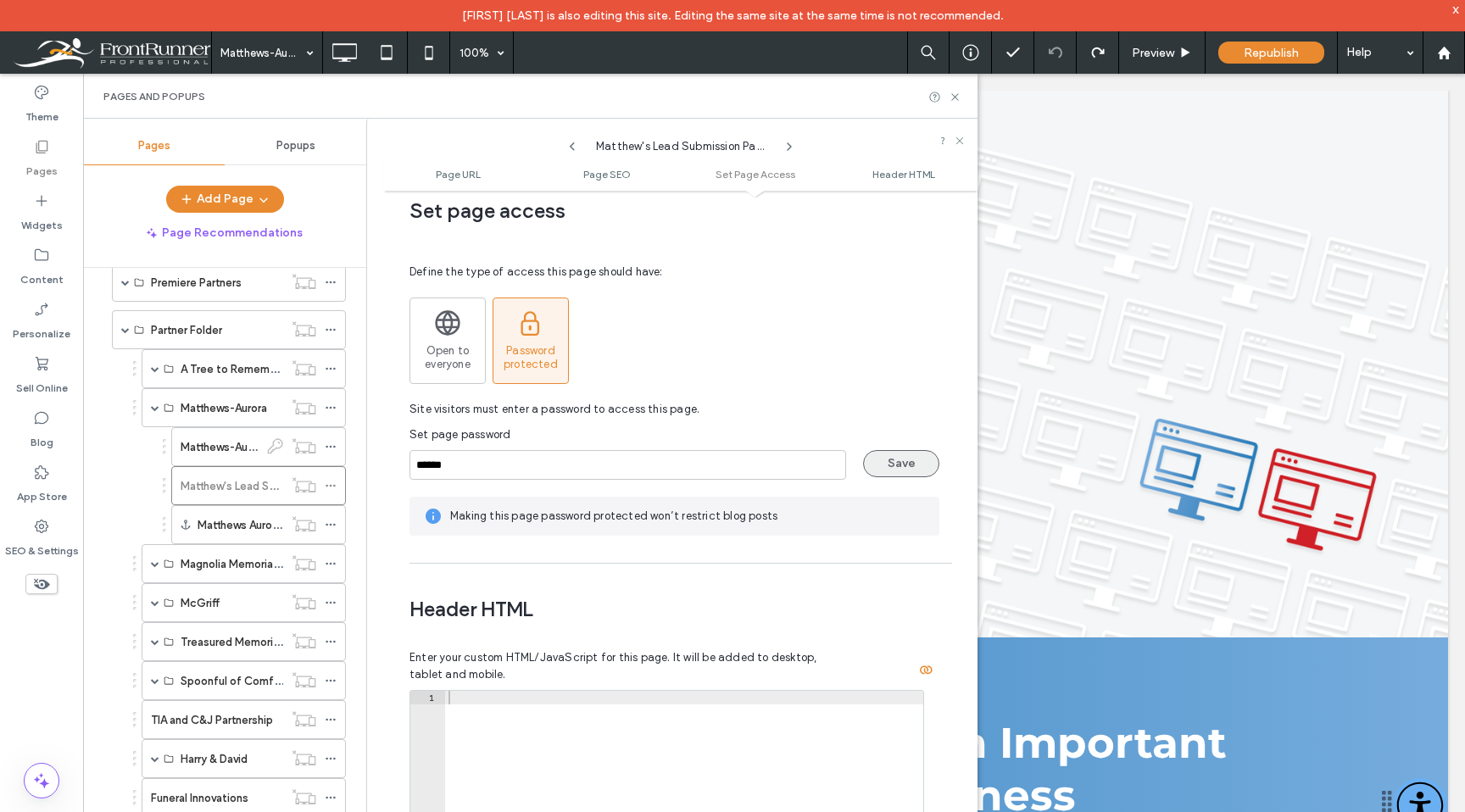 click on "Save" at bounding box center [901, 464] 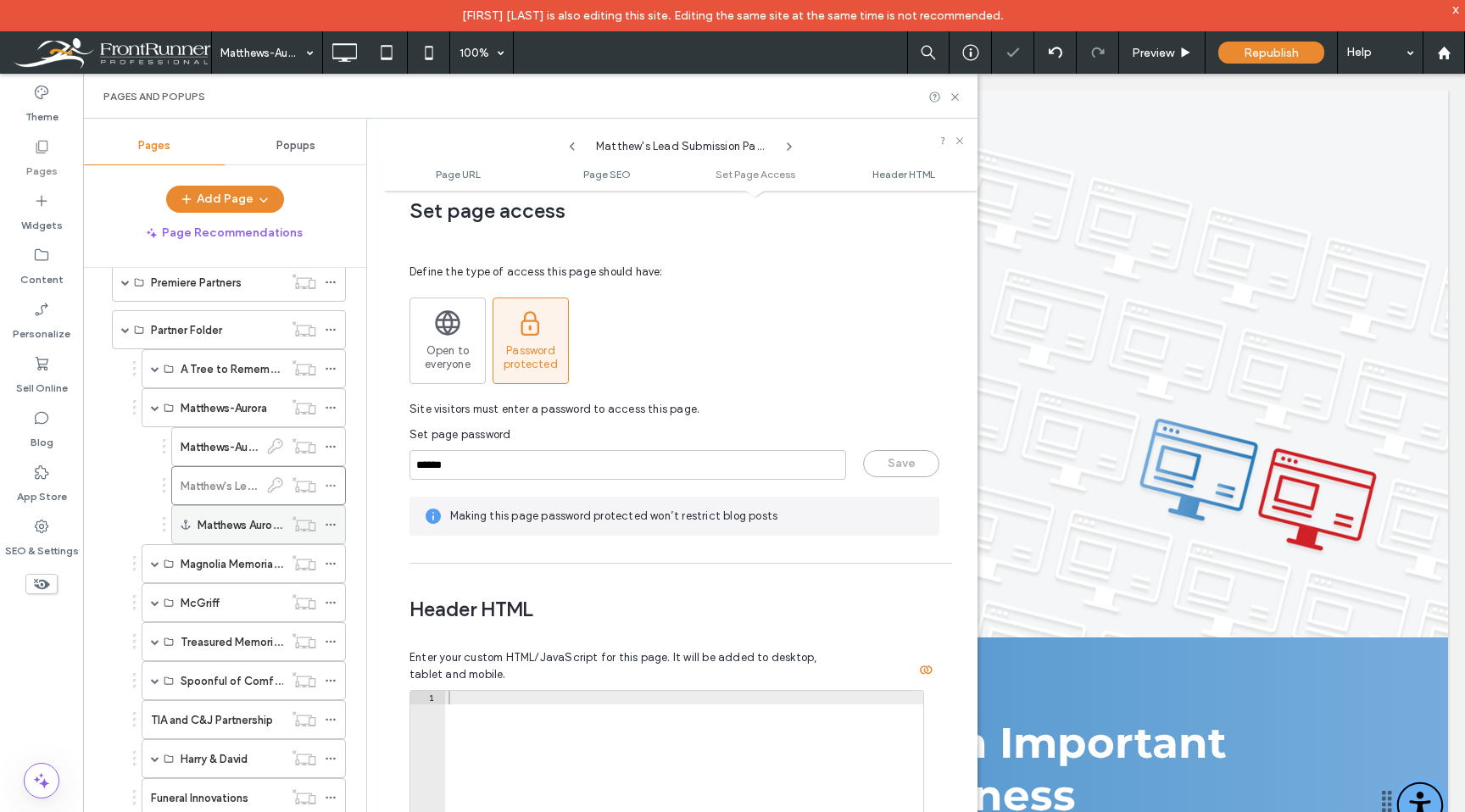 click 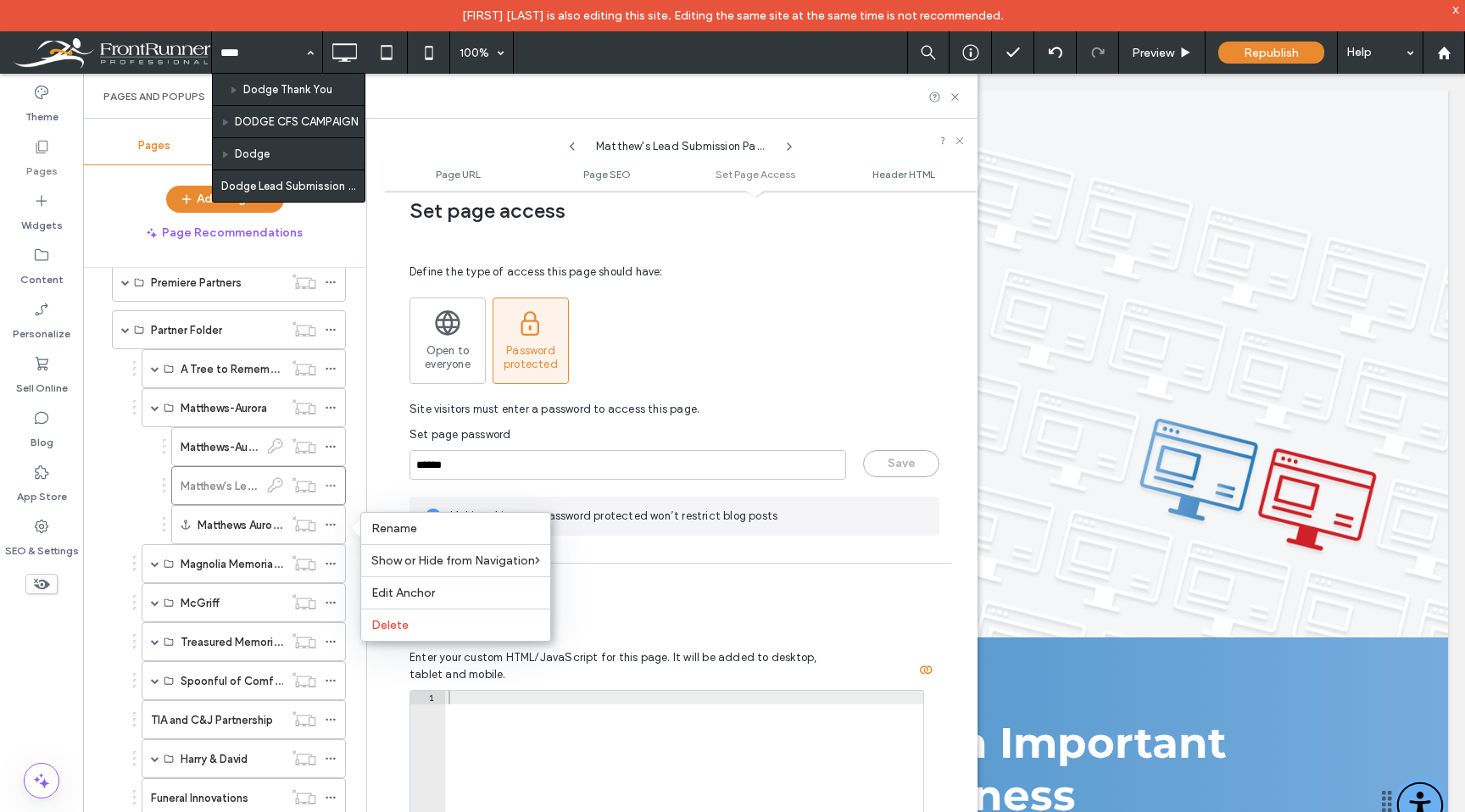 type on "*****" 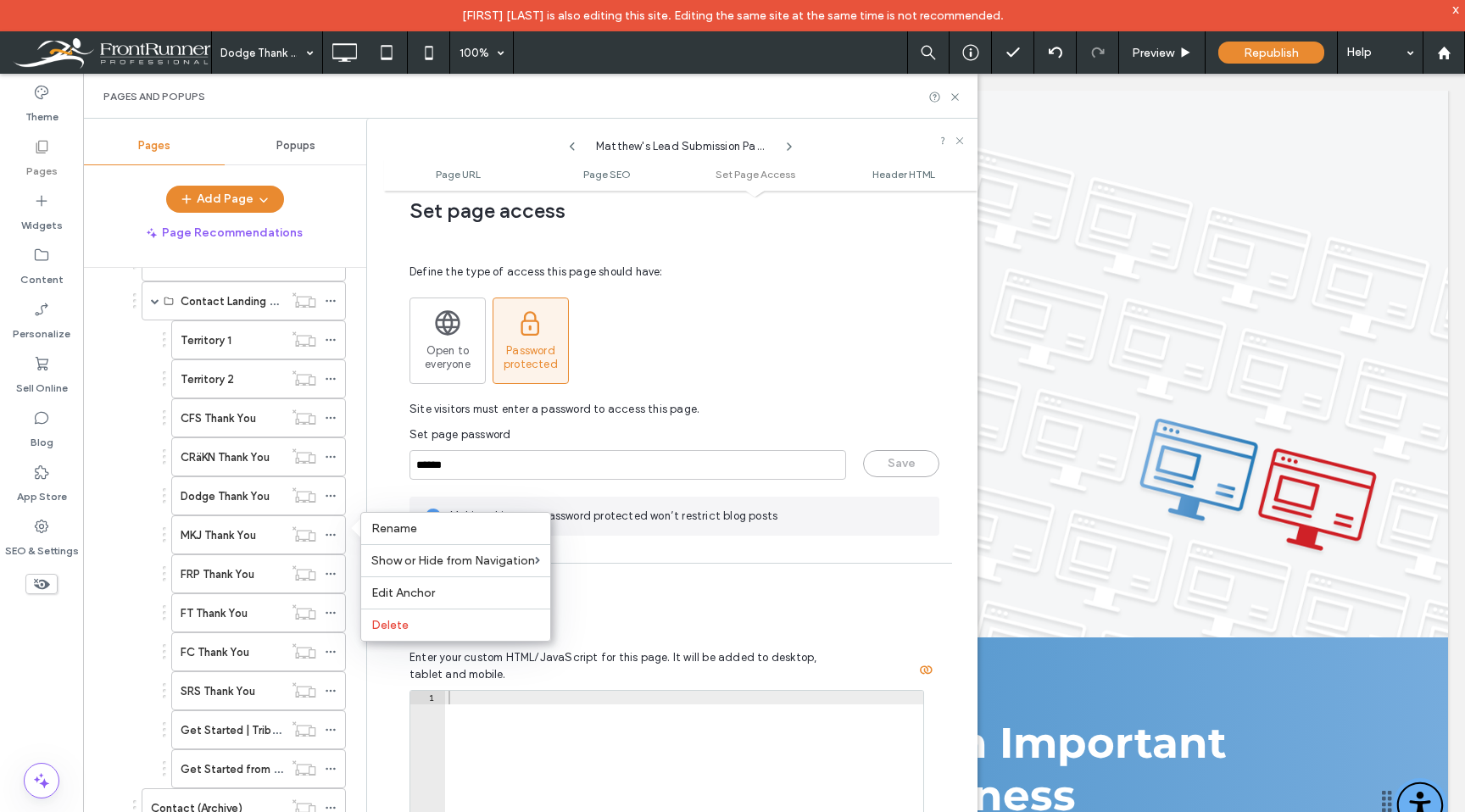 scroll, scrollTop: 1453, scrollLeft: 0, axis: vertical 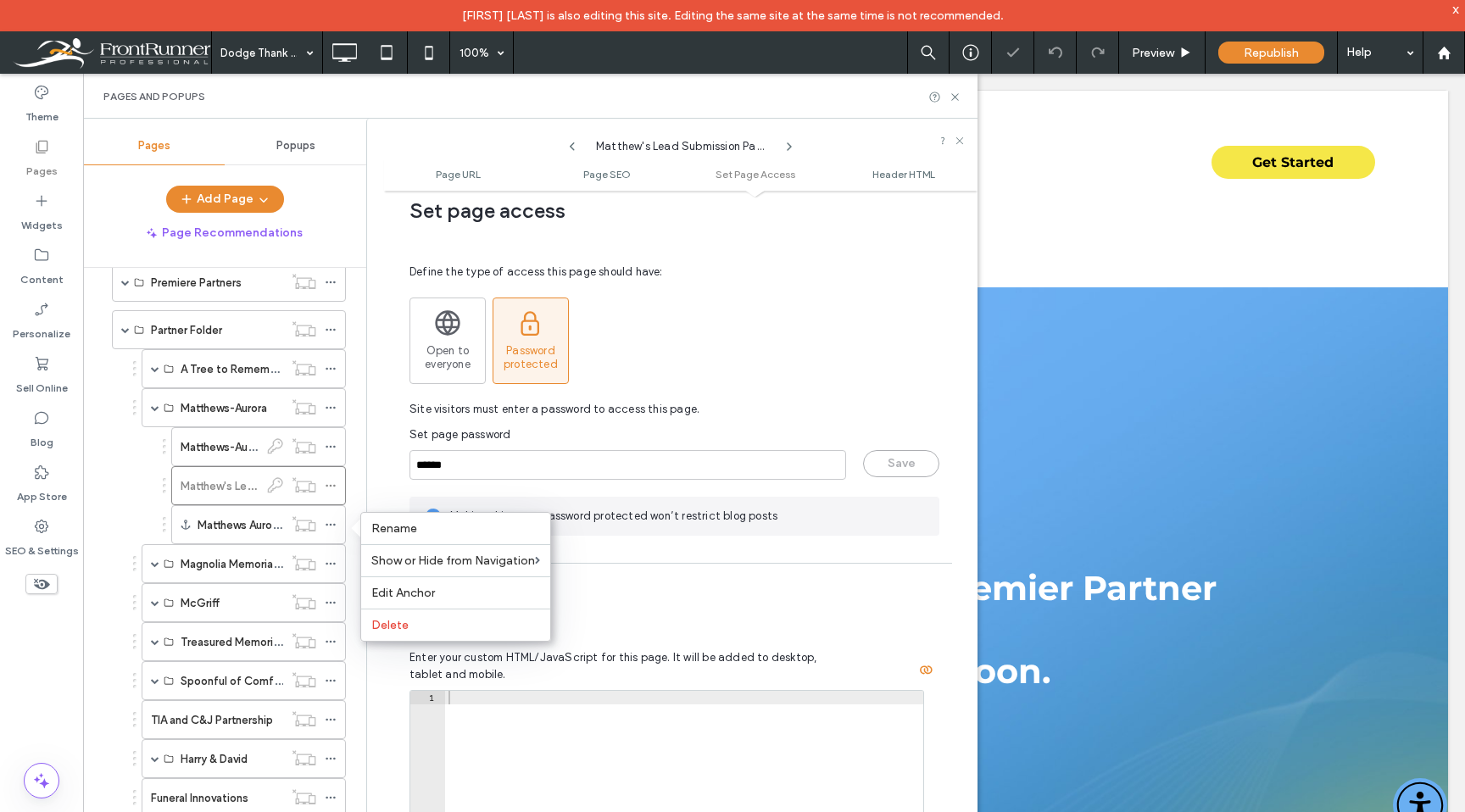 click on "Open to everyone Password protected" at bounding box center (674, 341) 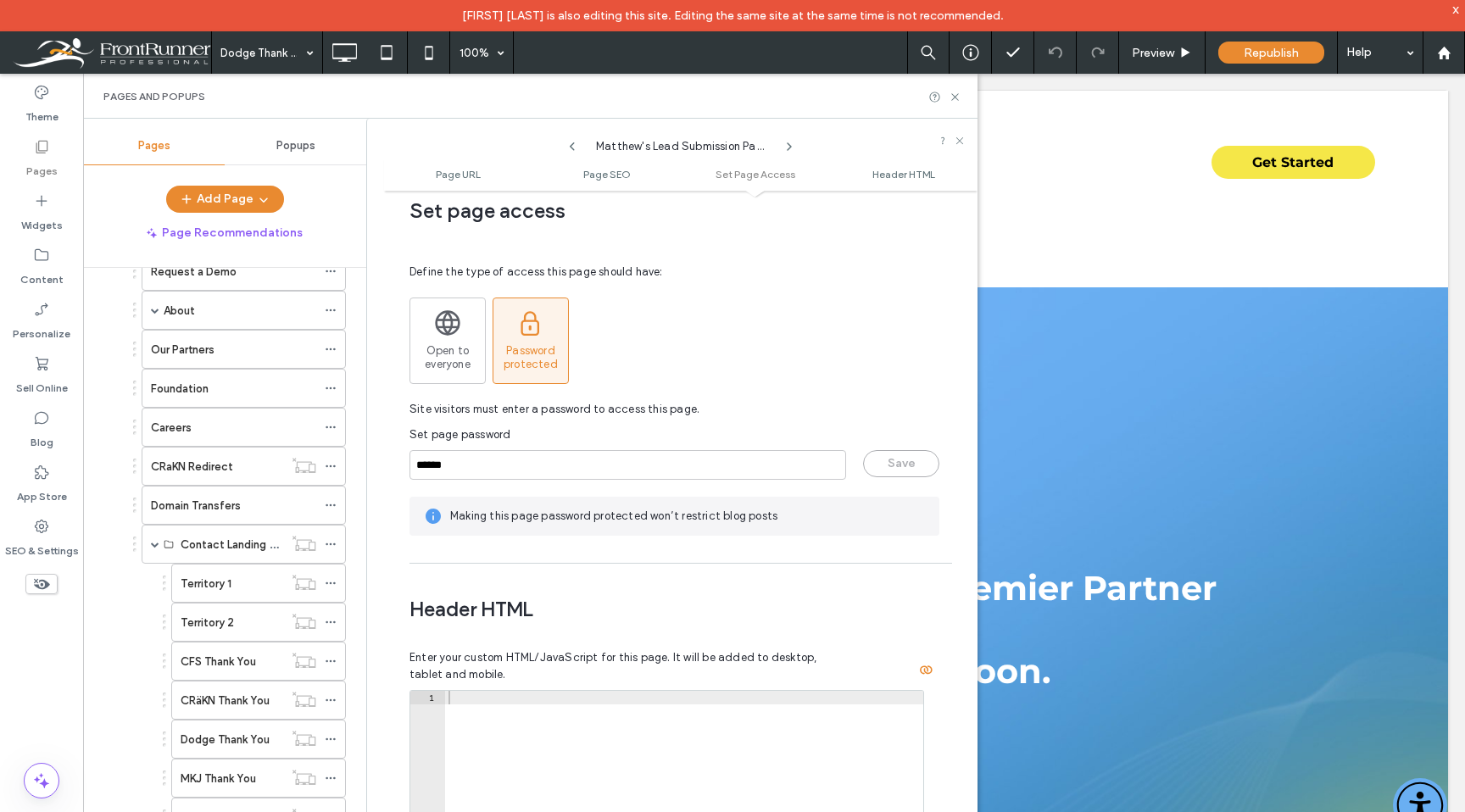 scroll, scrollTop: 0, scrollLeft: 0, axis: both 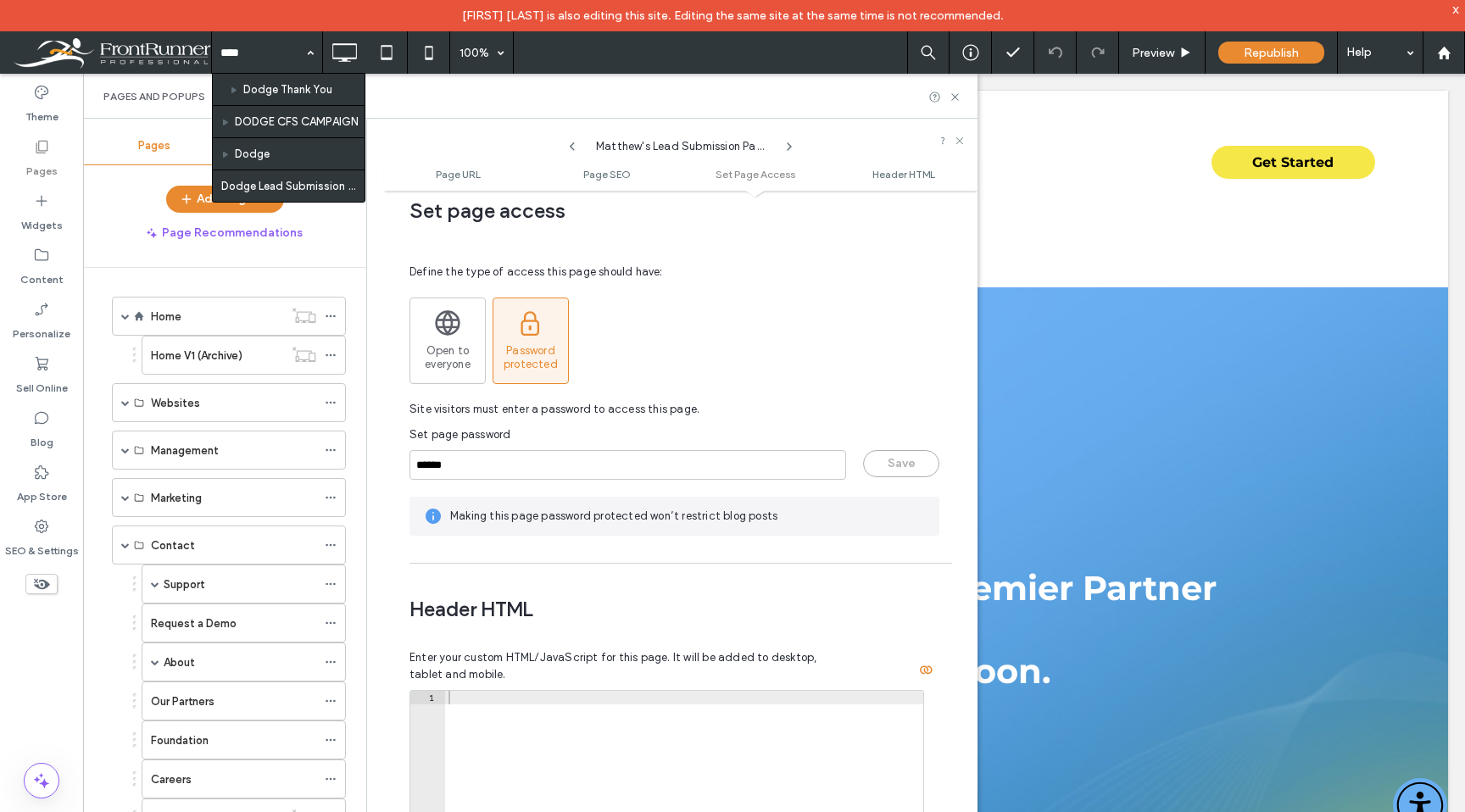 type on "*****" 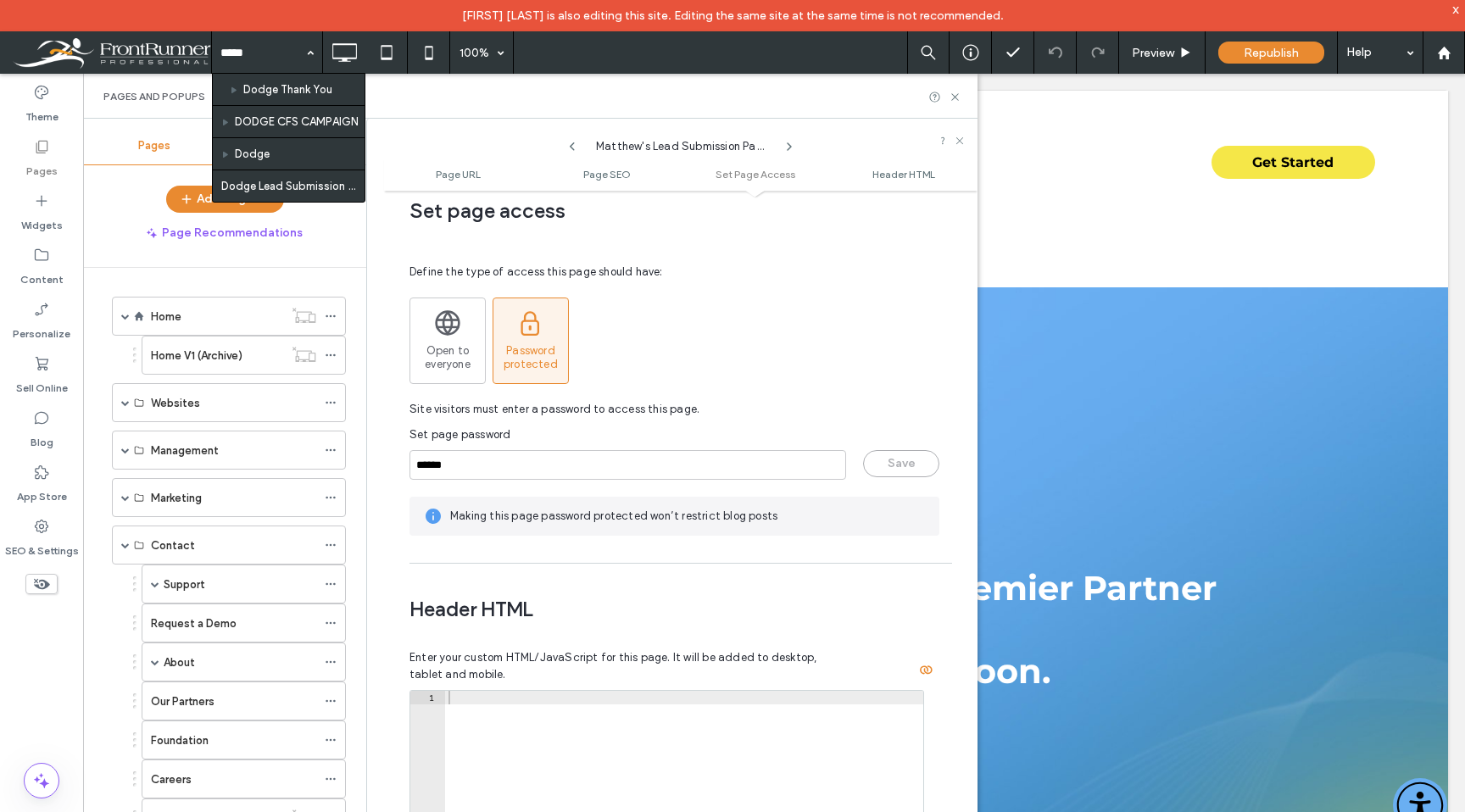 type 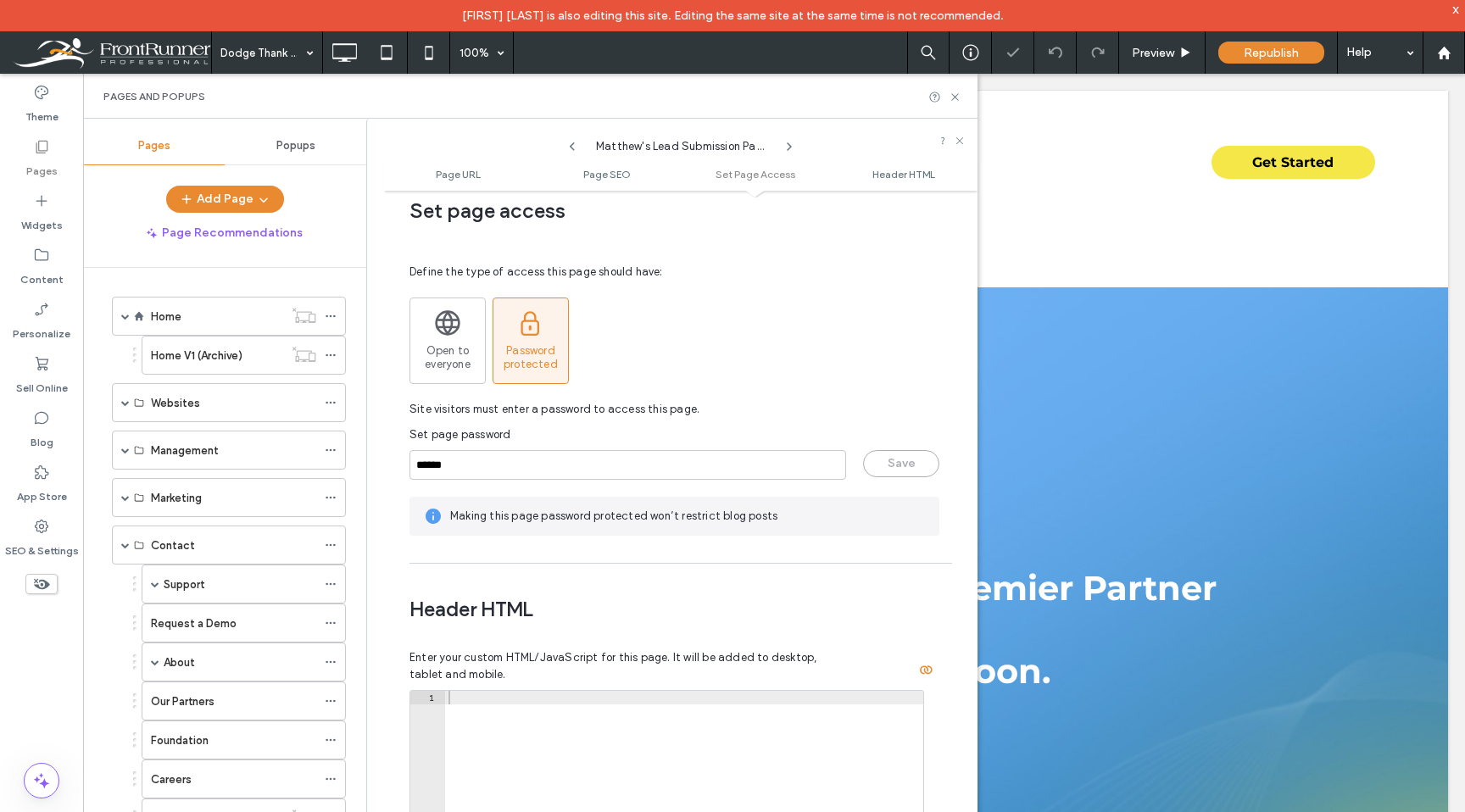 scroll, scrollTop: 0, scrollLeft: 0, axis: both 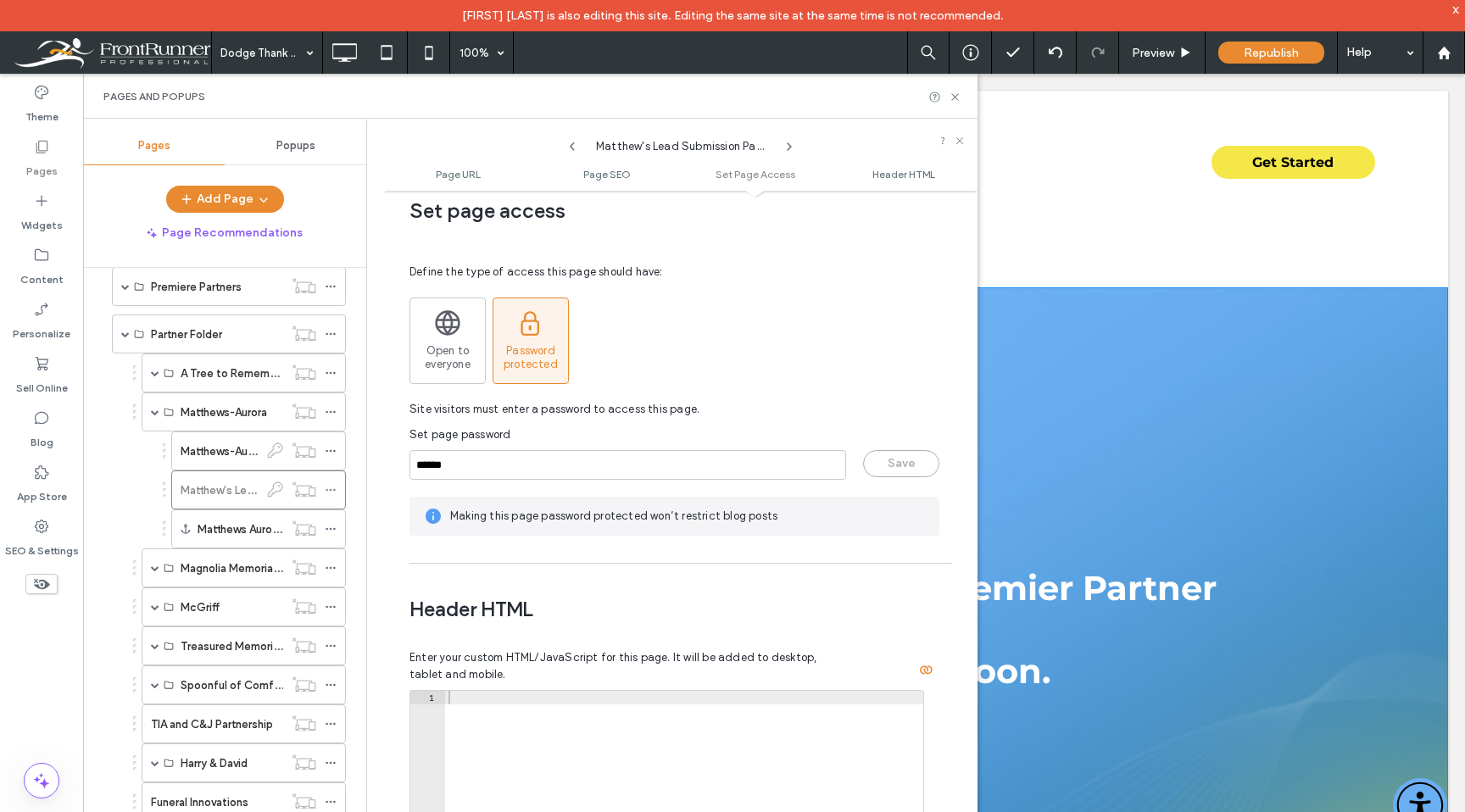 click on "Thank you for your interest in our Premier Partner Dodge. Someone will be in touch soon.
Click To Paste
Row + Add Section" at bounding box center (774, 558) 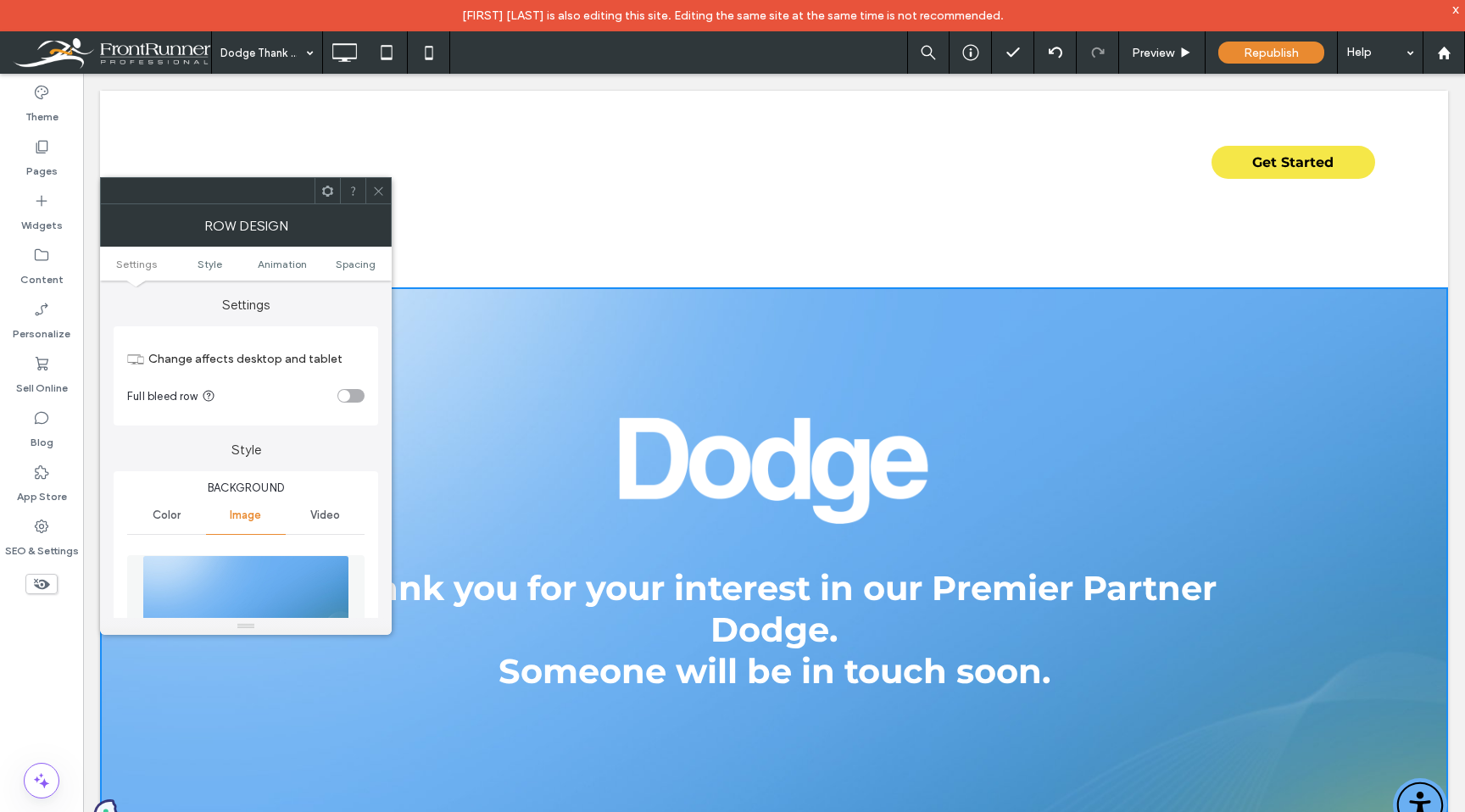 click at bounding box center [378, 191] 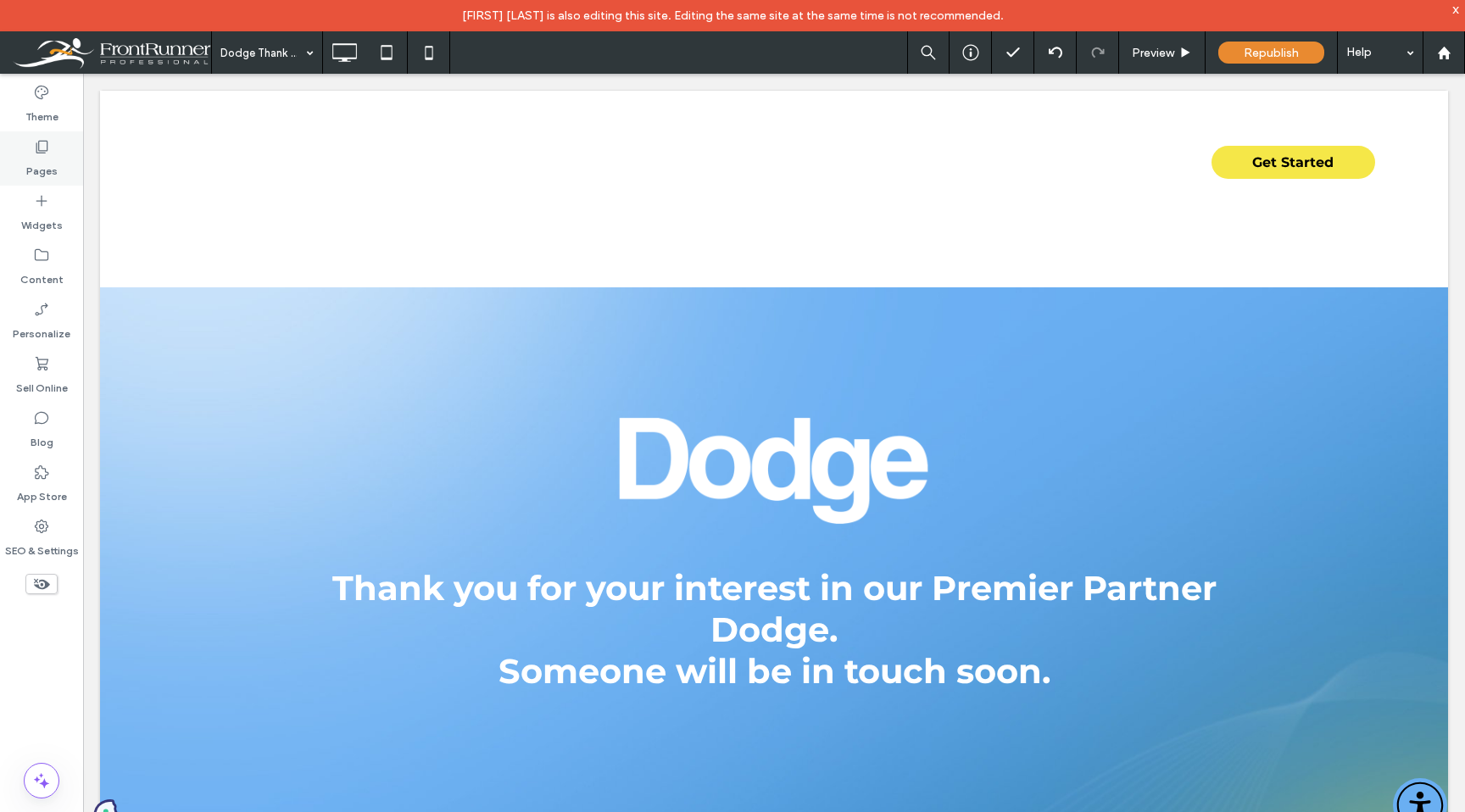 click on "Pages" at bounding box center (42, 167) 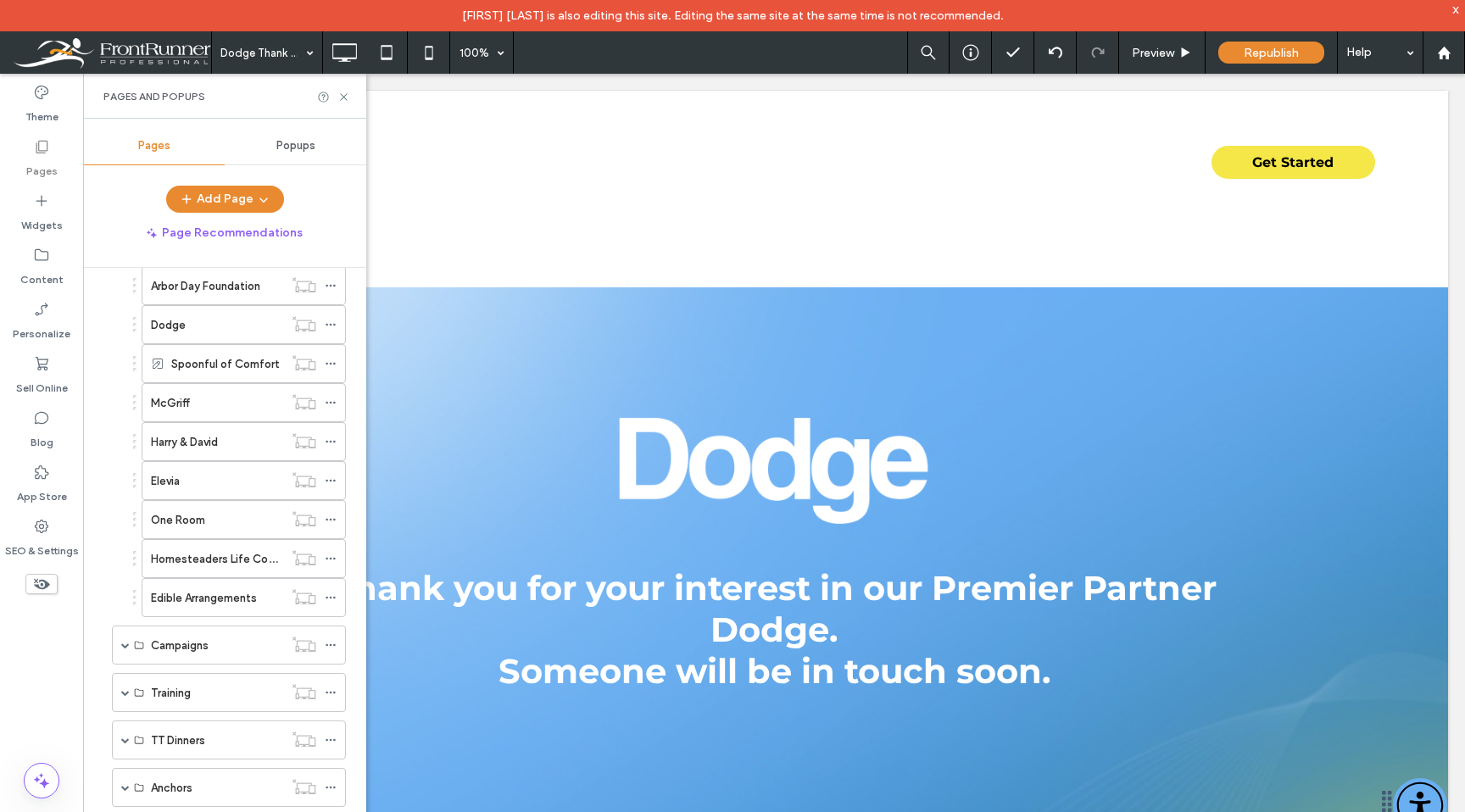 scroll, scrollTop: 2089, scrollLeft: 0, axis: vertical 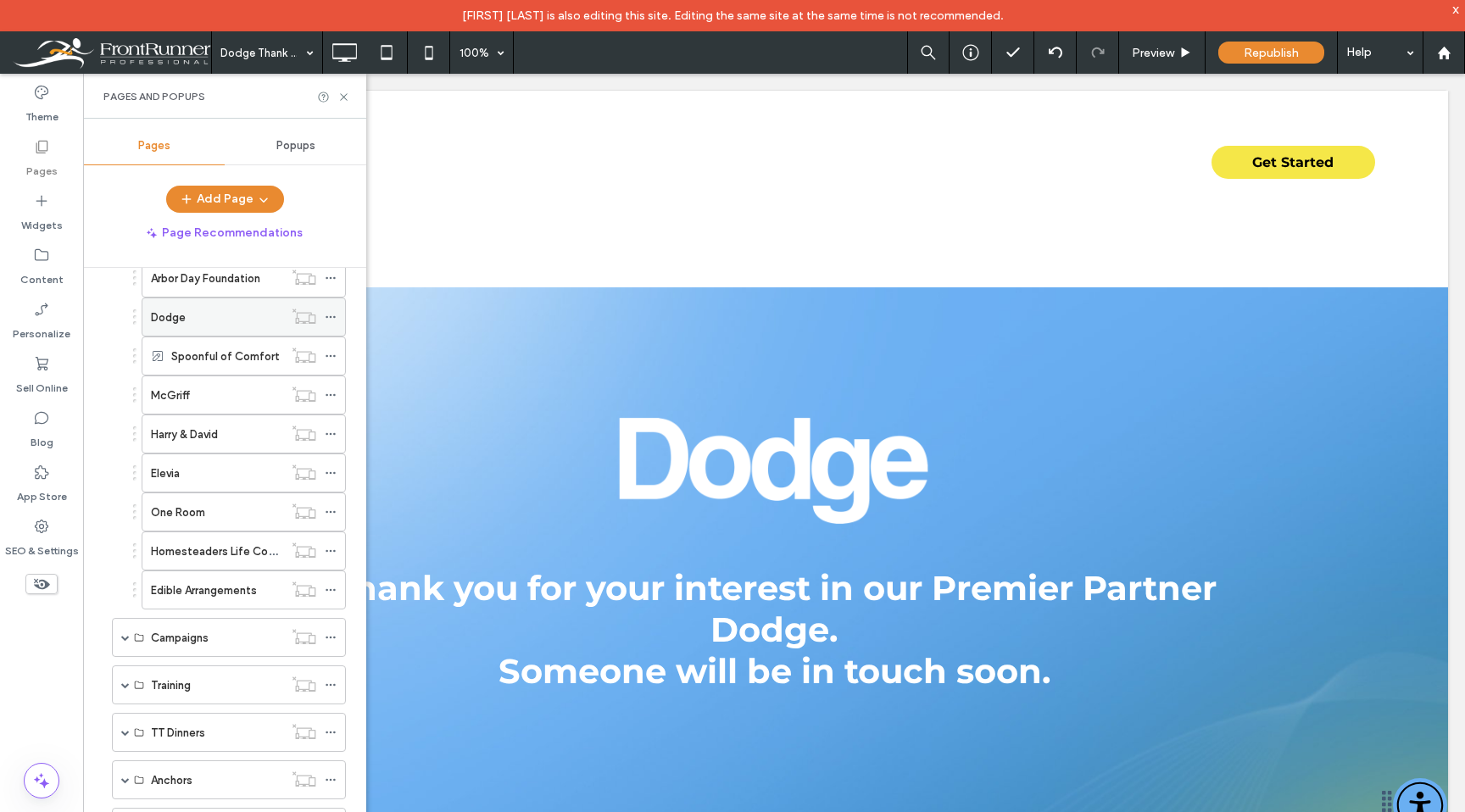 click 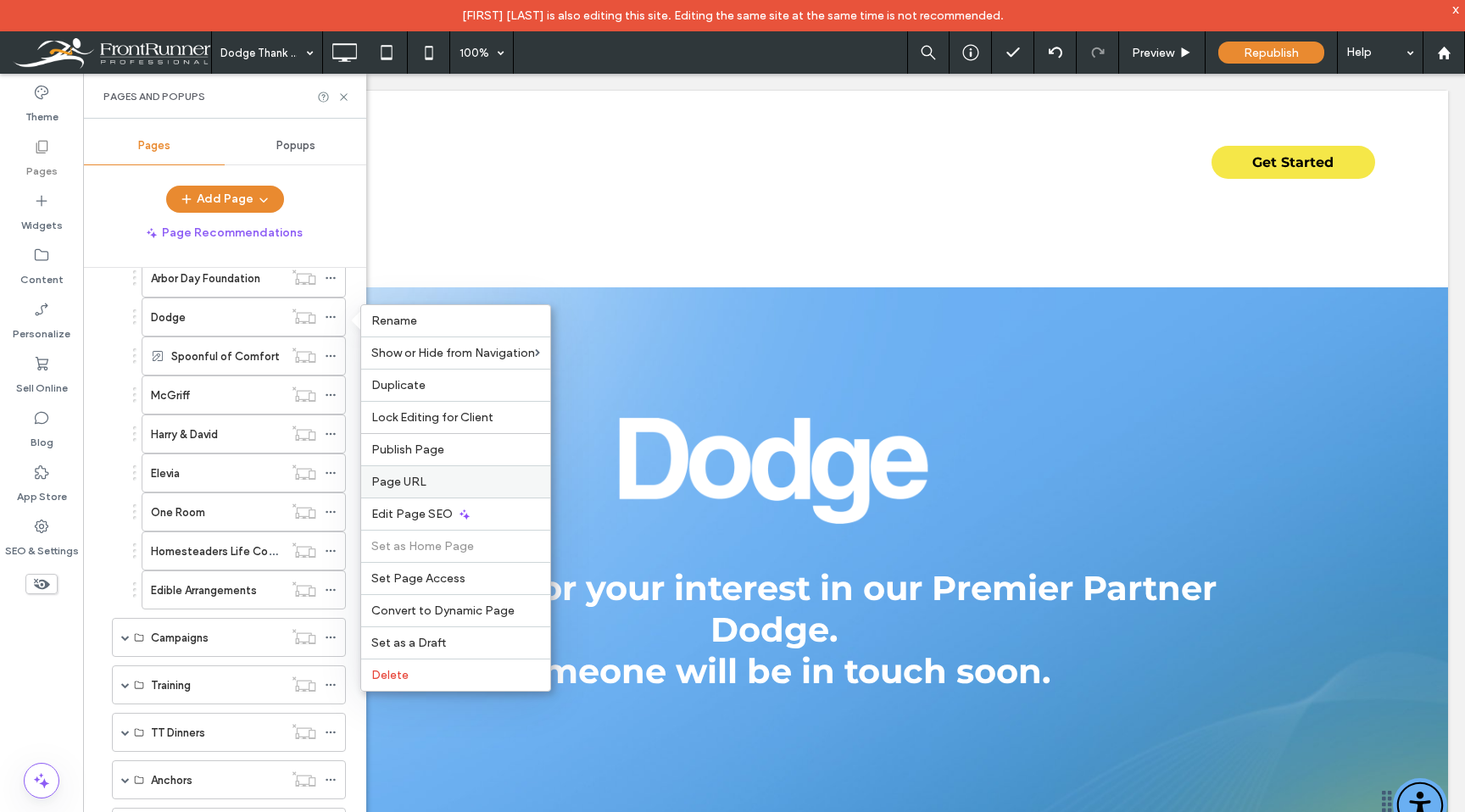 click on "Page URL" at bounding box center [455, 481] 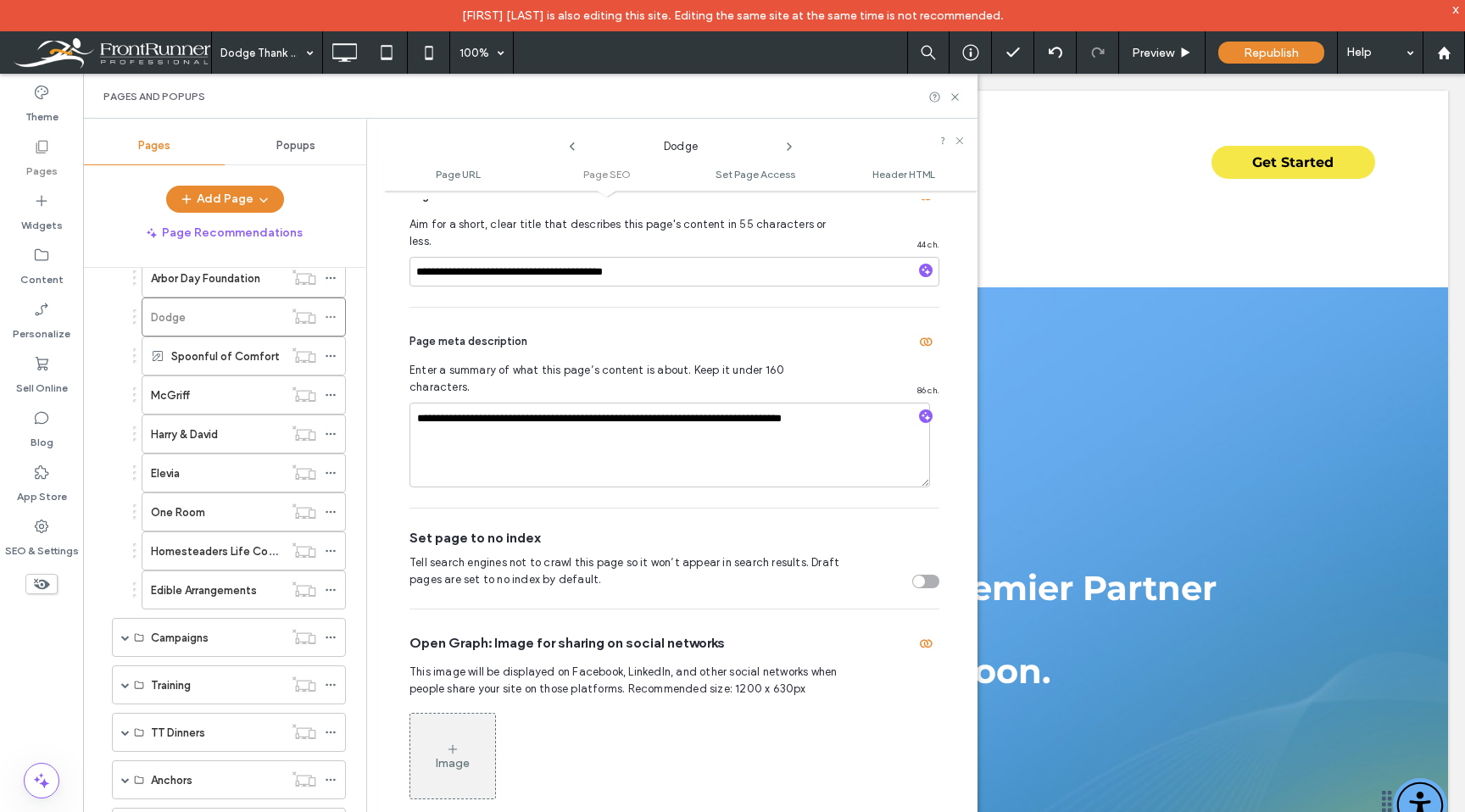 scroll, scrollTop: 436, scrollLeft: 0, axis: vertical 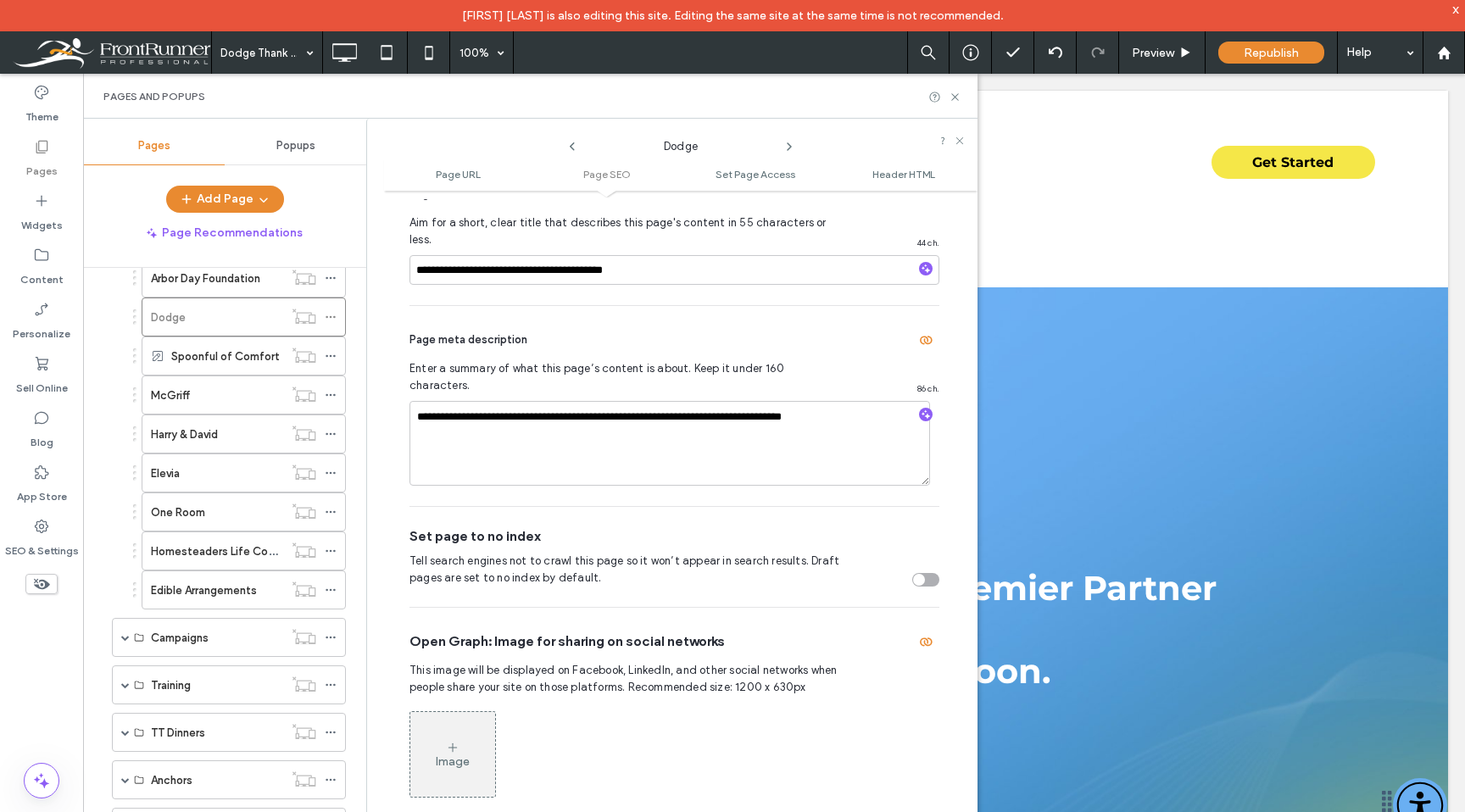 click at bounding box center (926, 580) 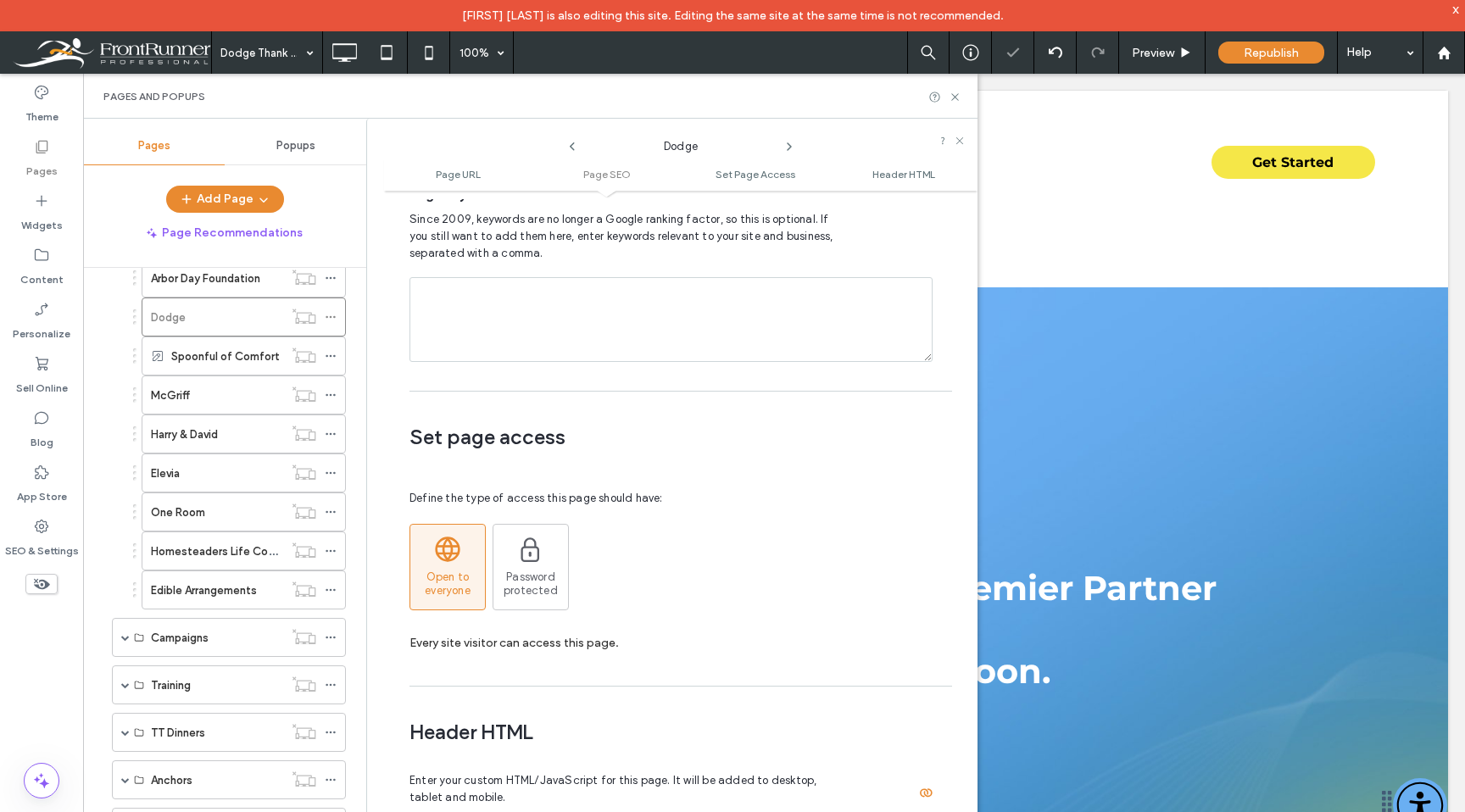 scroll, scrollTop: 1102, scrollLeft: 0, axis: vertical 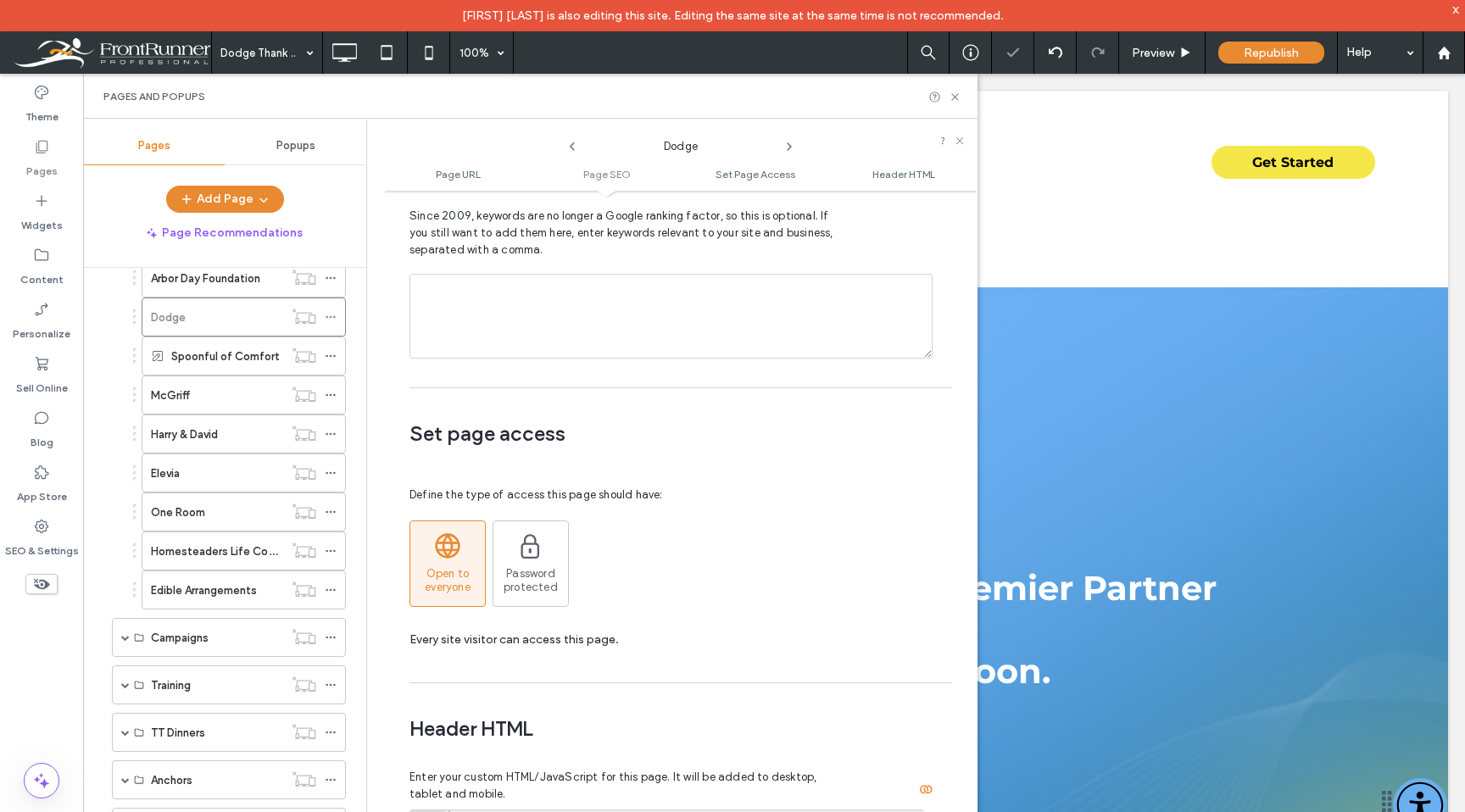 click on "Open to everyone Password protected" at bounding box center (674, 564) 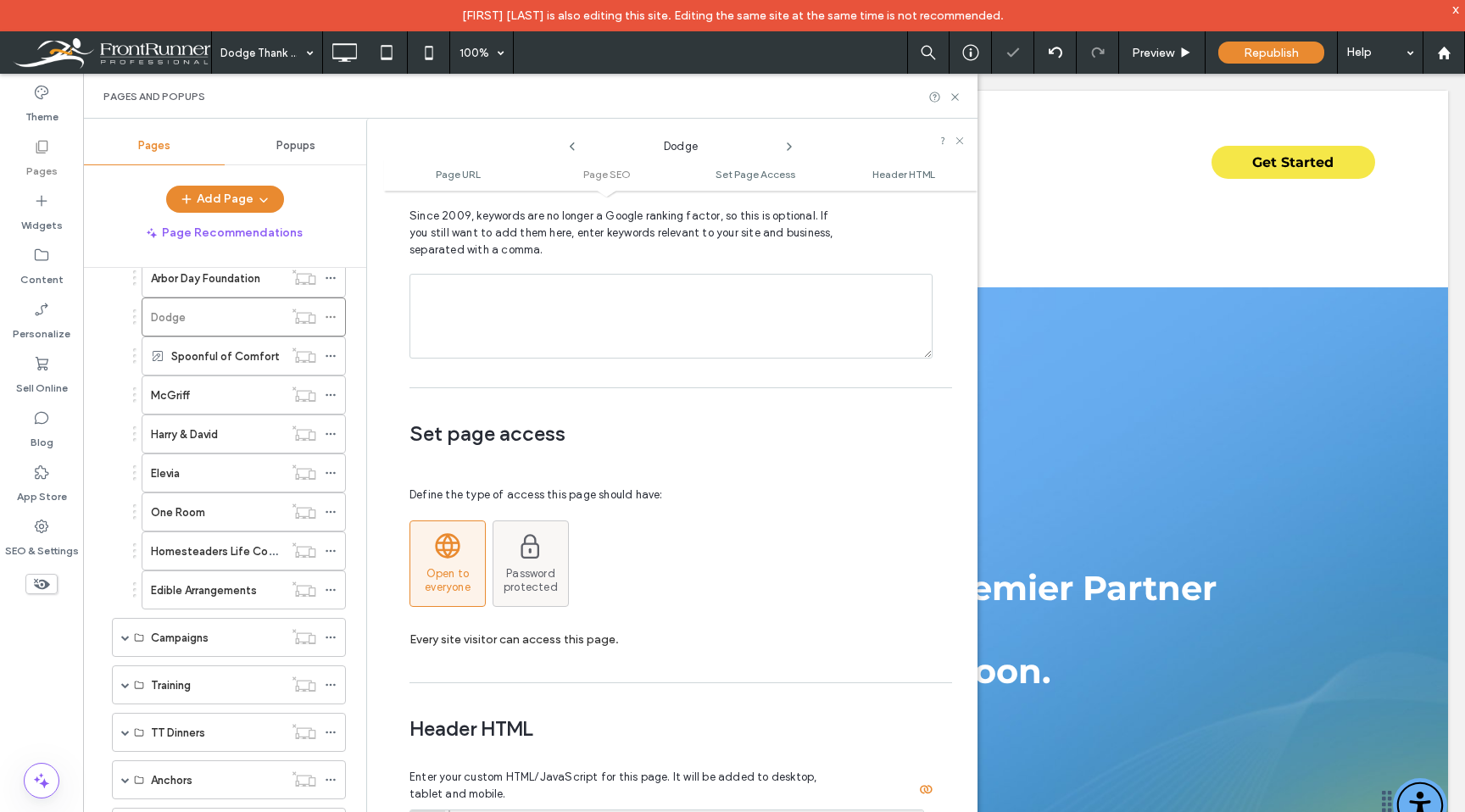 click on "Password protected" at bounding box center [531, 564] 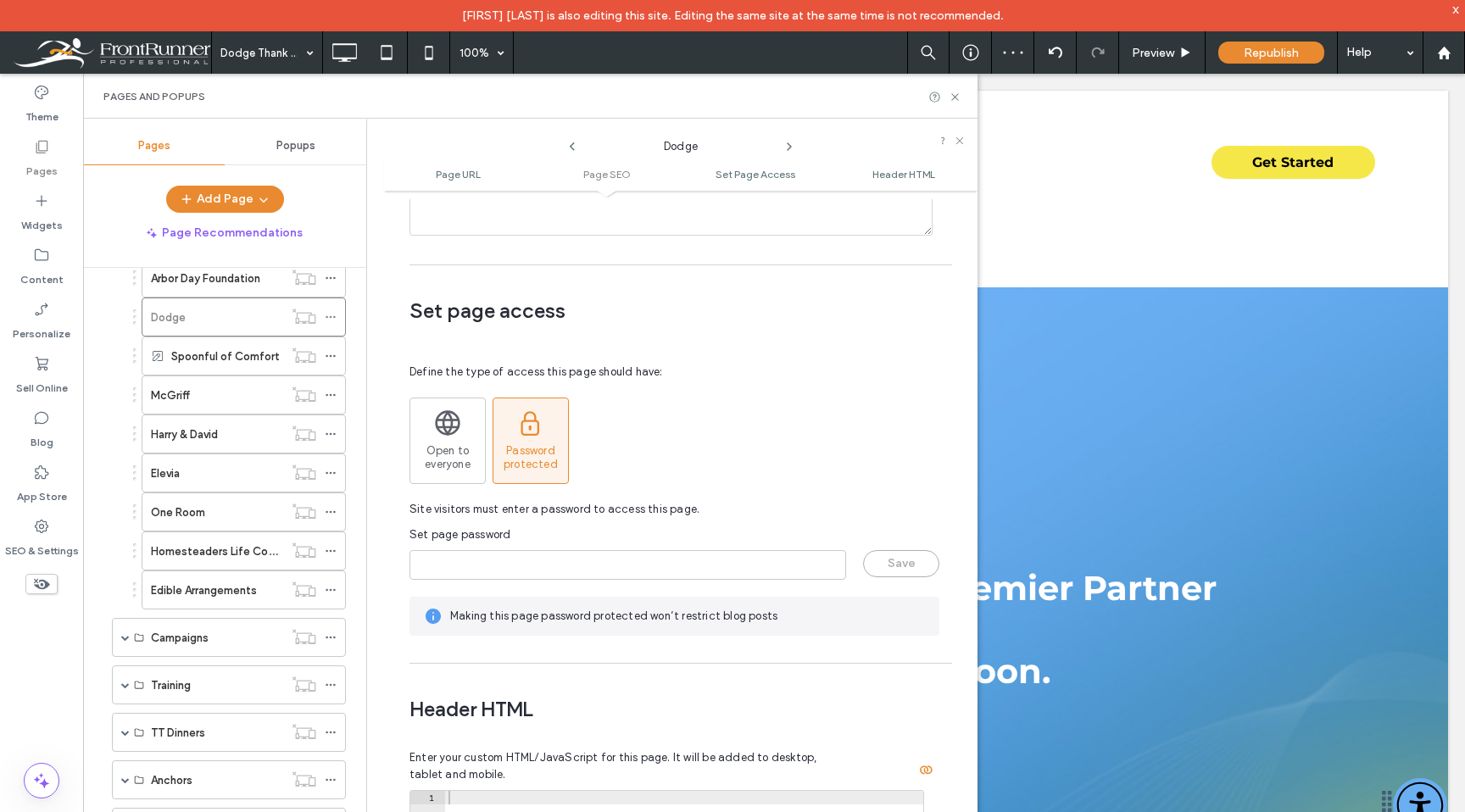 scroll, scrollTop: 1259, scrollLeft: 0, axis: vertical 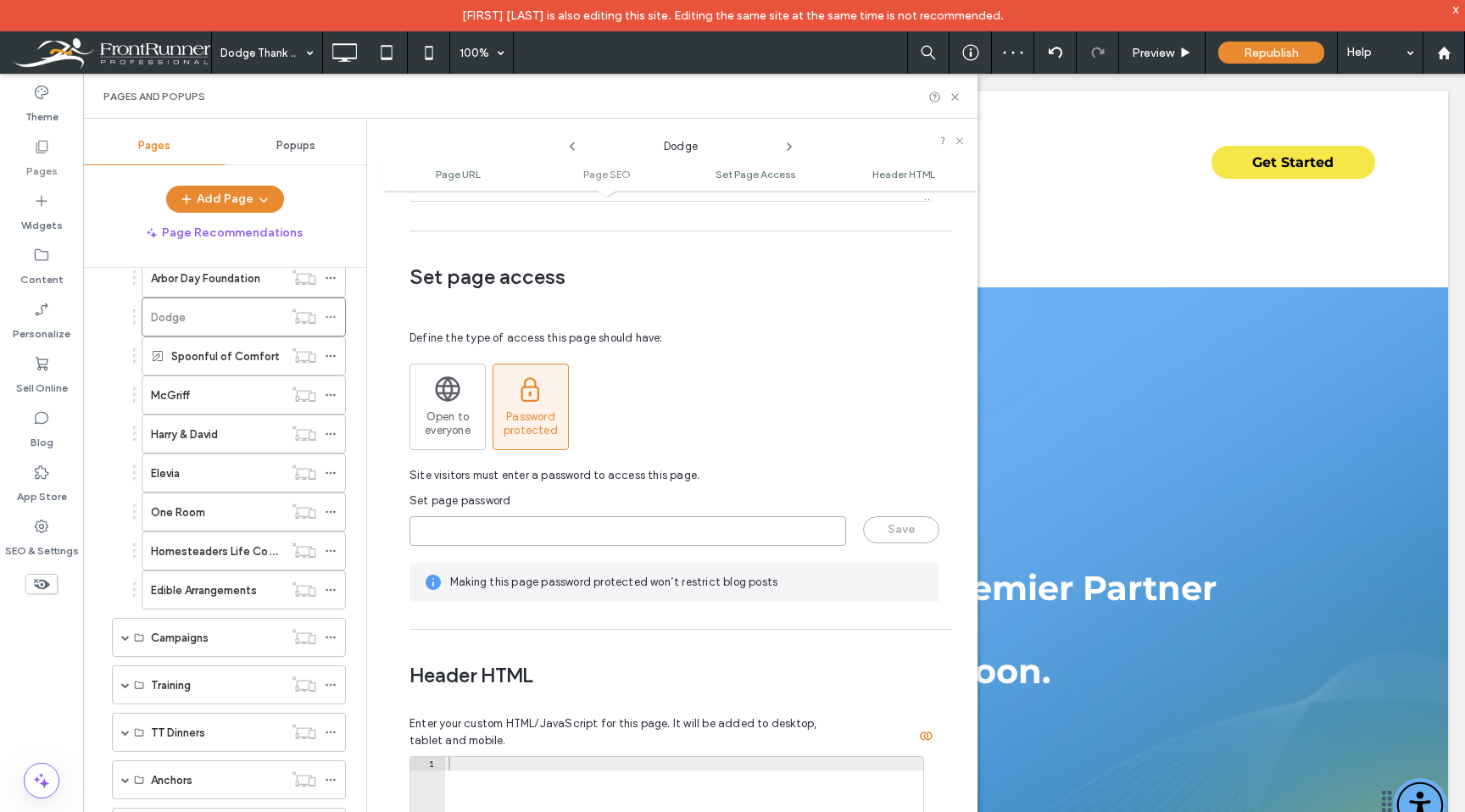 click at bounding box center [627, 531] 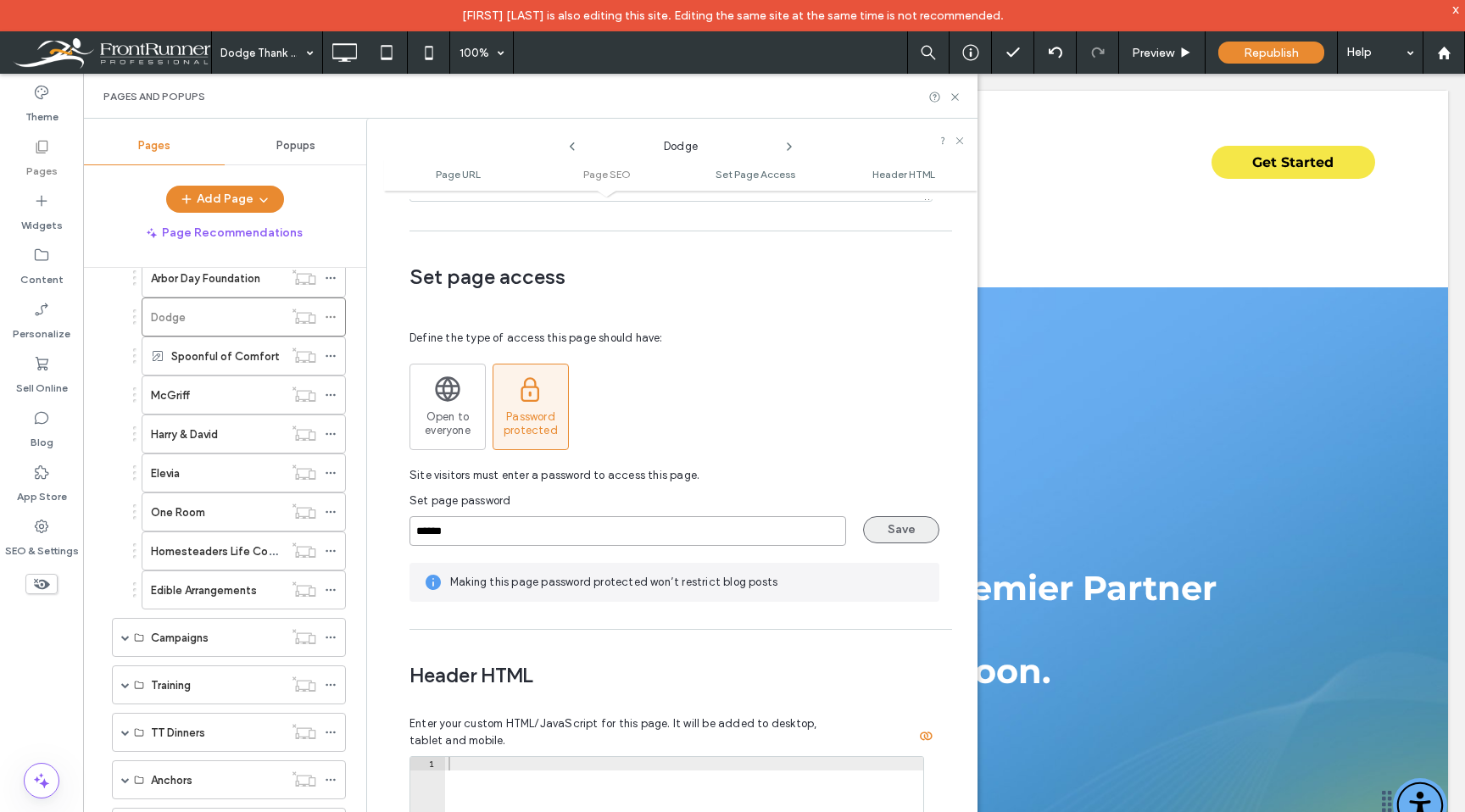 type on "******" 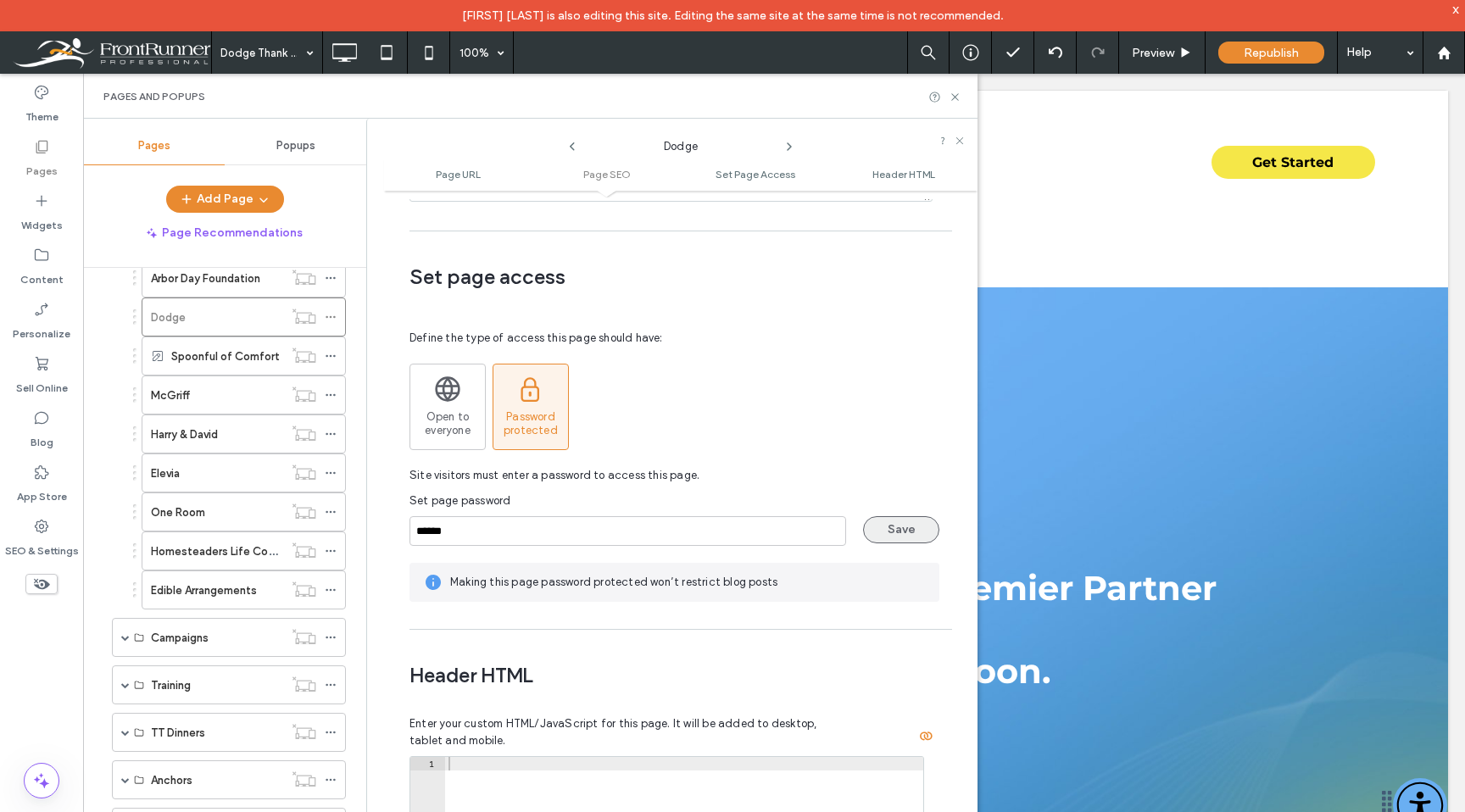 click on "Save" at bounding box center [901, 530] 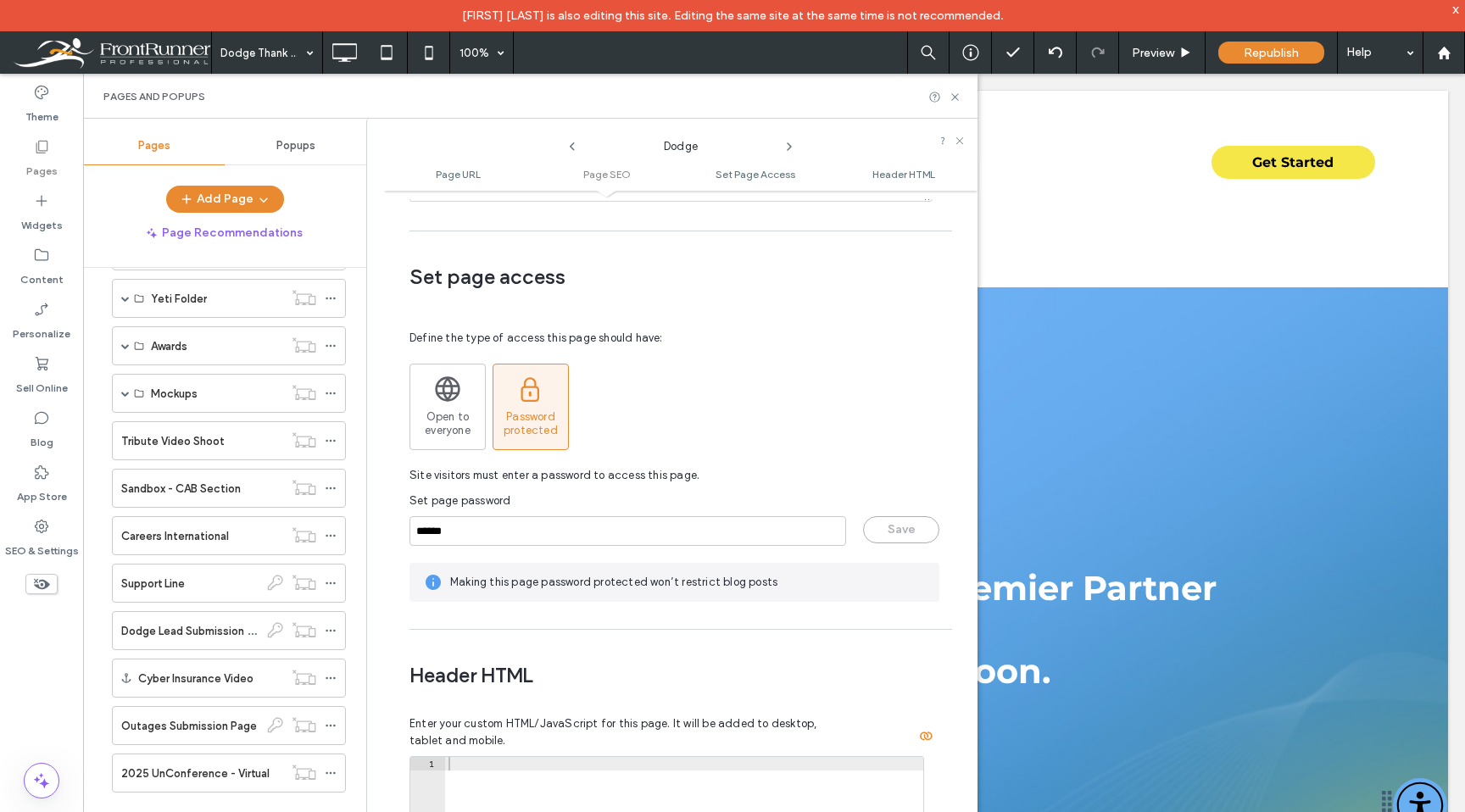 scroll, scrollTop: 2615, scrollLeft: 0, axis: vertical 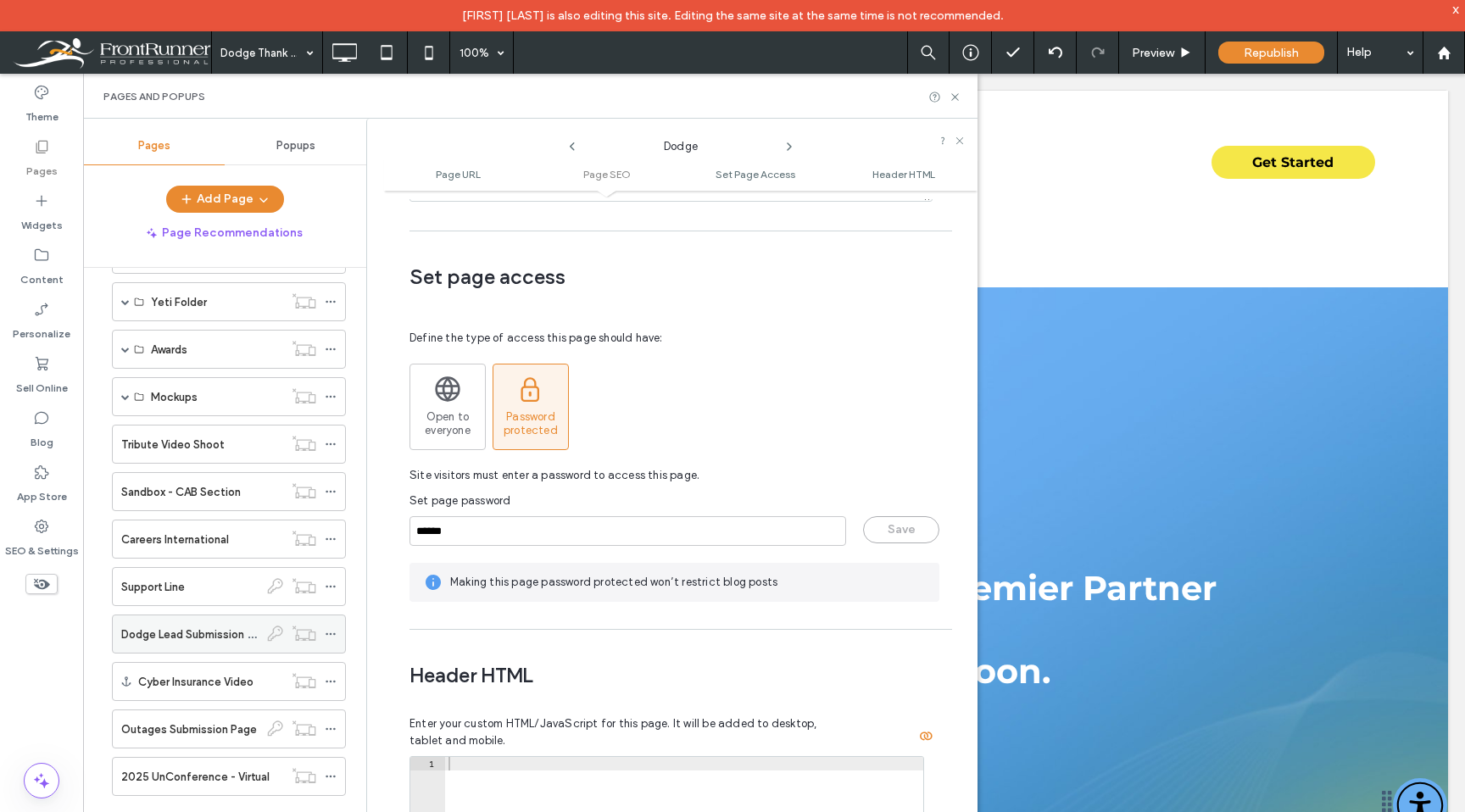 click 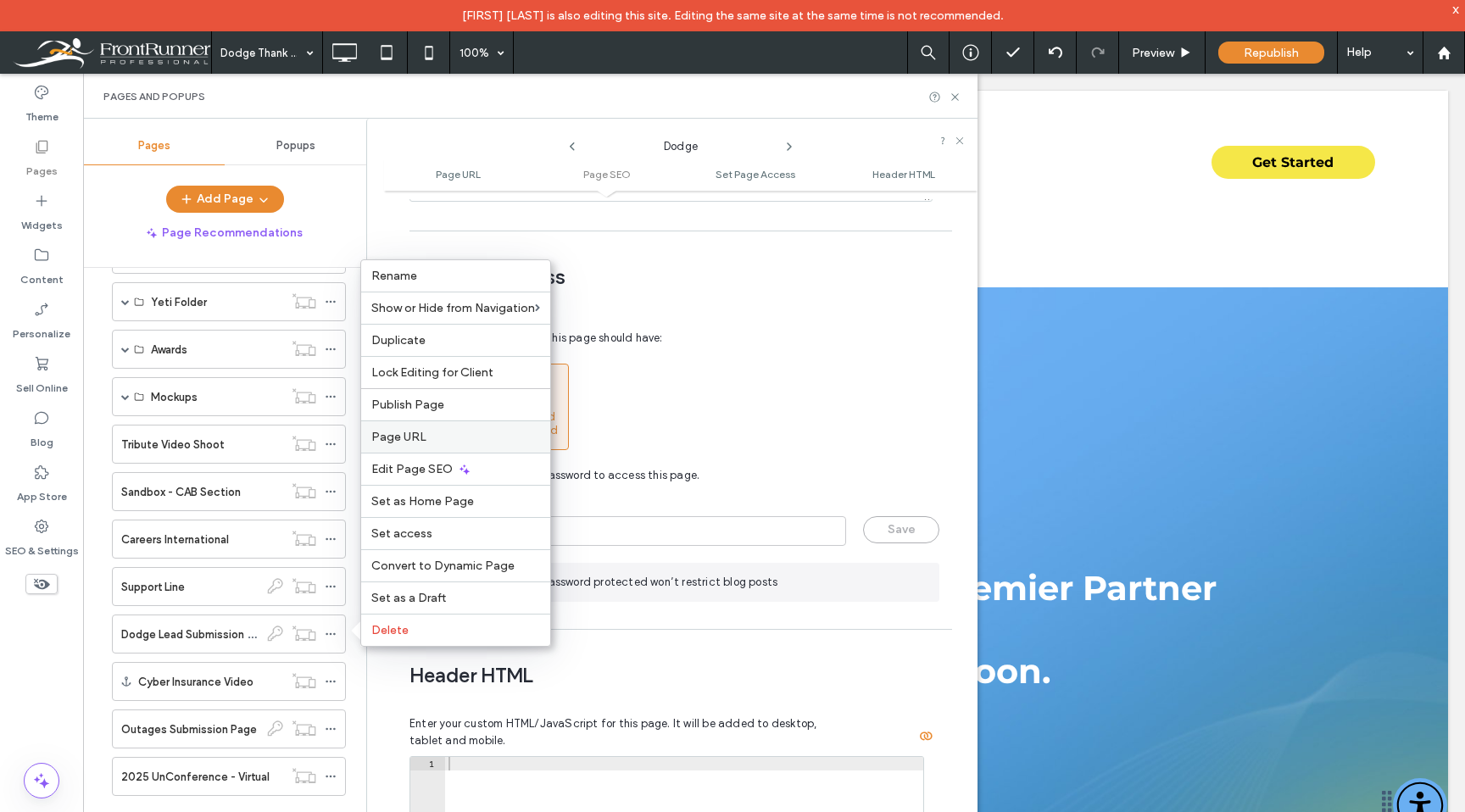 click on "Page URL" at bounding box center (455, 437) 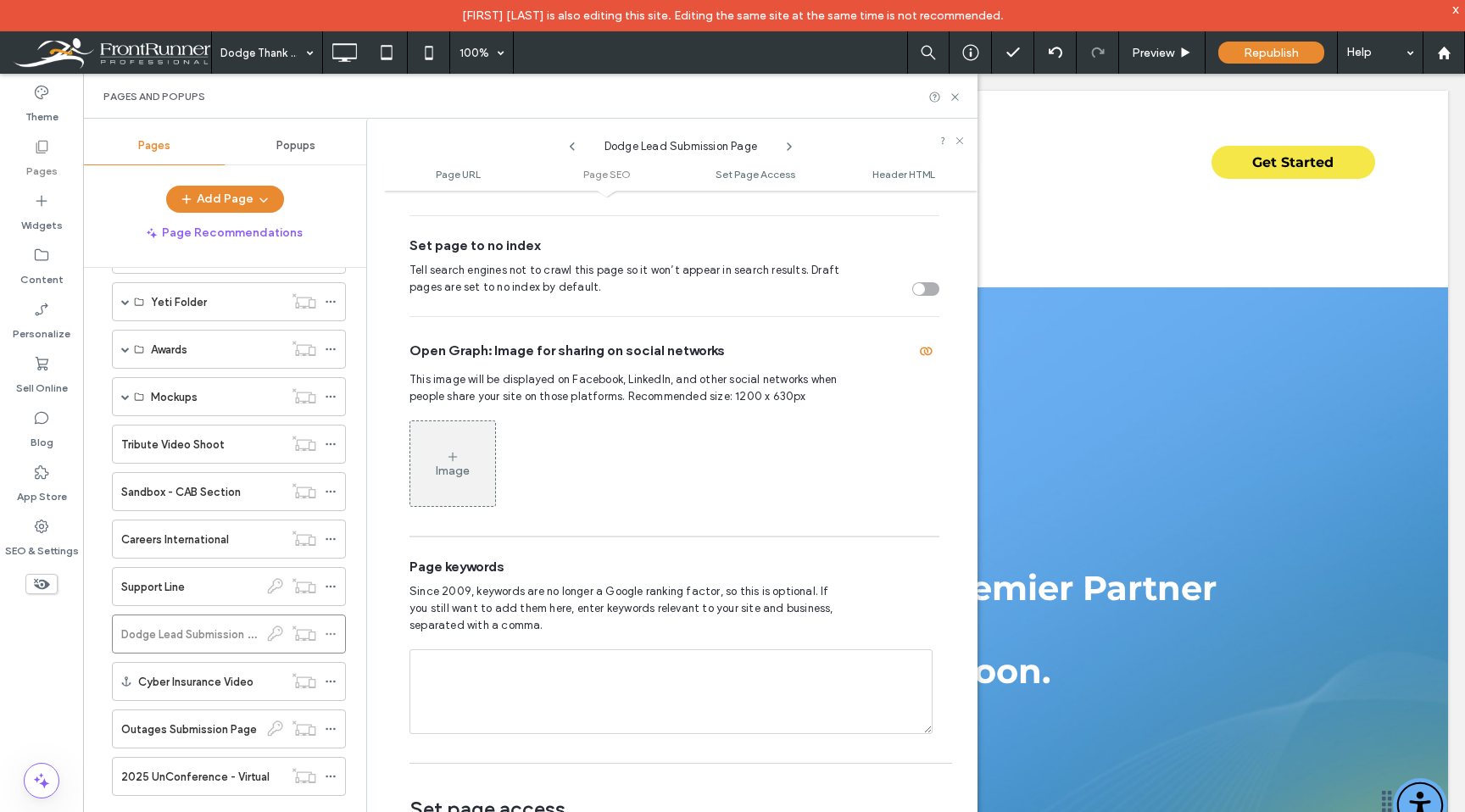 scroll, scrollTop: 729, scrollLeft: 0, axis: vertical 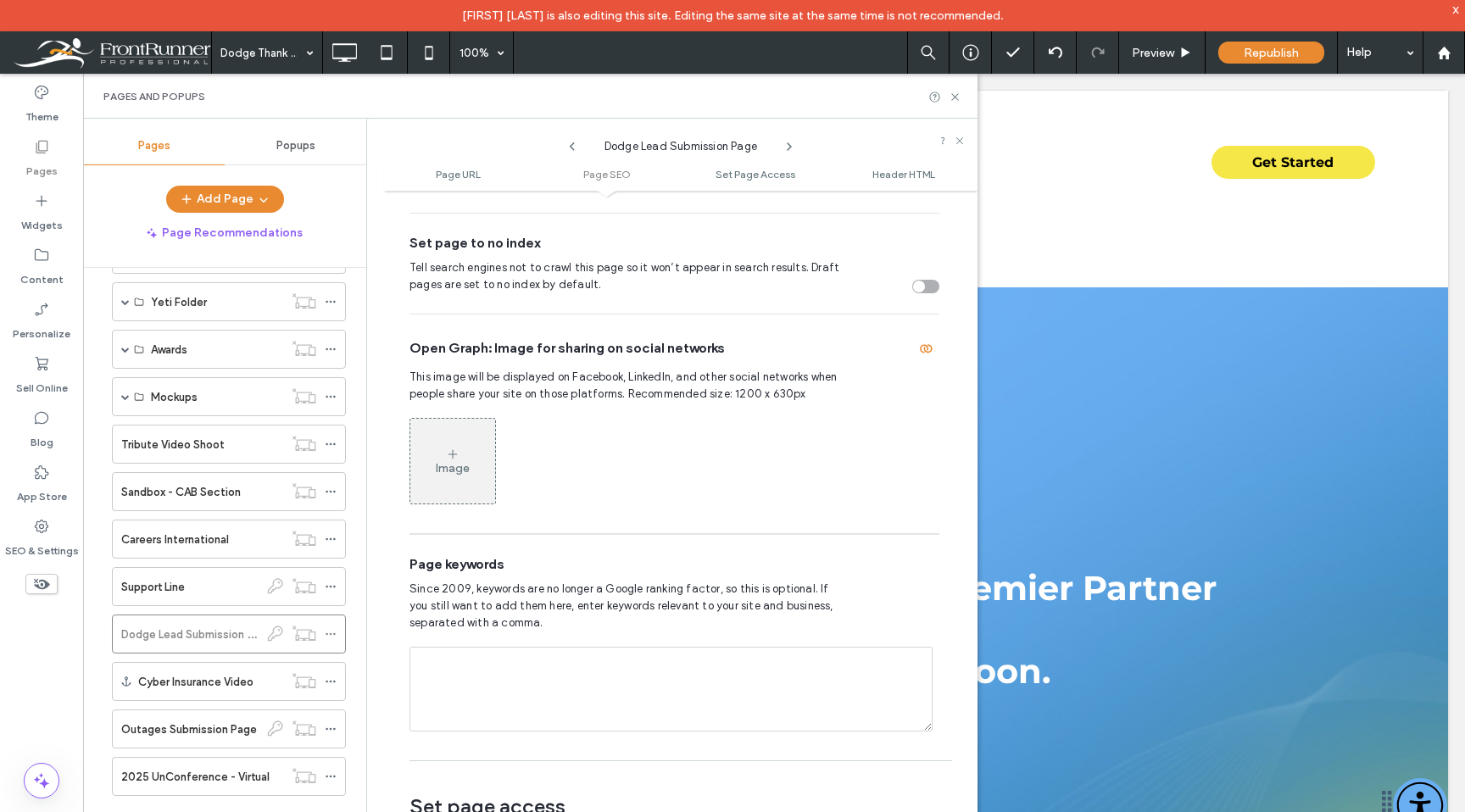 click at bounding box center (926, 286) 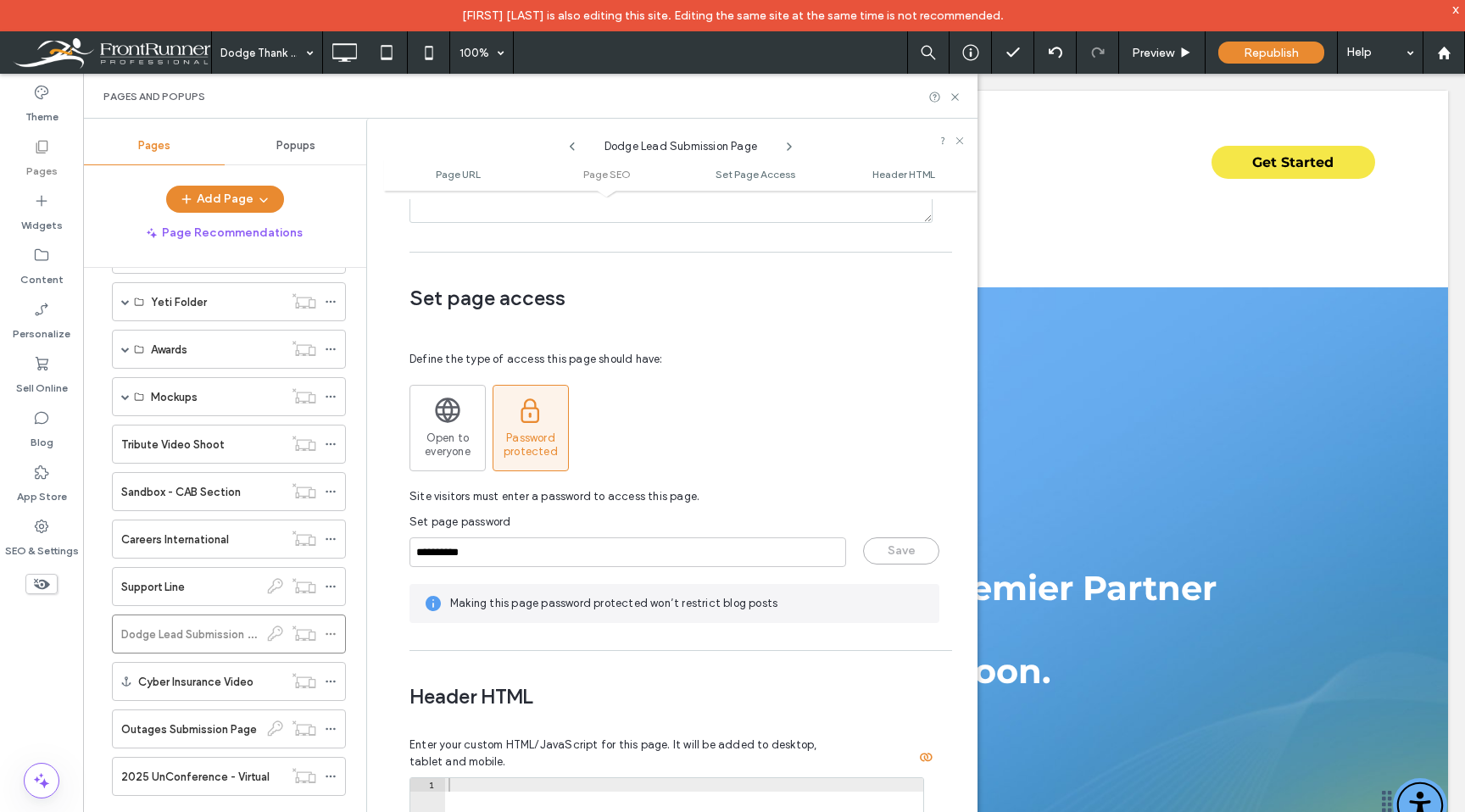 scroll, scrollTop: 1260, scrollLeft: 0, axis: vertical 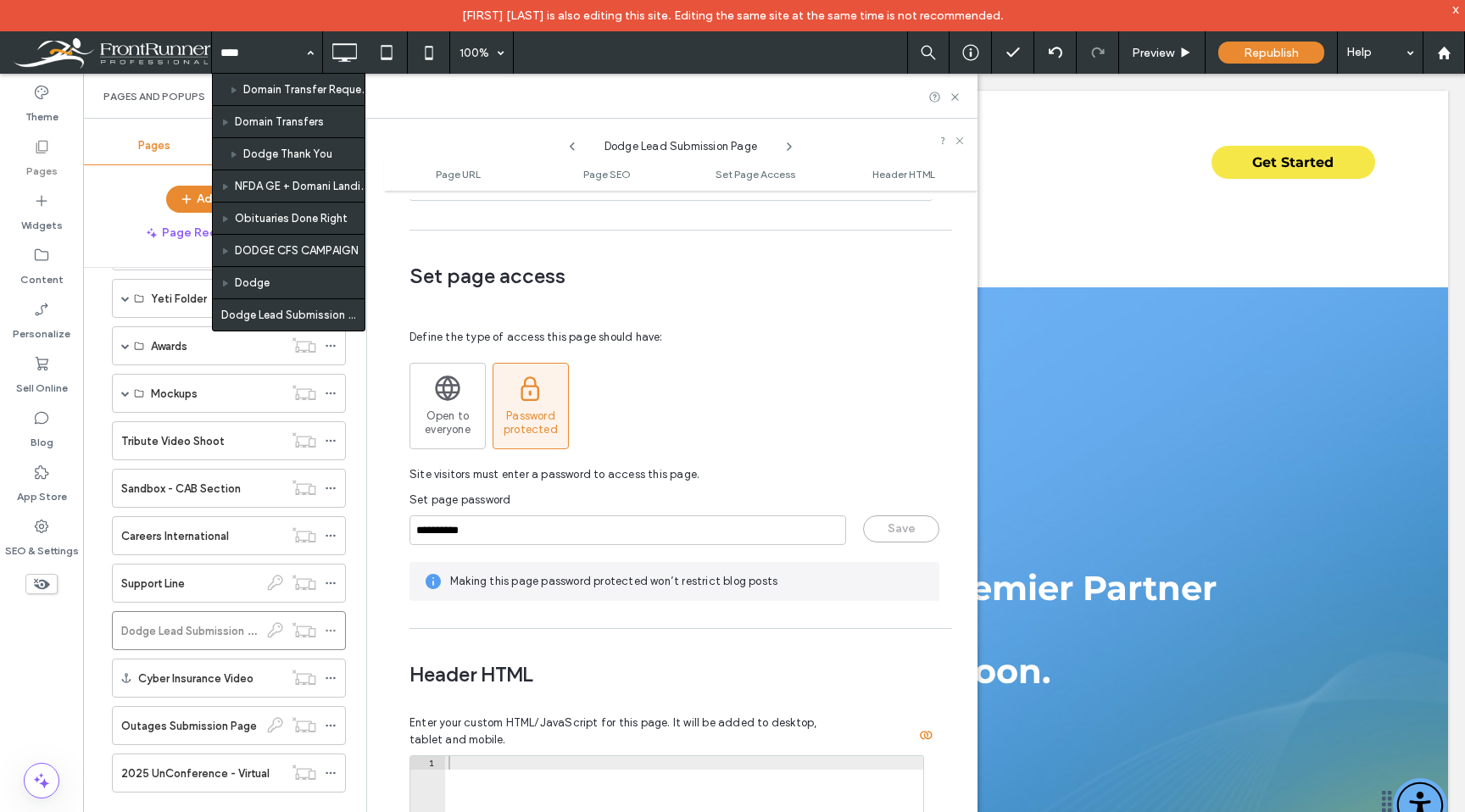 type on "*****" 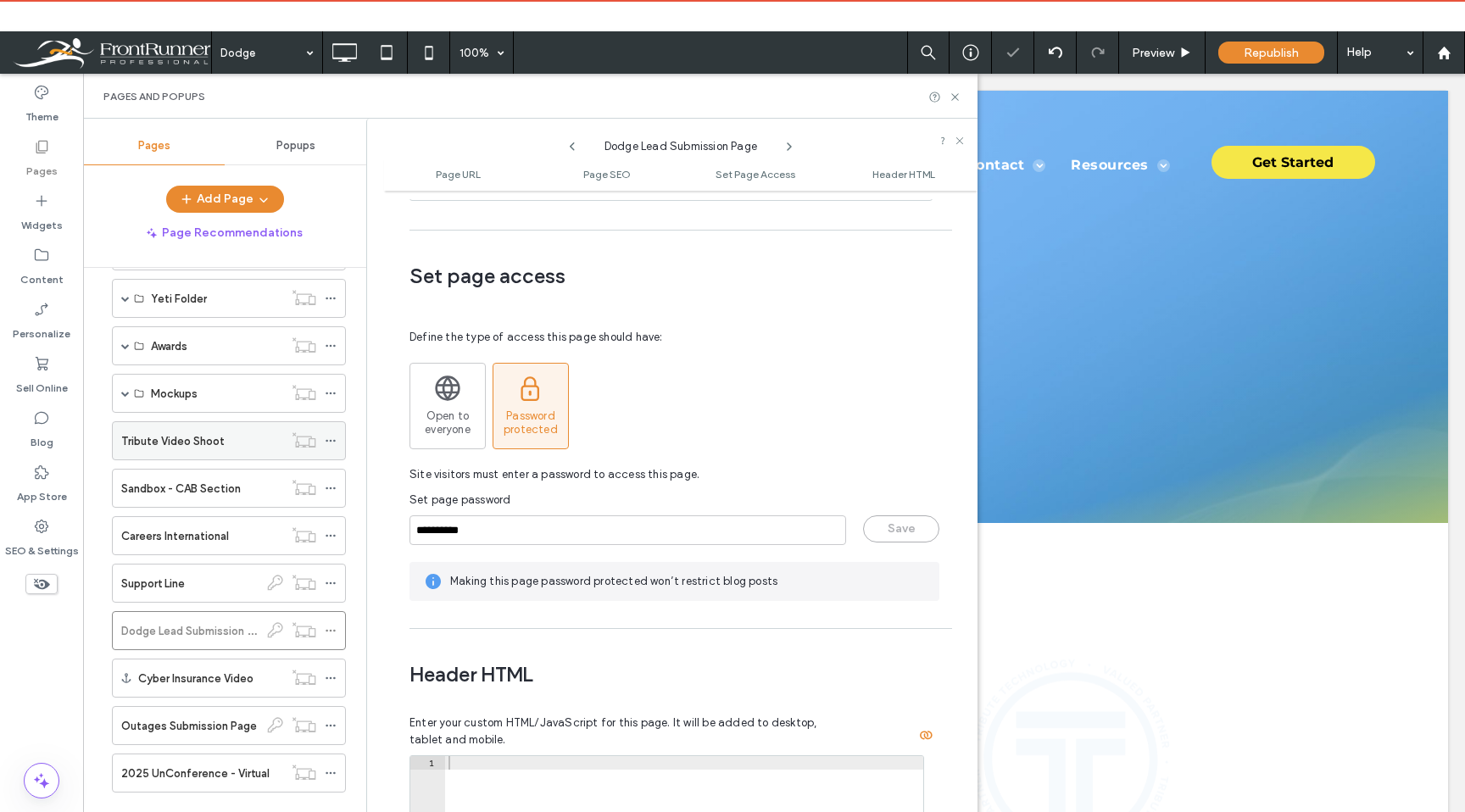scroll, scrollTop: 0, scrollLeft: 0, axis: both 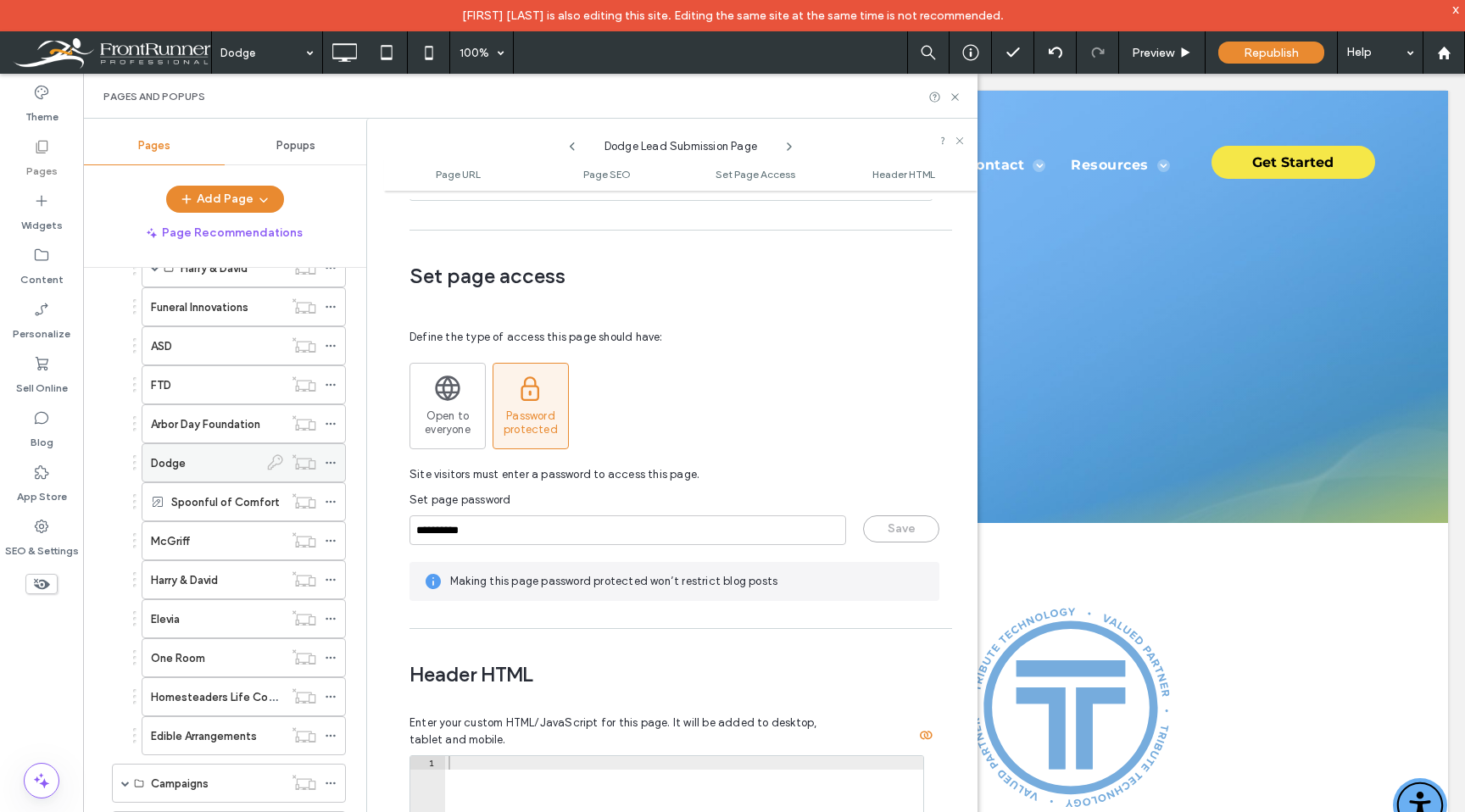 click on "Dodge" at bounding box center (168, 463) 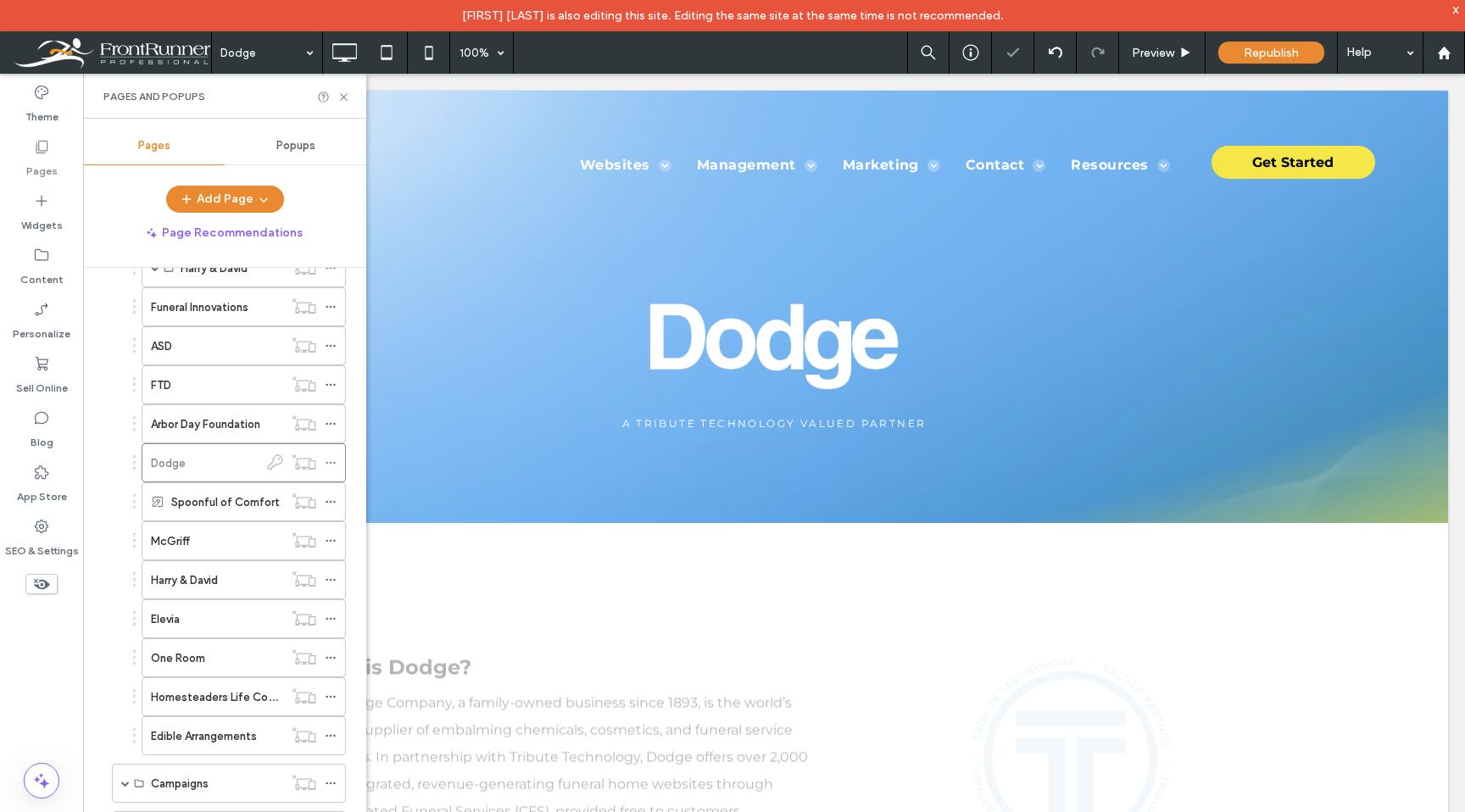 scroll, scrollTop: 0, scrollLeft: 0, axis: both 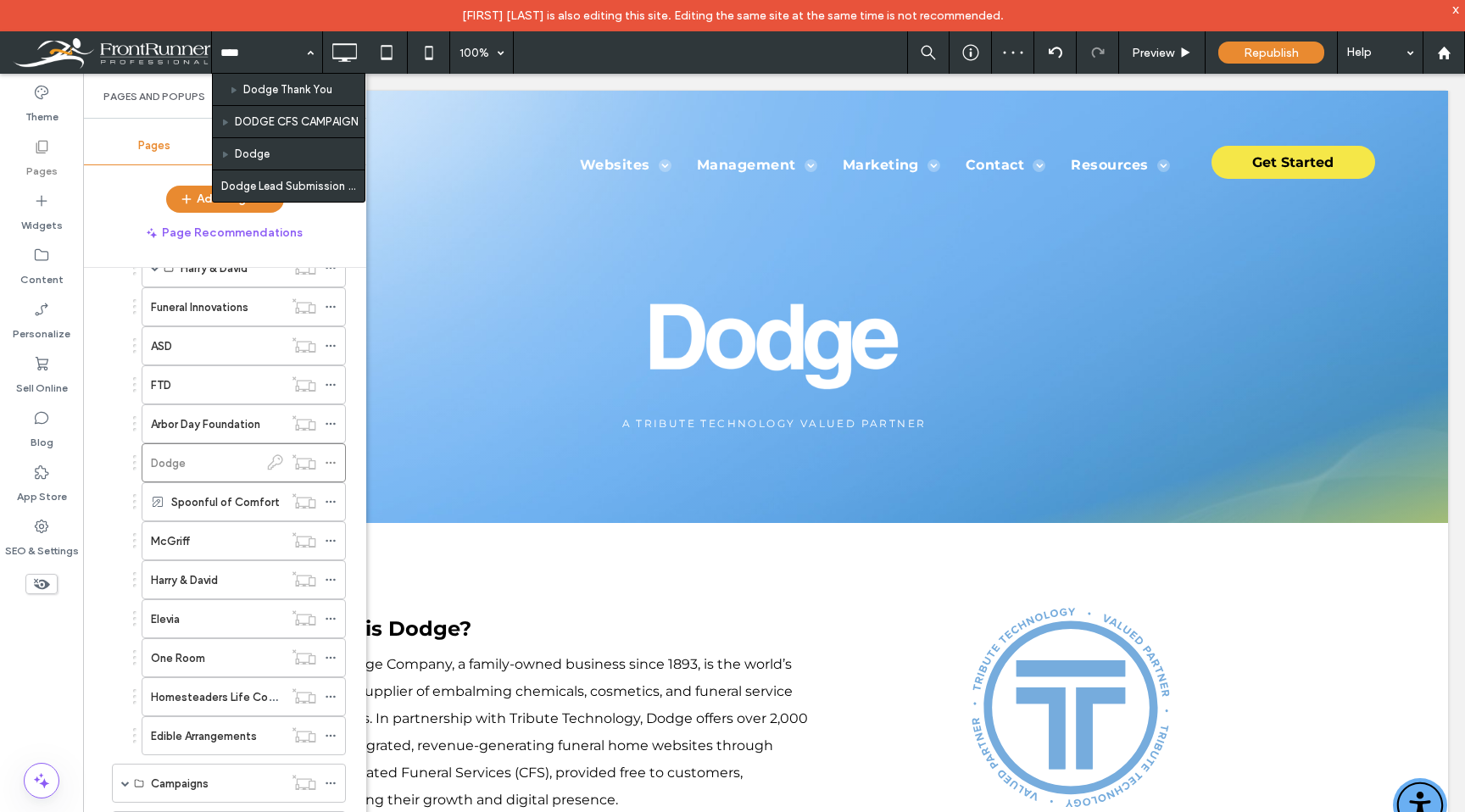 type on "*****" 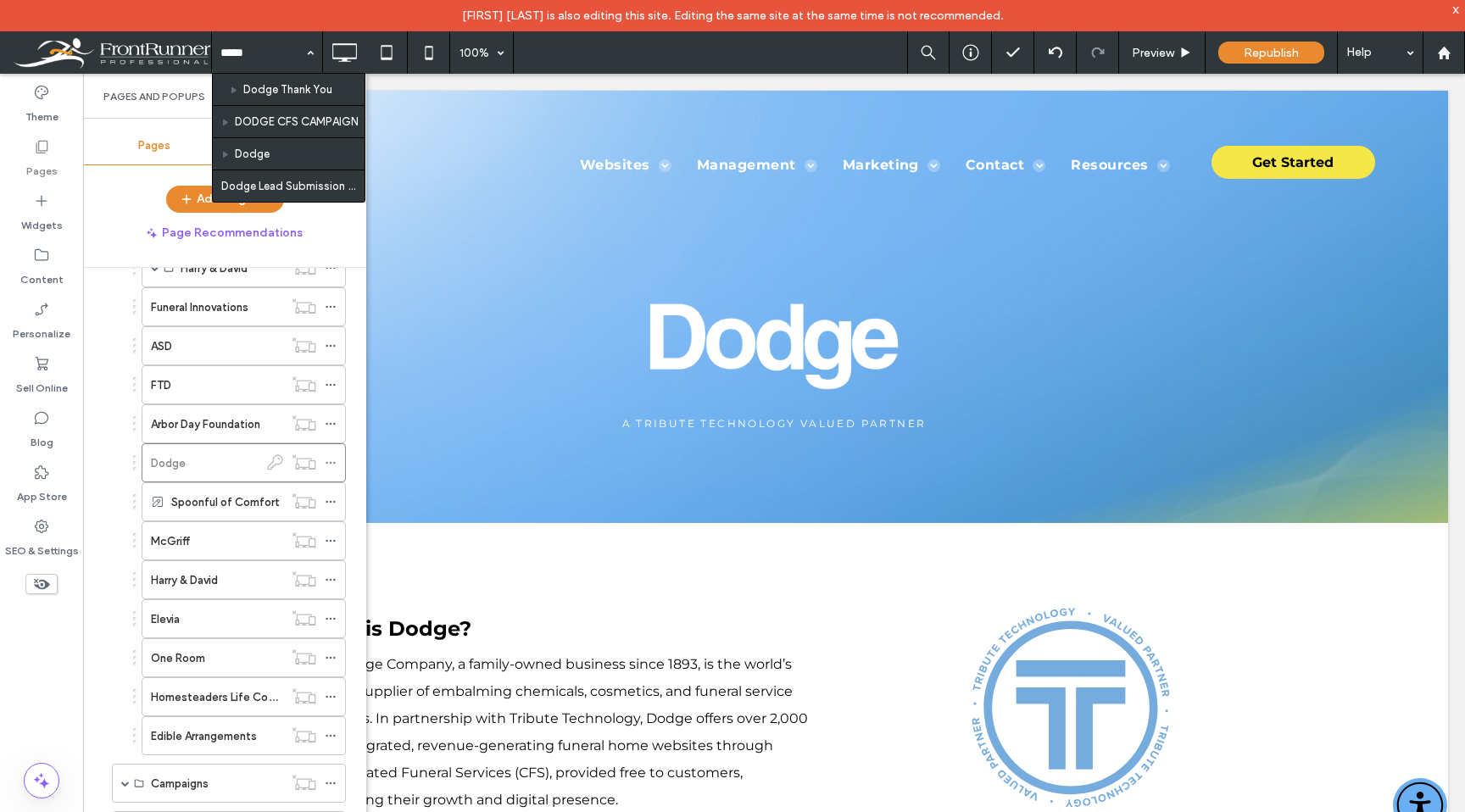 type 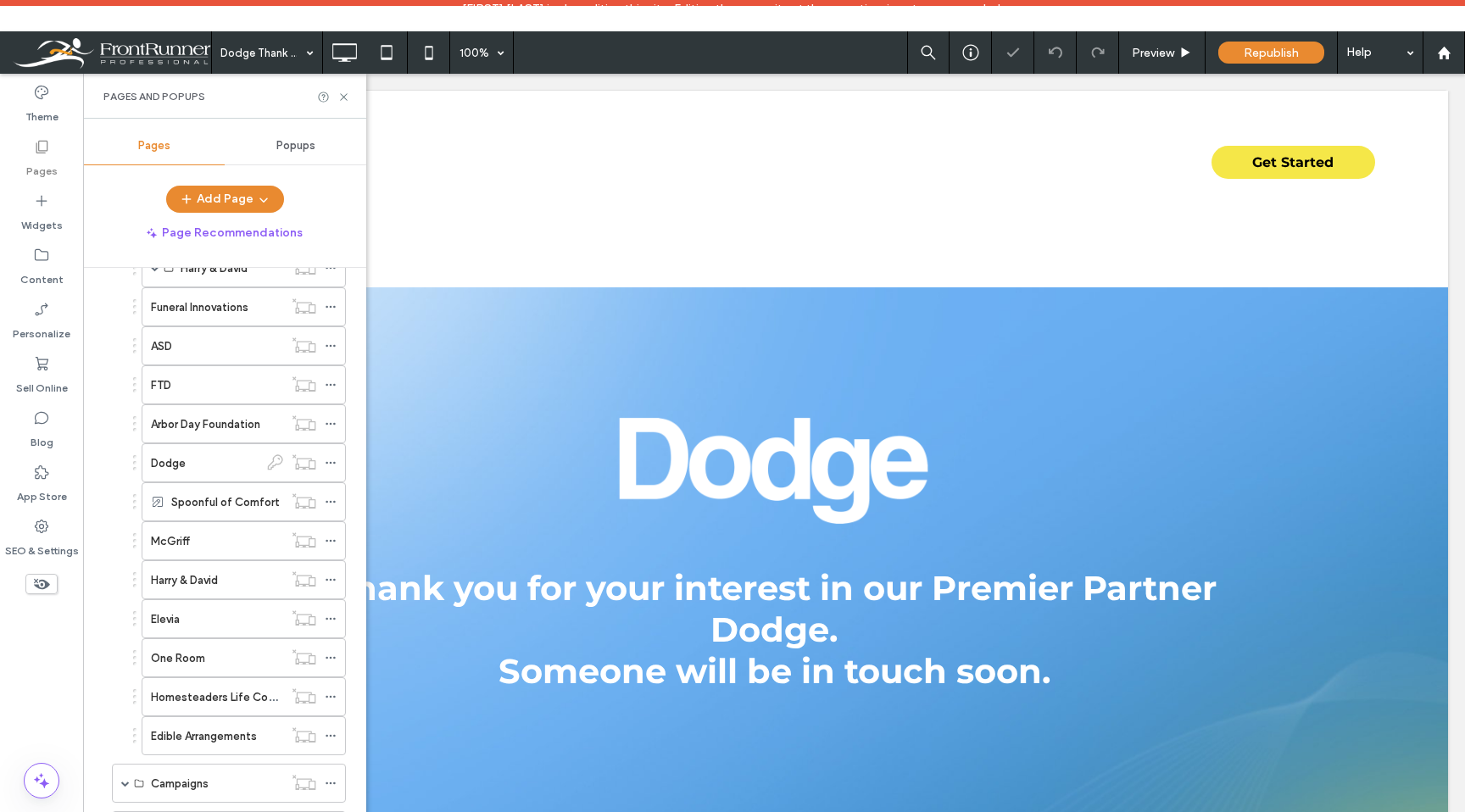 scroll, scrollTop: 0, scrollLeft: 0, axis: both 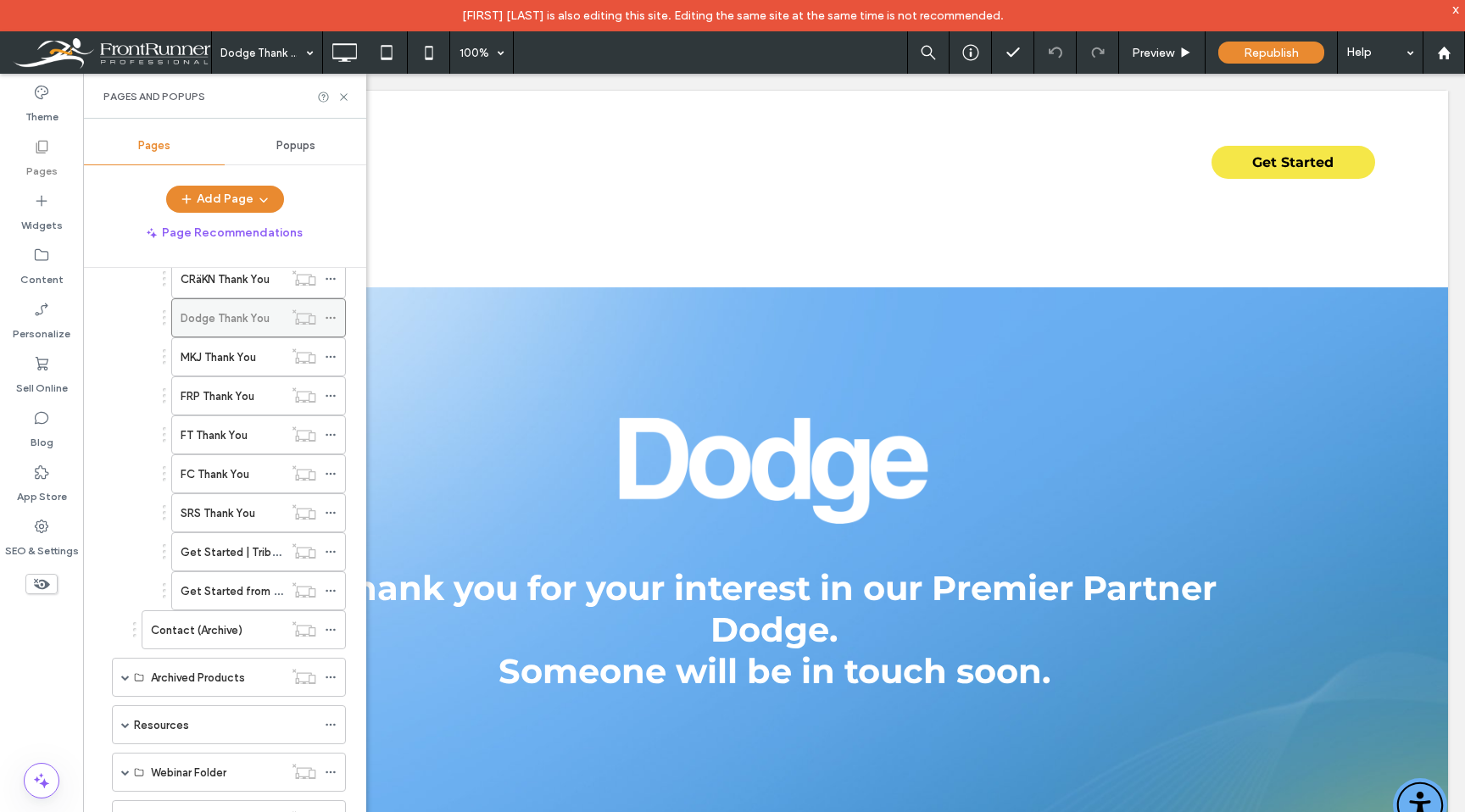 click 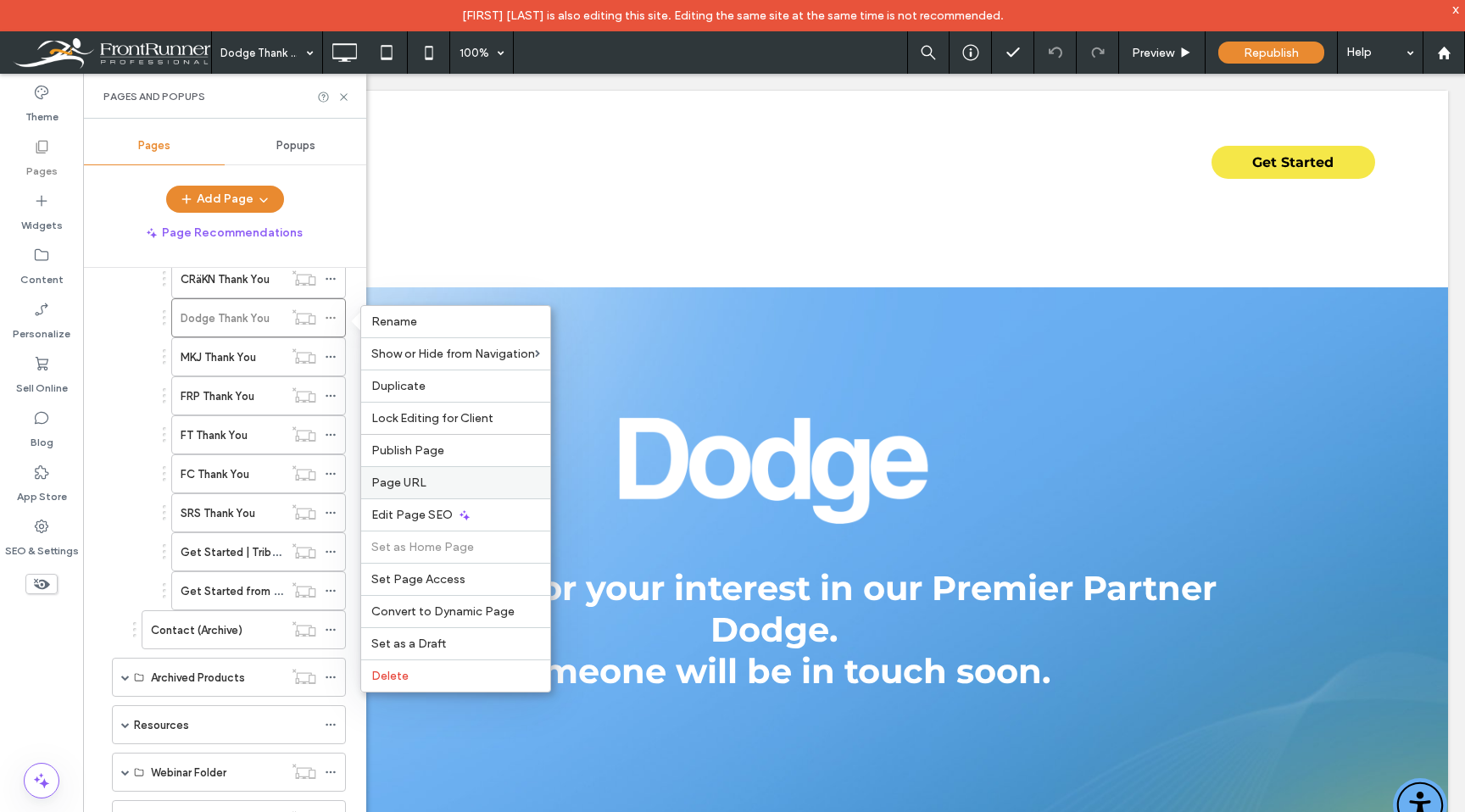 click on "Page URL" at bounding box center (455, 482) 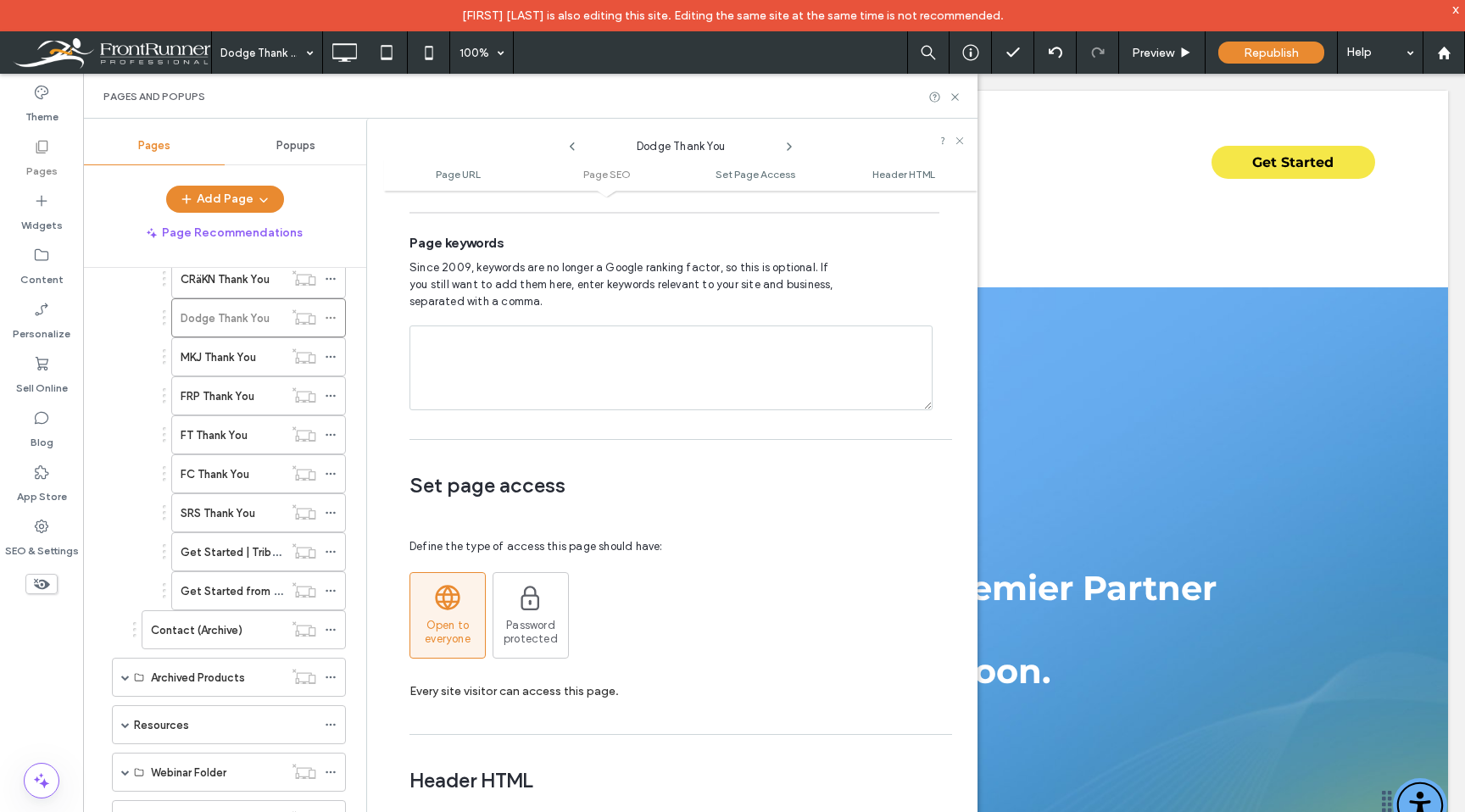 scroll, scrollTop: 1060, scrollLeft: 0, axis: vertical 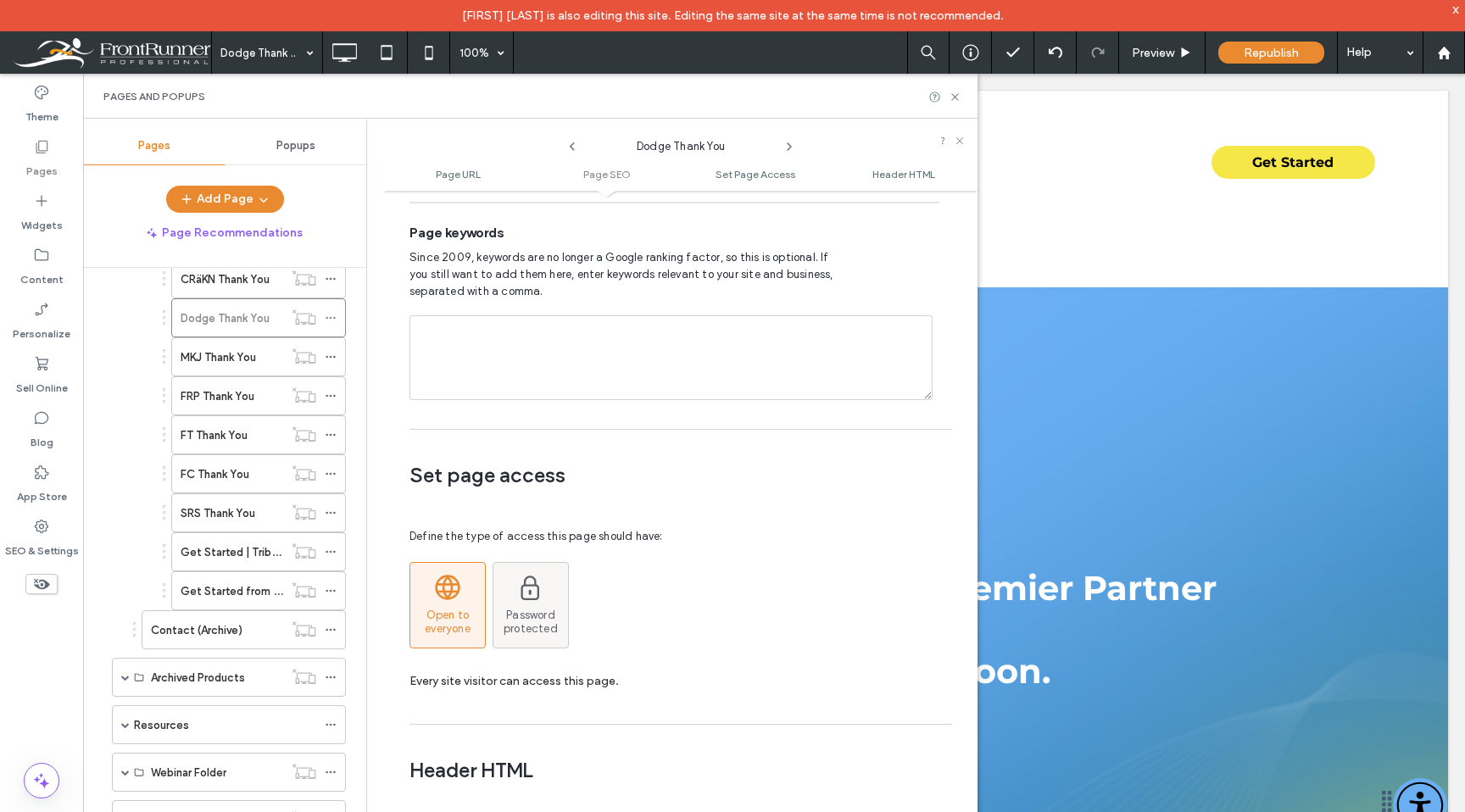 click on "Password protected" at bounding box center (531, 622) 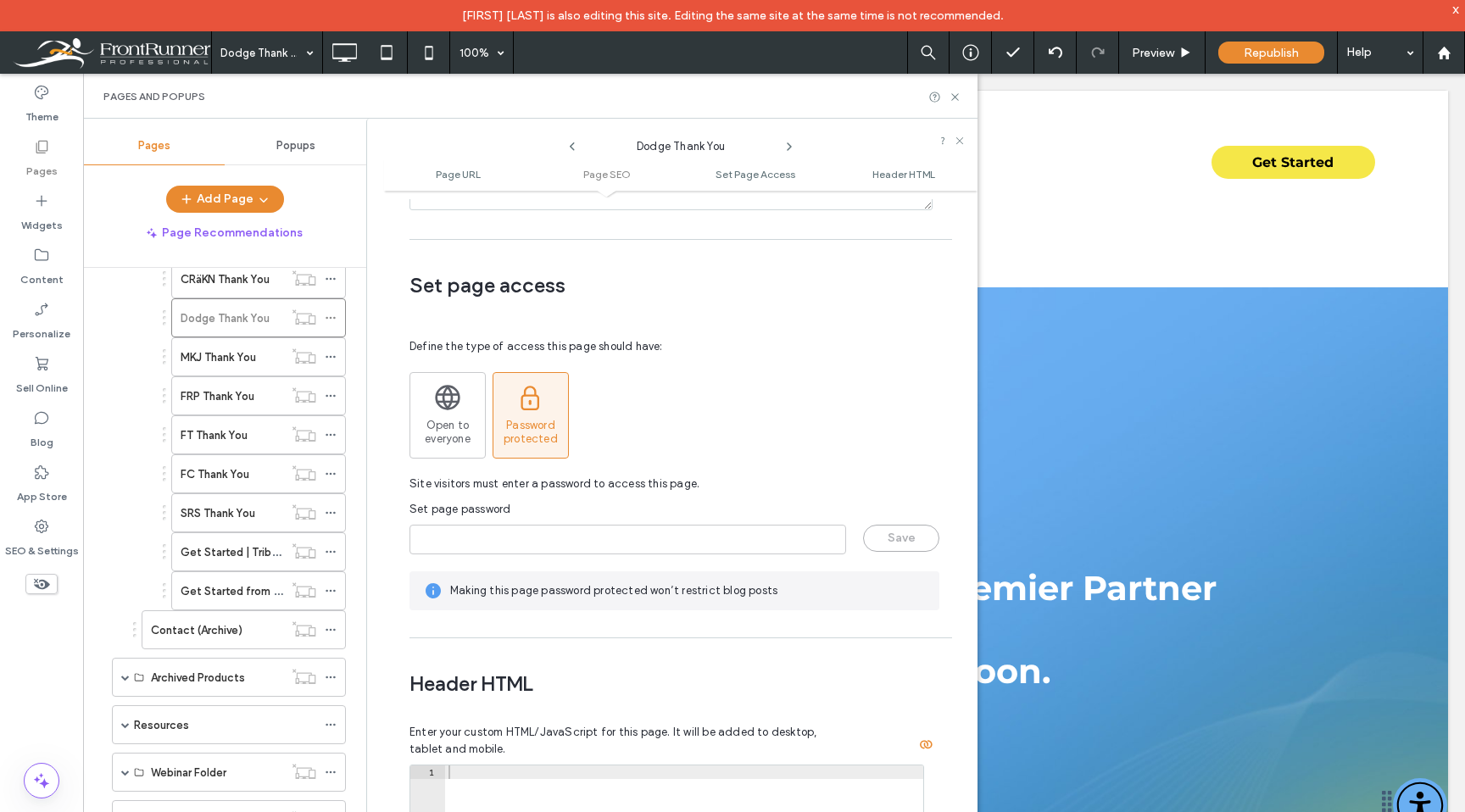 scroll, scrollTop: 1281, scrollLeft: 0, axis: vertical 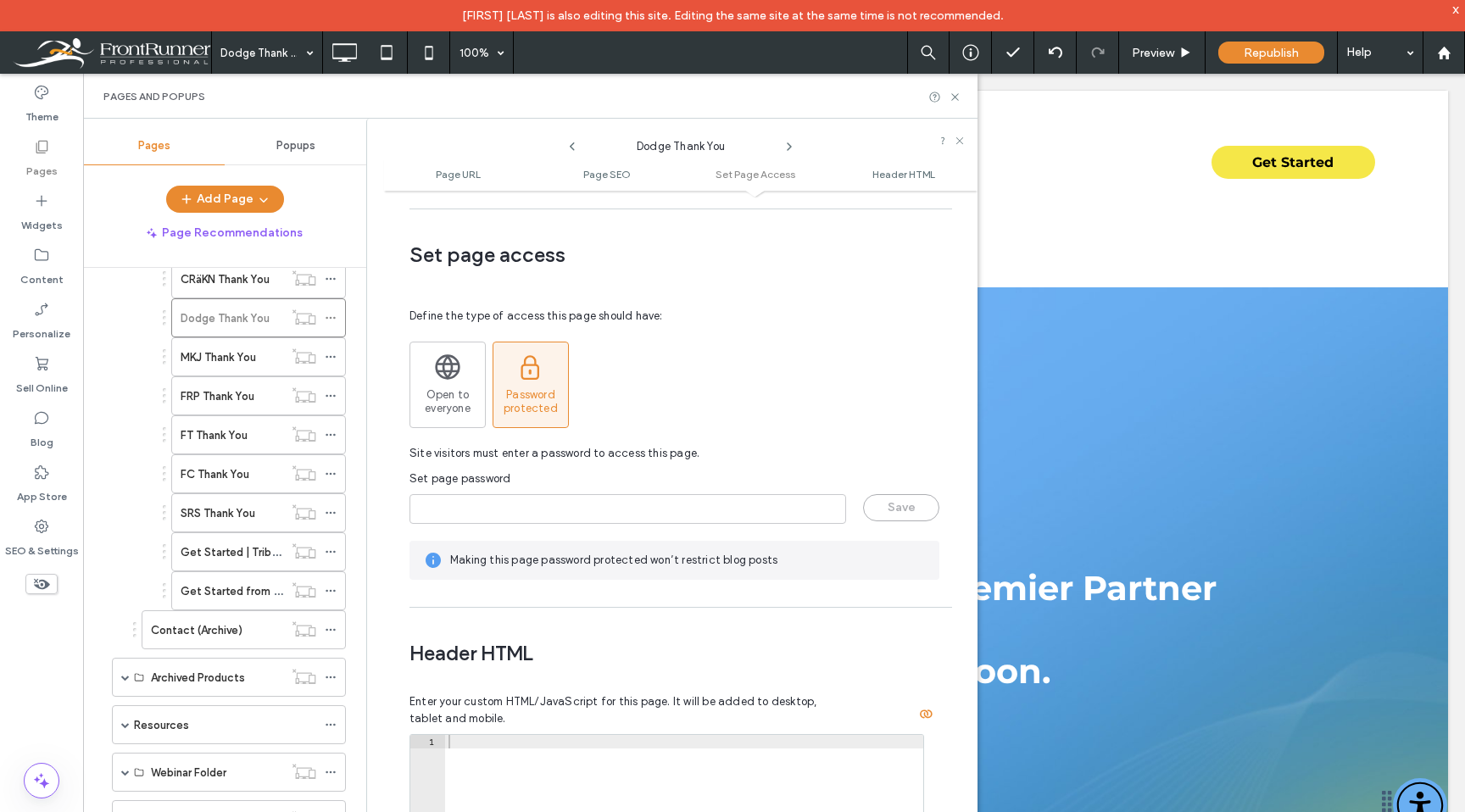 click on "Define the type of access this page should have: Open to everyone Password protected Site visitors must enter a password to access this page. Set page password Save Making this page password protected won’t restrict blog posts" at bounding box center (674, 437) 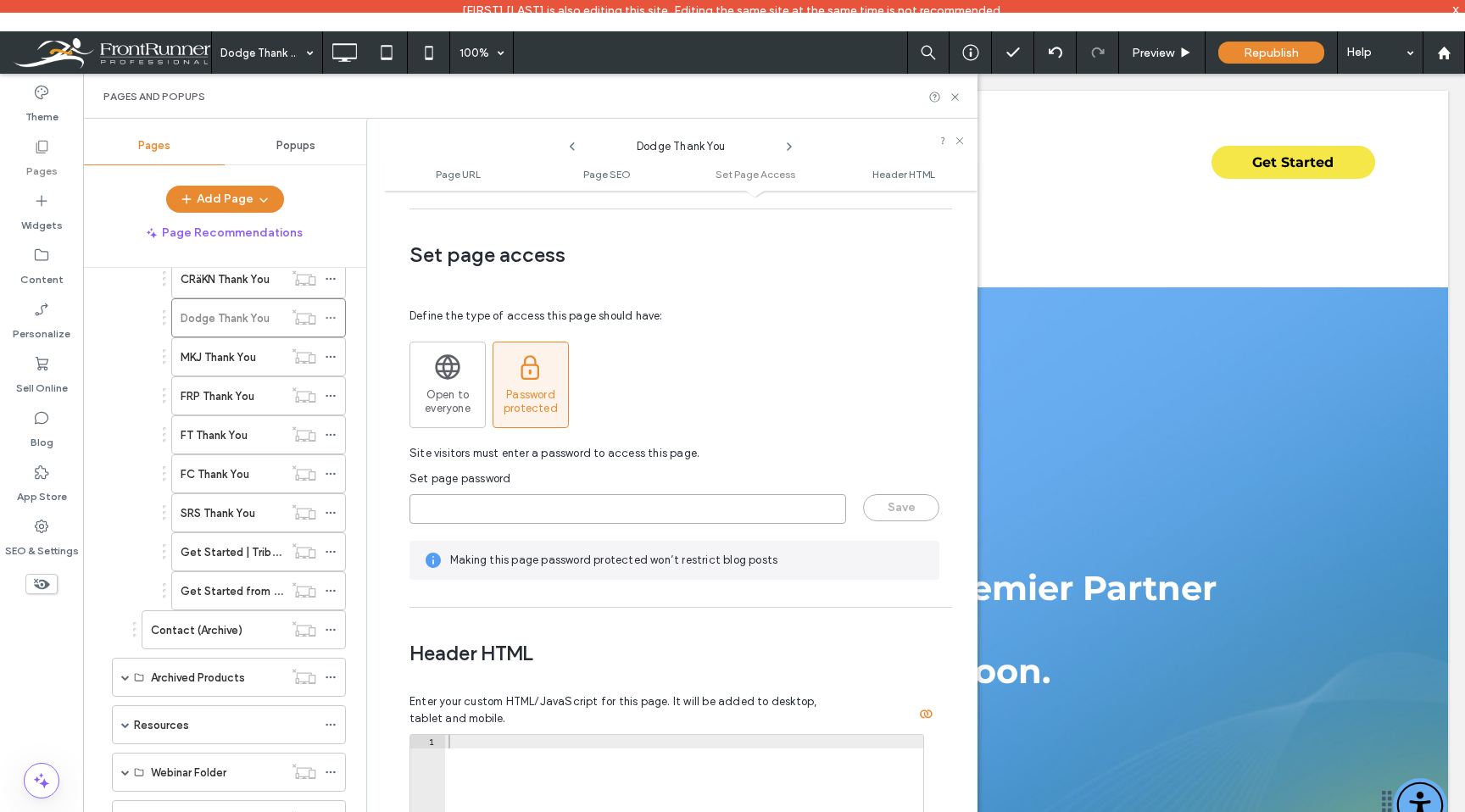 click at bounding box center [627, 509] 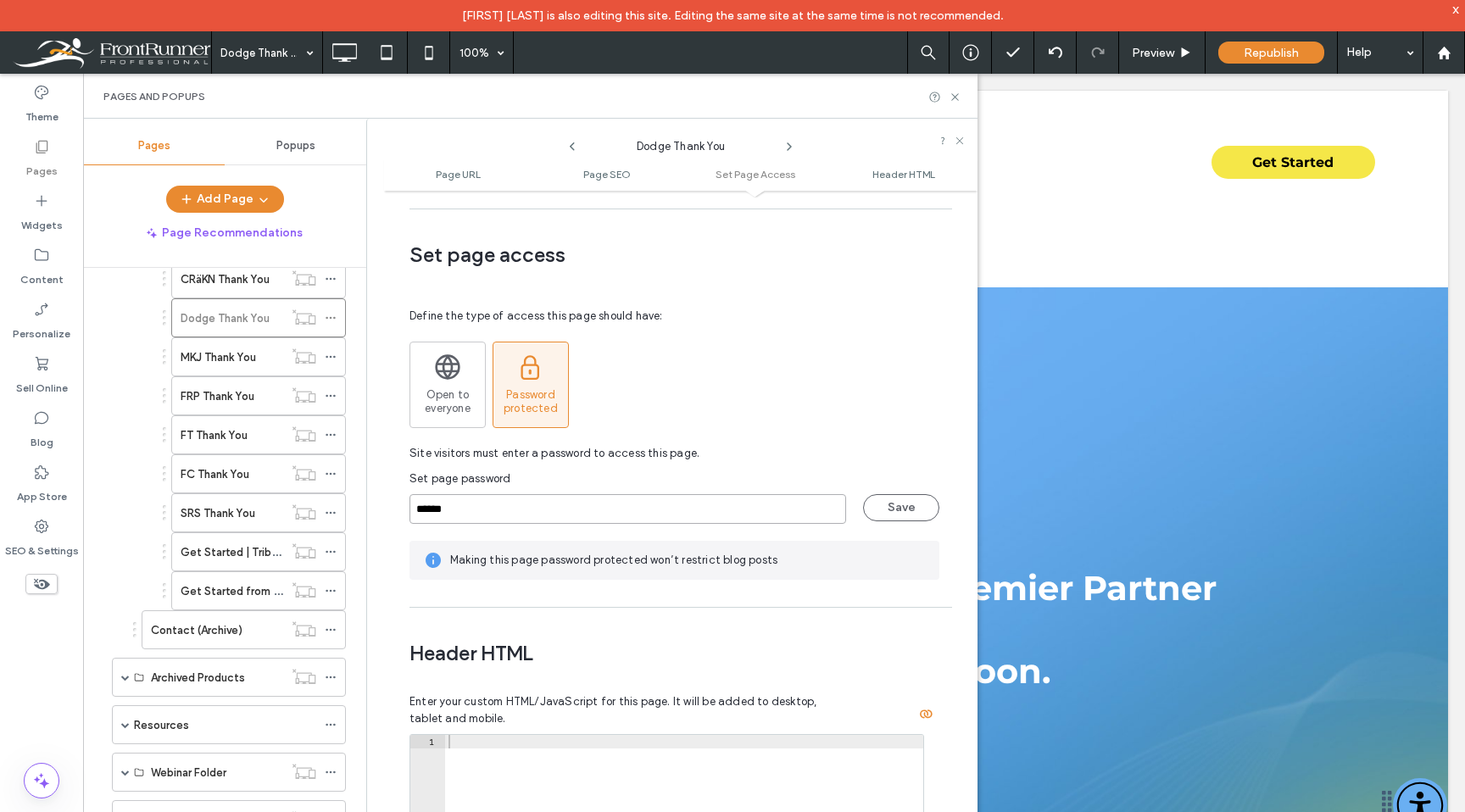 type on "******" 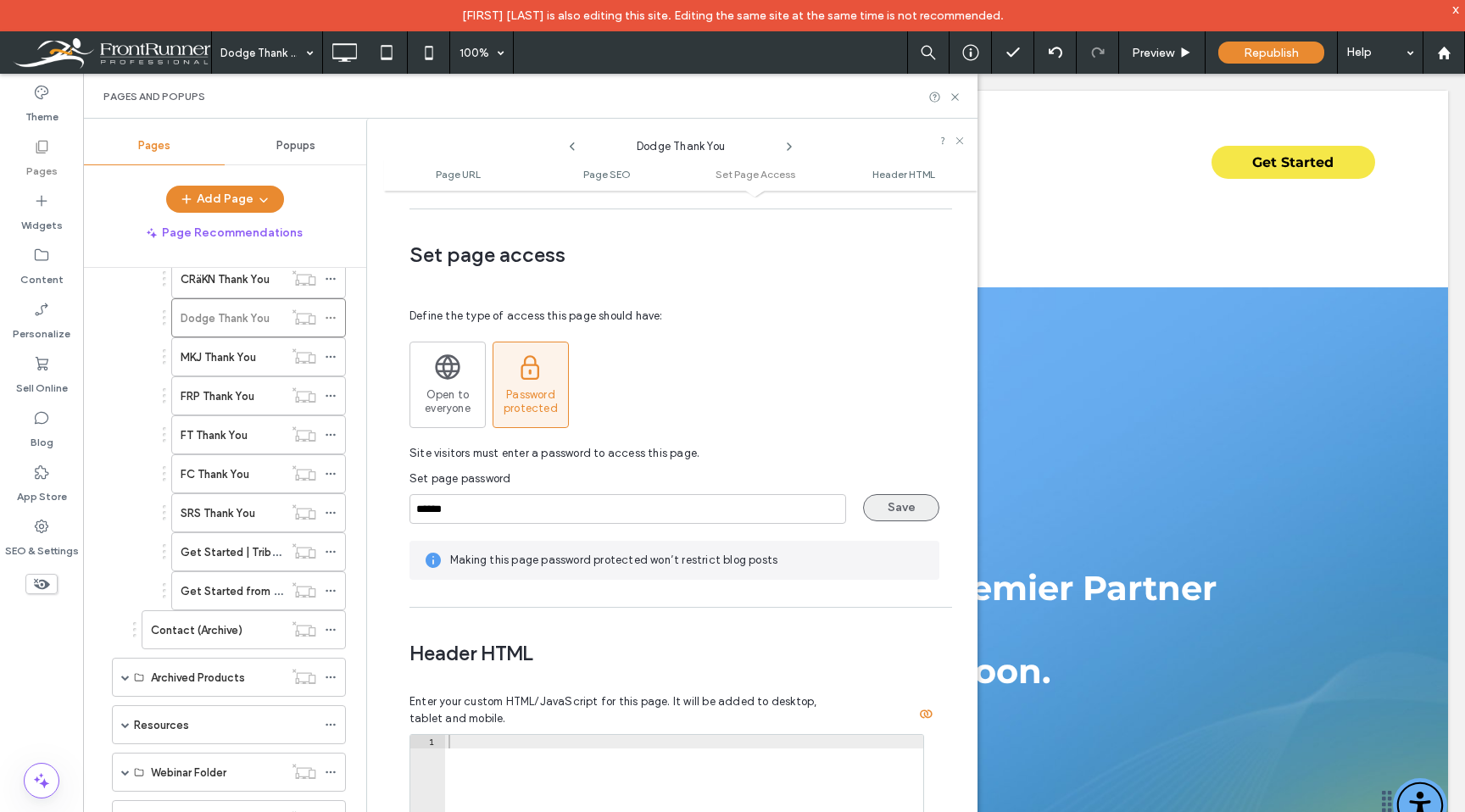 click on "Save" at bounding box center (901, 508) 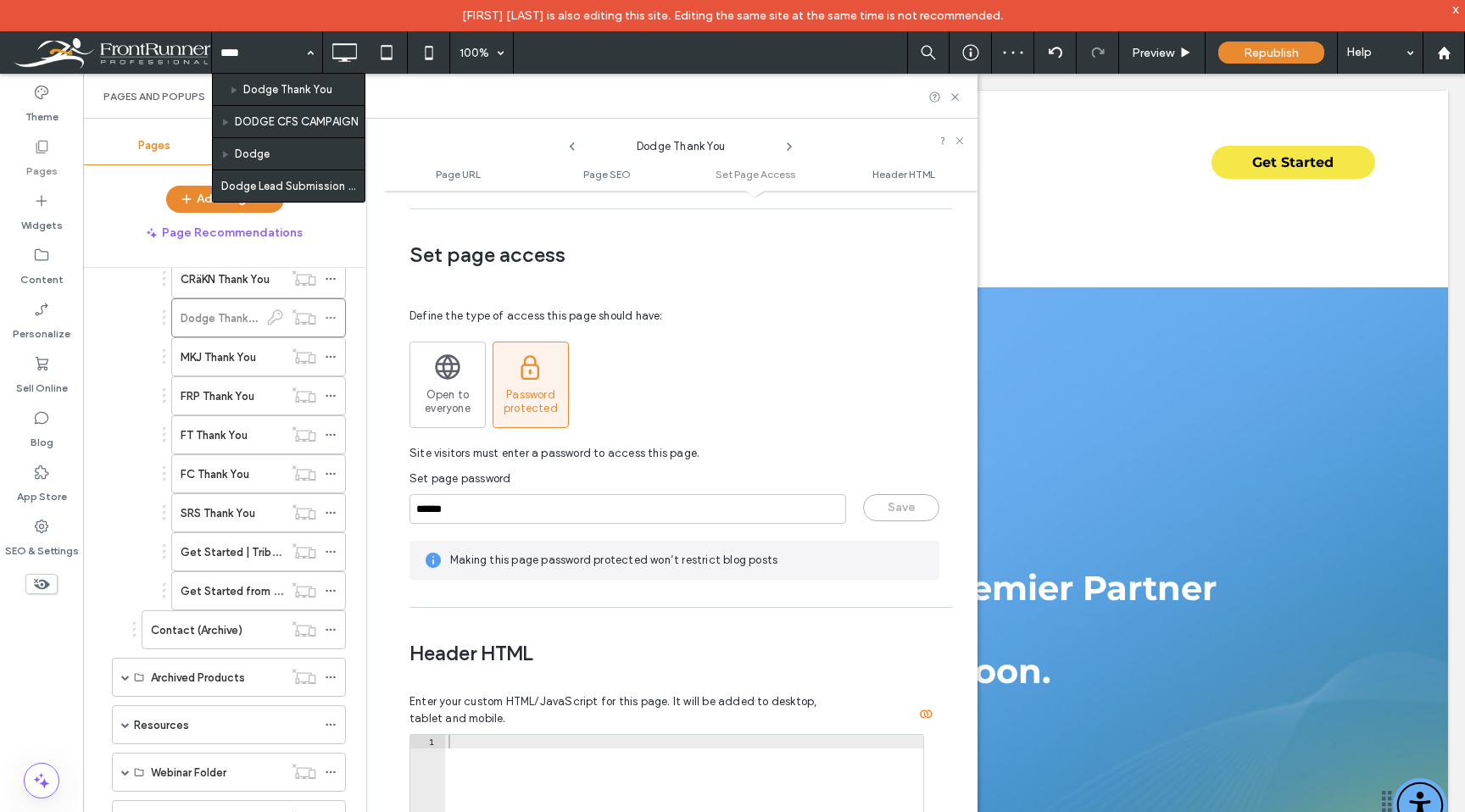 type on "*****" 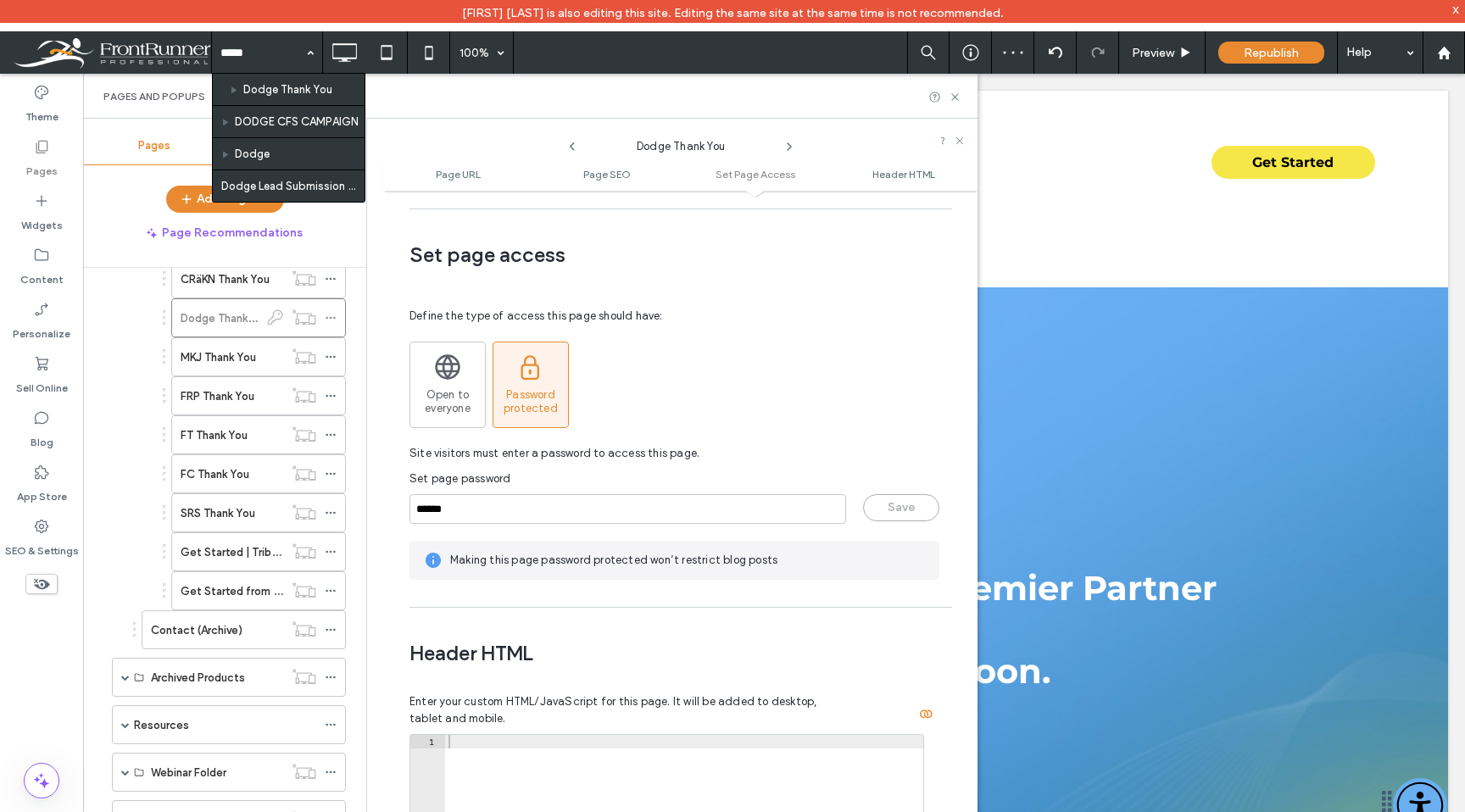 type 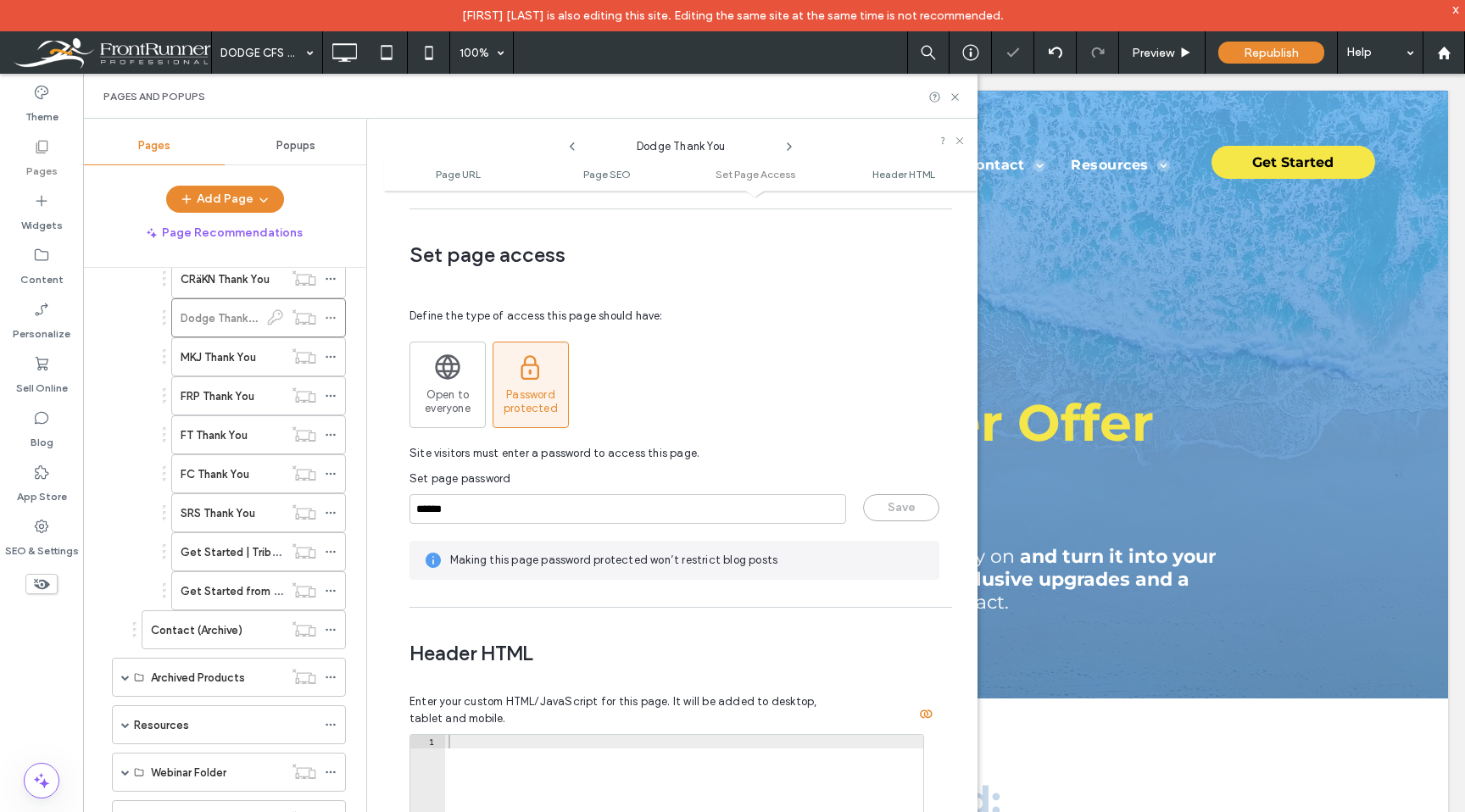 scroll, scrollTop: 0, scrollLeft: 0, axis: both 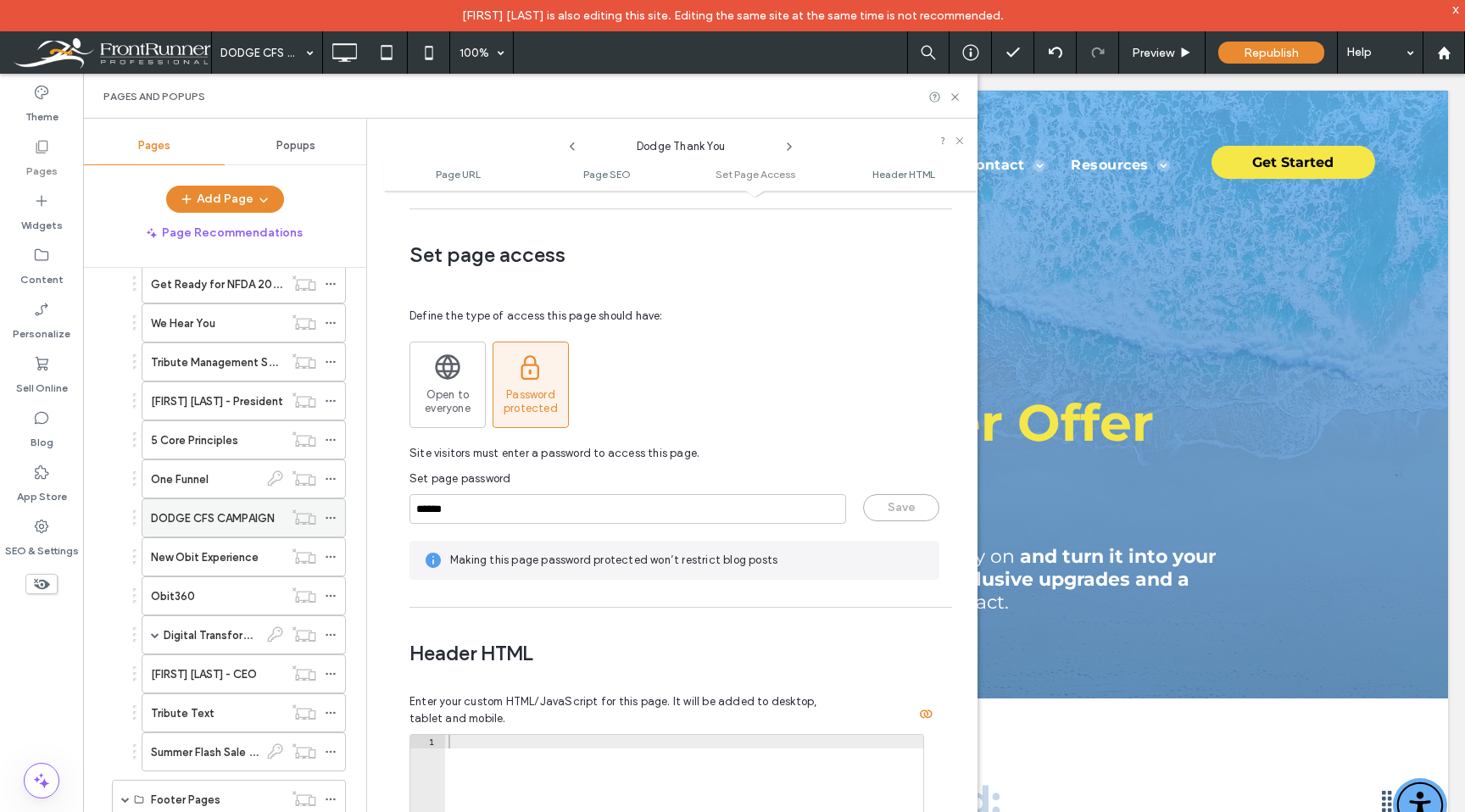 click at bounding box center (304, 517) 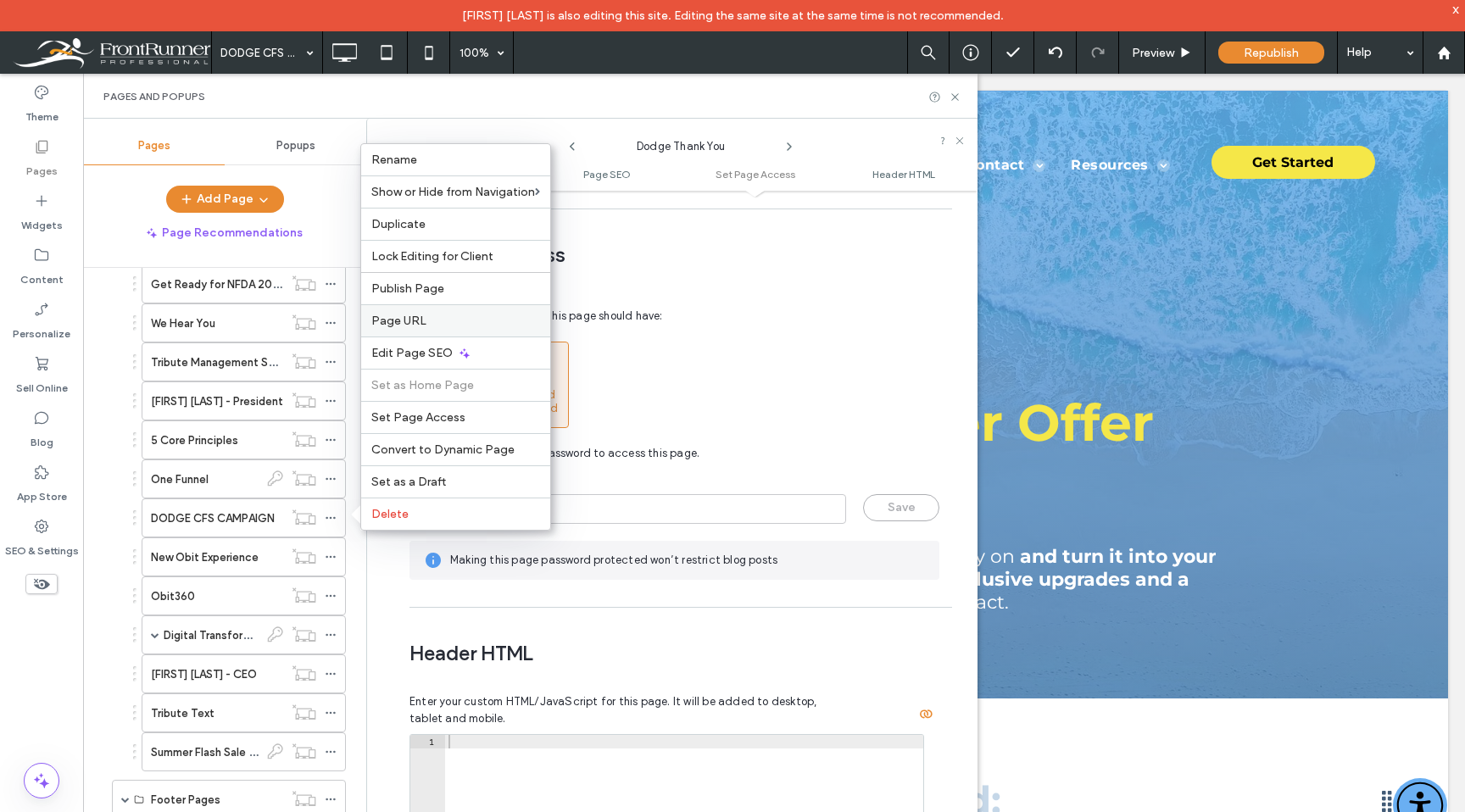 click on "Page URL" at bounding box center [455, 320] 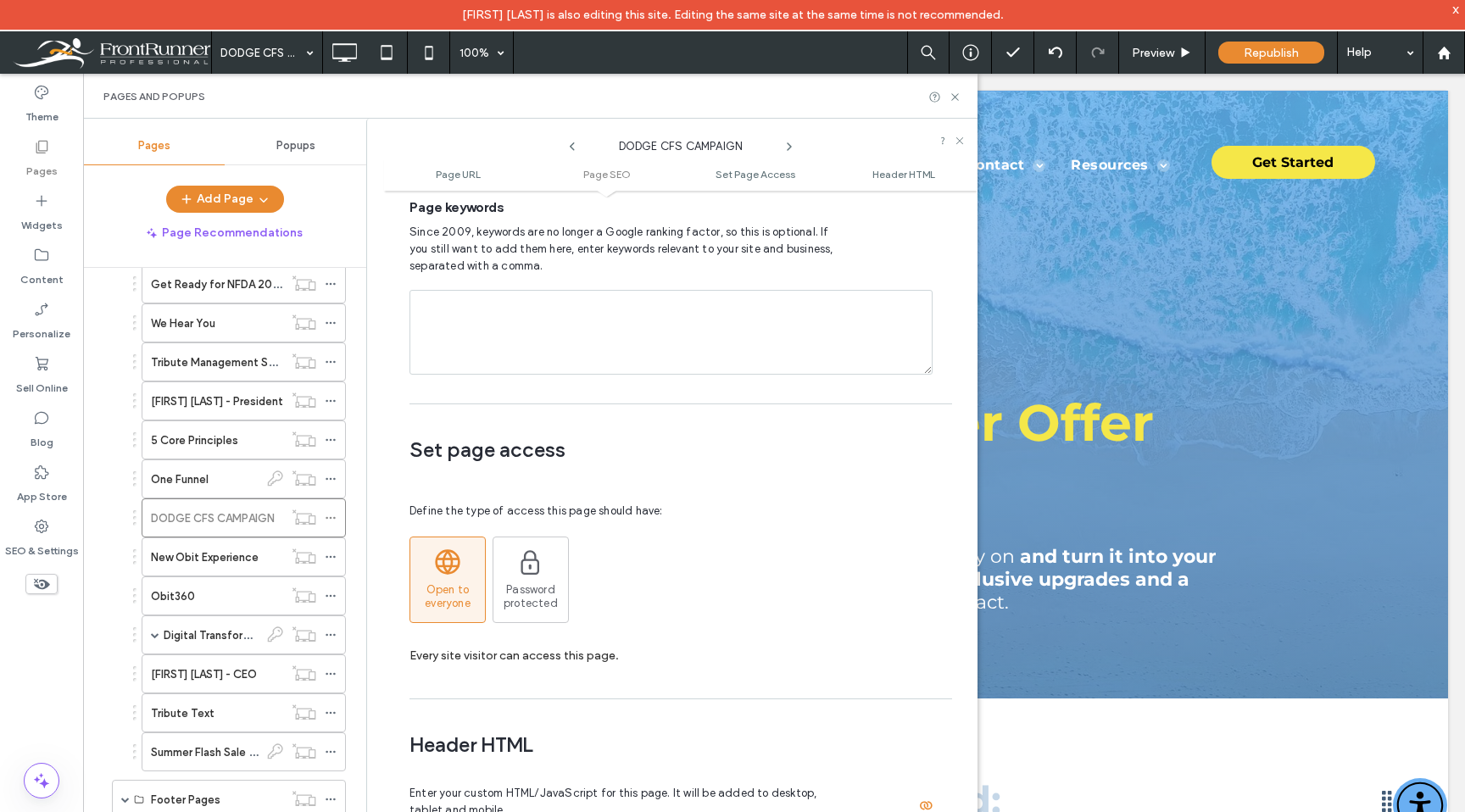 scroll, scrollTop: 1115, scrollLeft: 0, axis: vertical 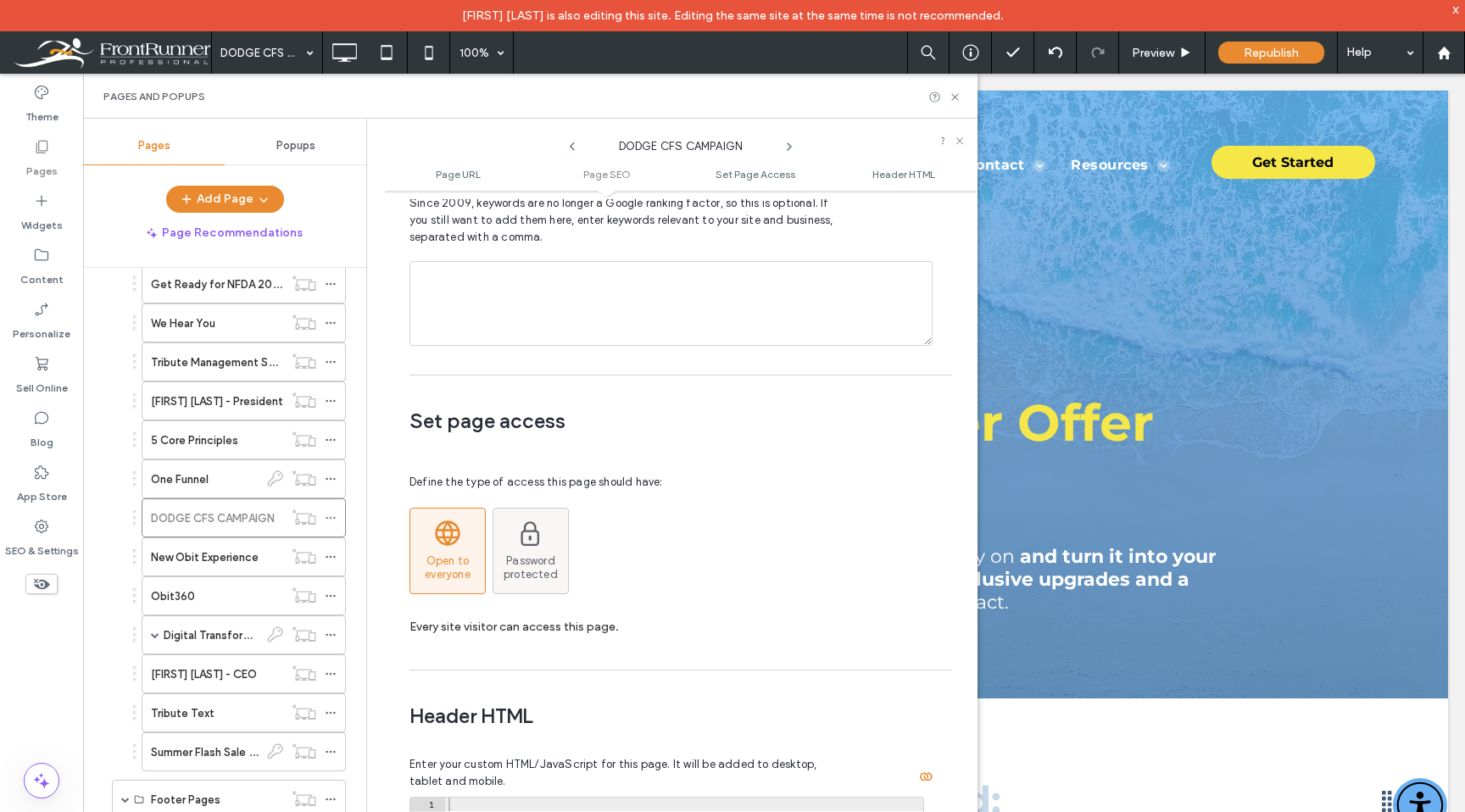 click on "Password protected" at bounding box center [531, 551] 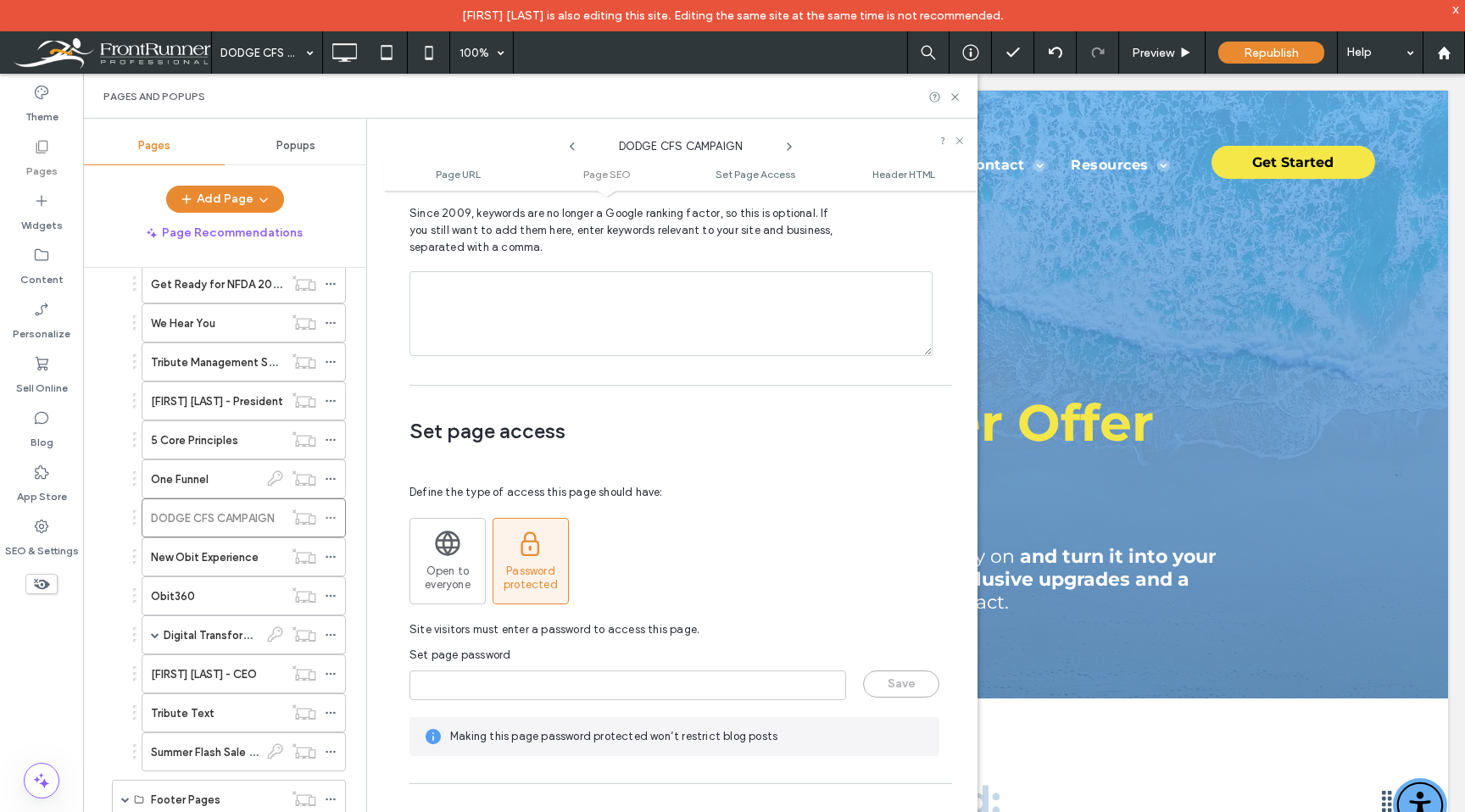 scroll, scrollTop: 1156, scrollLeft: 0, axis: vertical 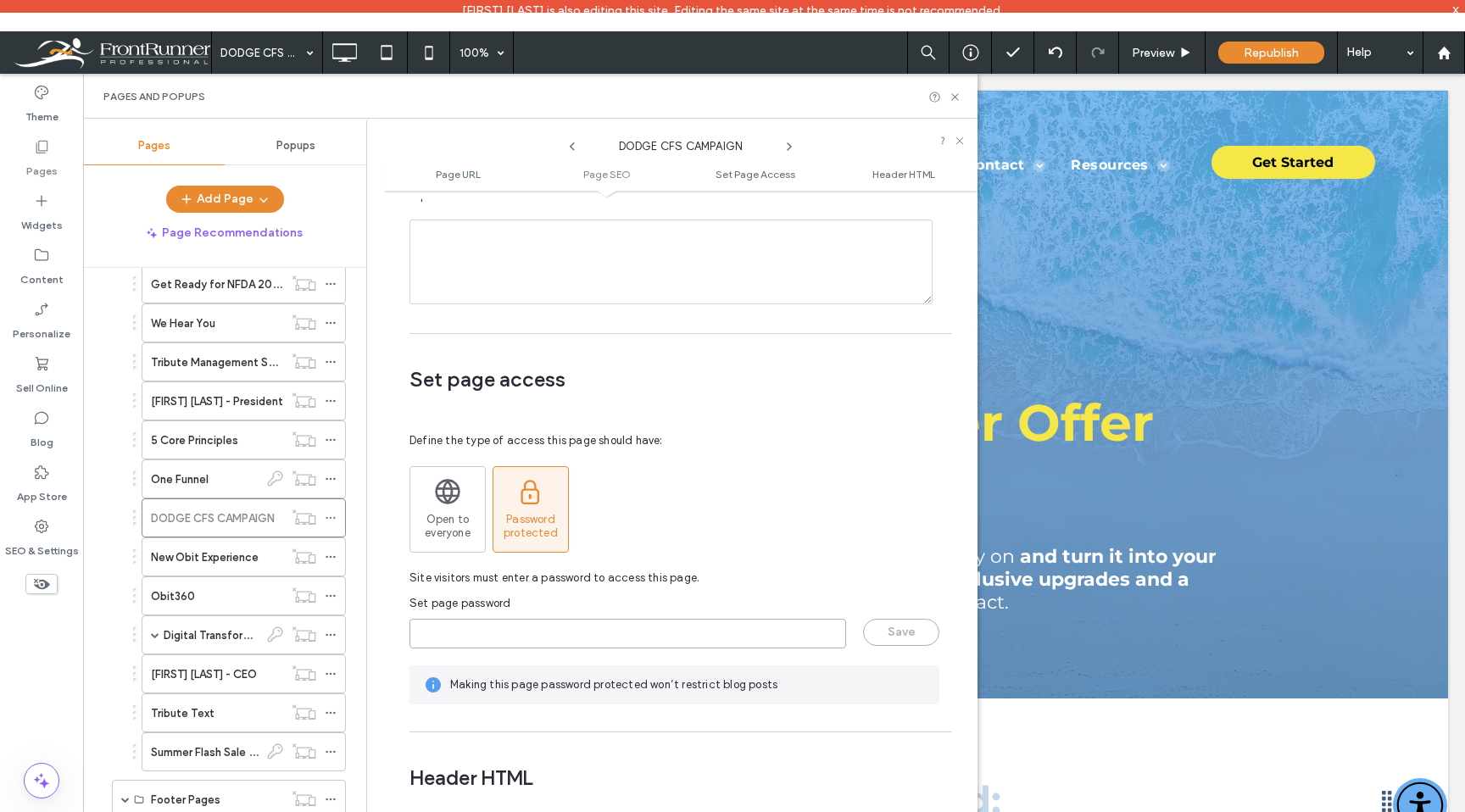 click at bounding box center [627, 633] 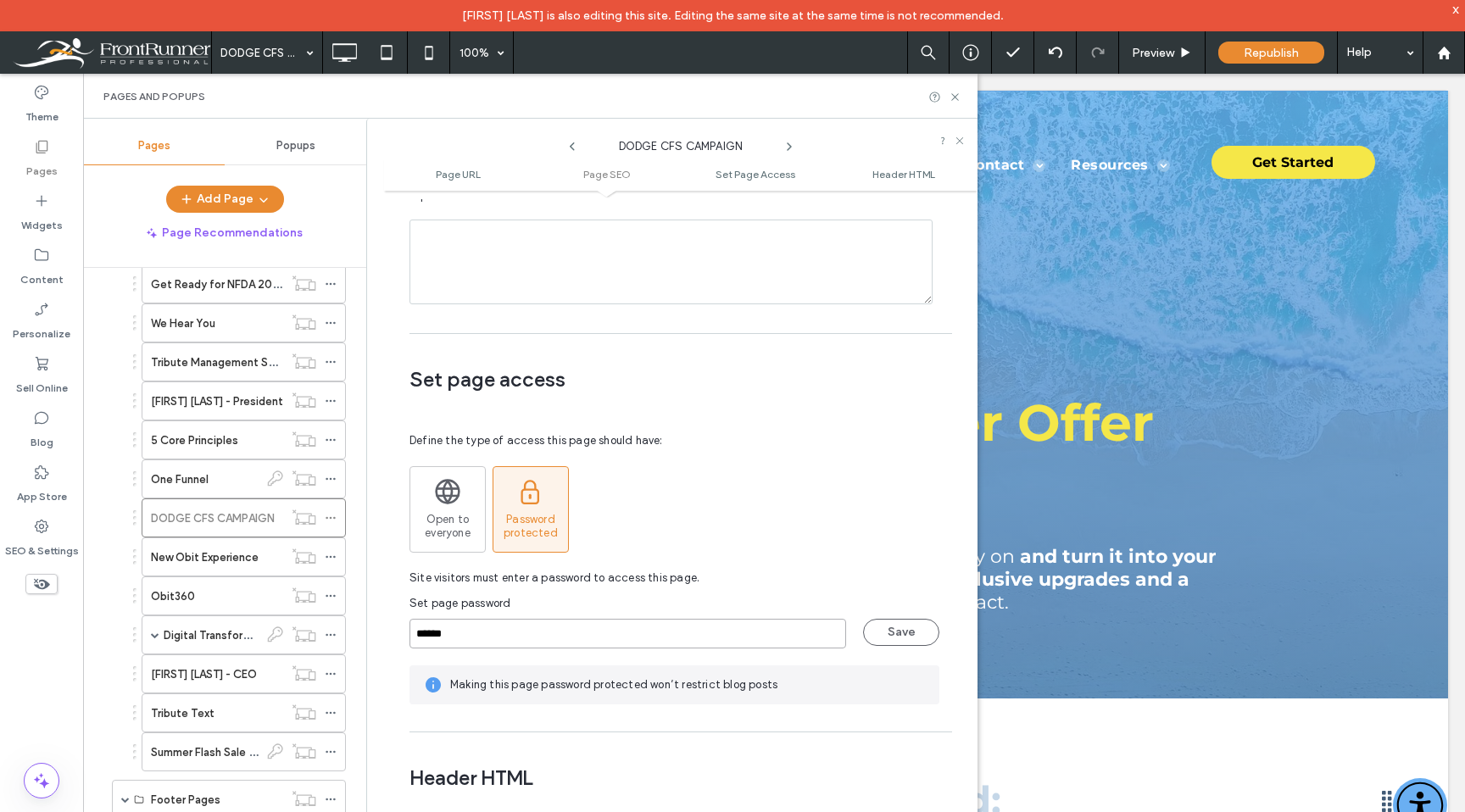 type on "******" 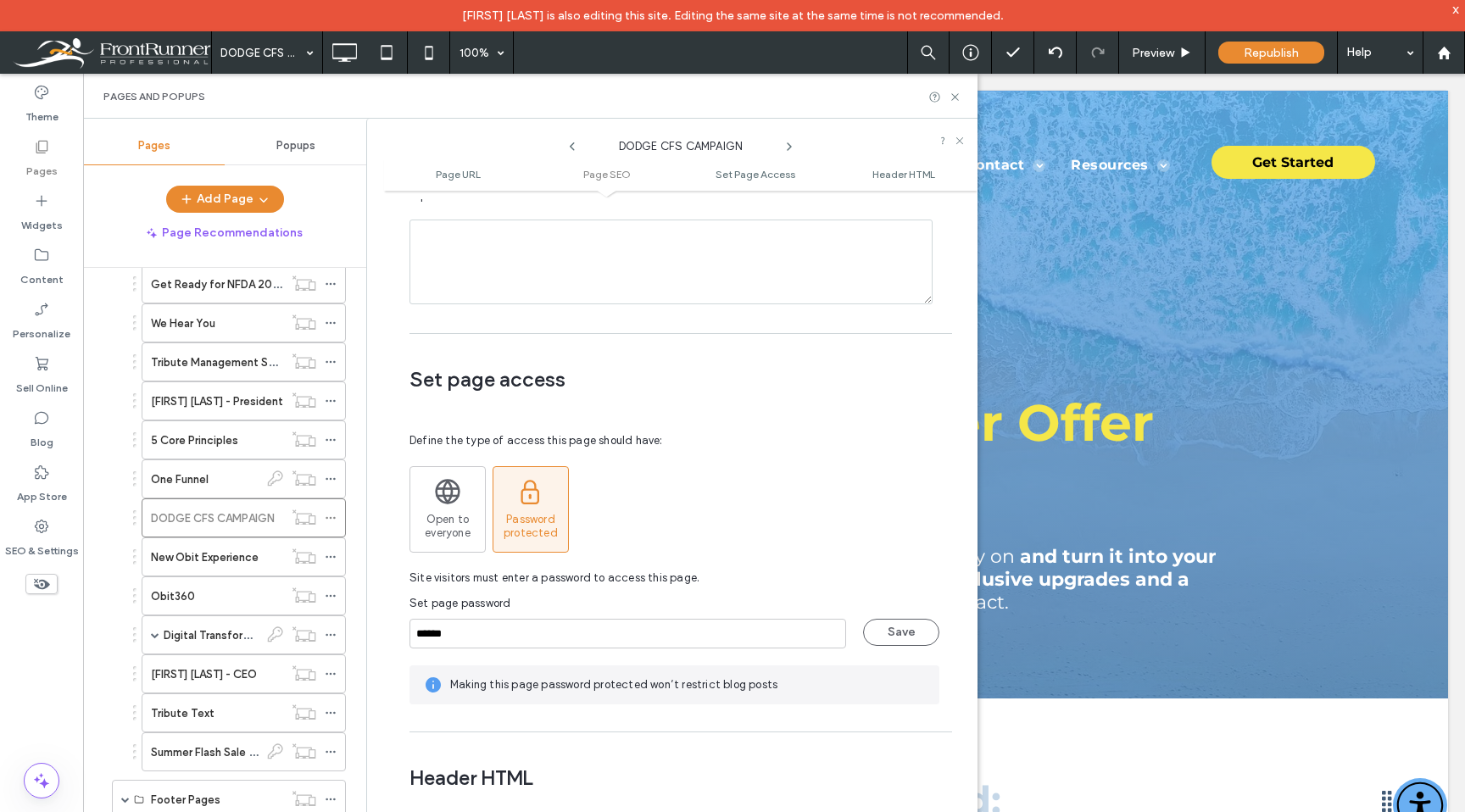 click on "Save" at bounding box center [901, 632] 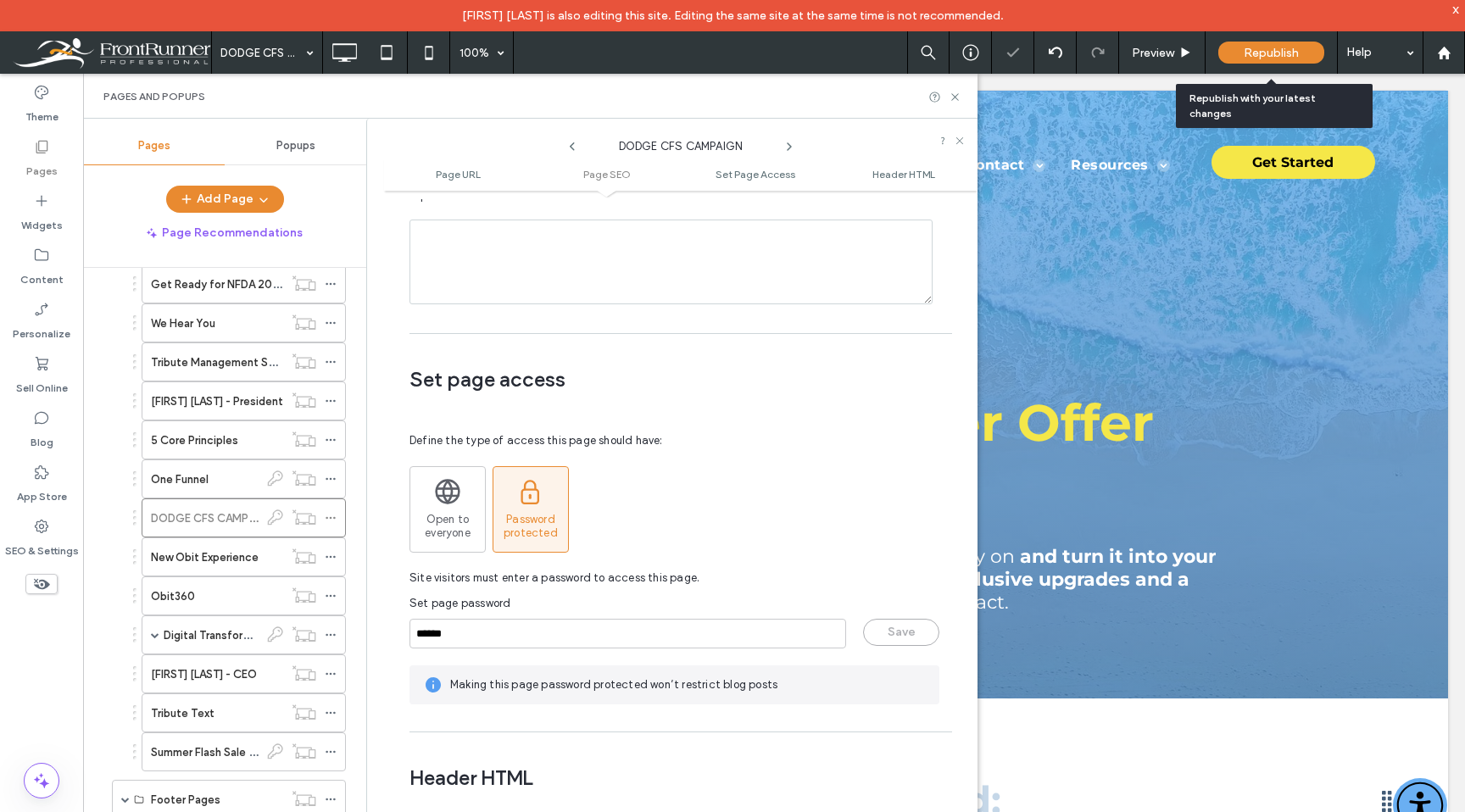 click on "Republish" at bounding box center (1271, 53) 